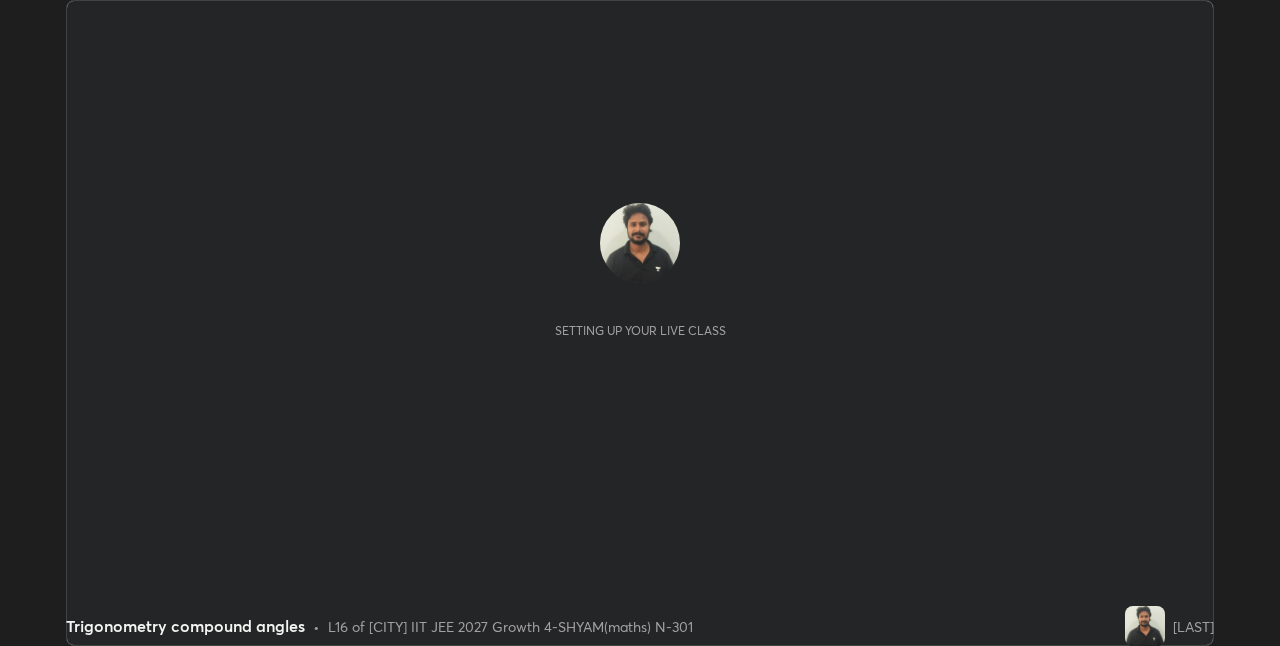 scroll, scrollTop: 0, scrollLeft: 0, axis: both 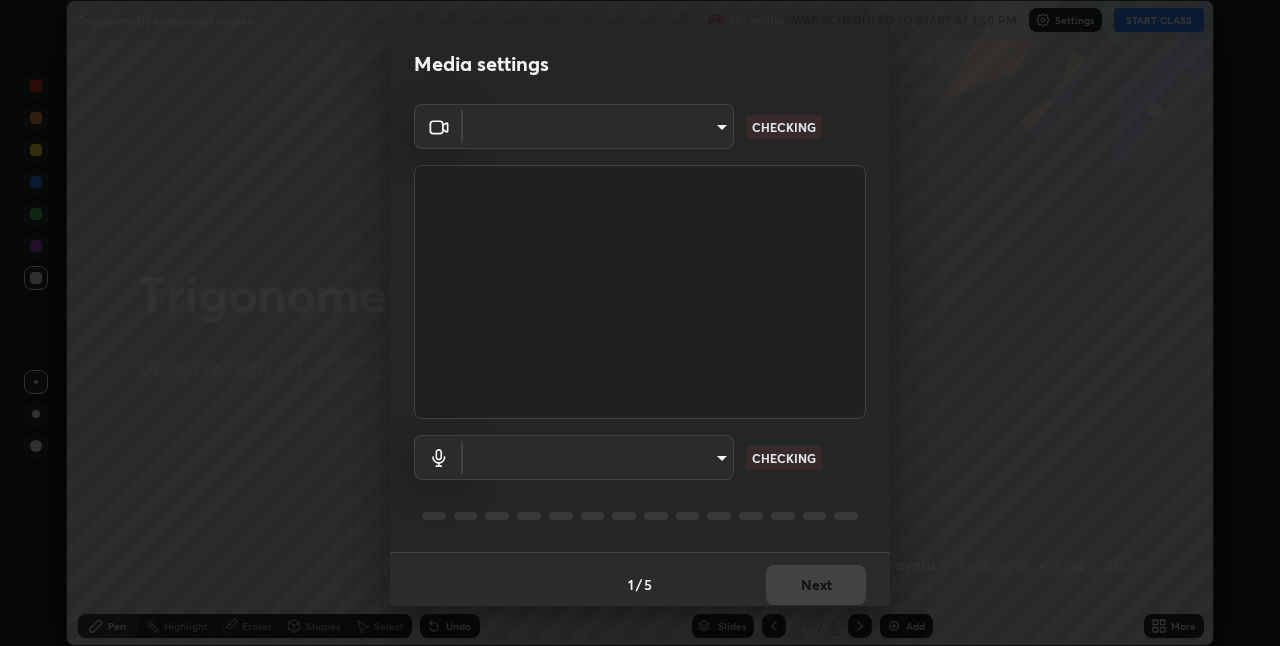type on "e73d2c6d92d5eb4330bdac1748542d82cafb8f7456d61f7475a533174482276f" 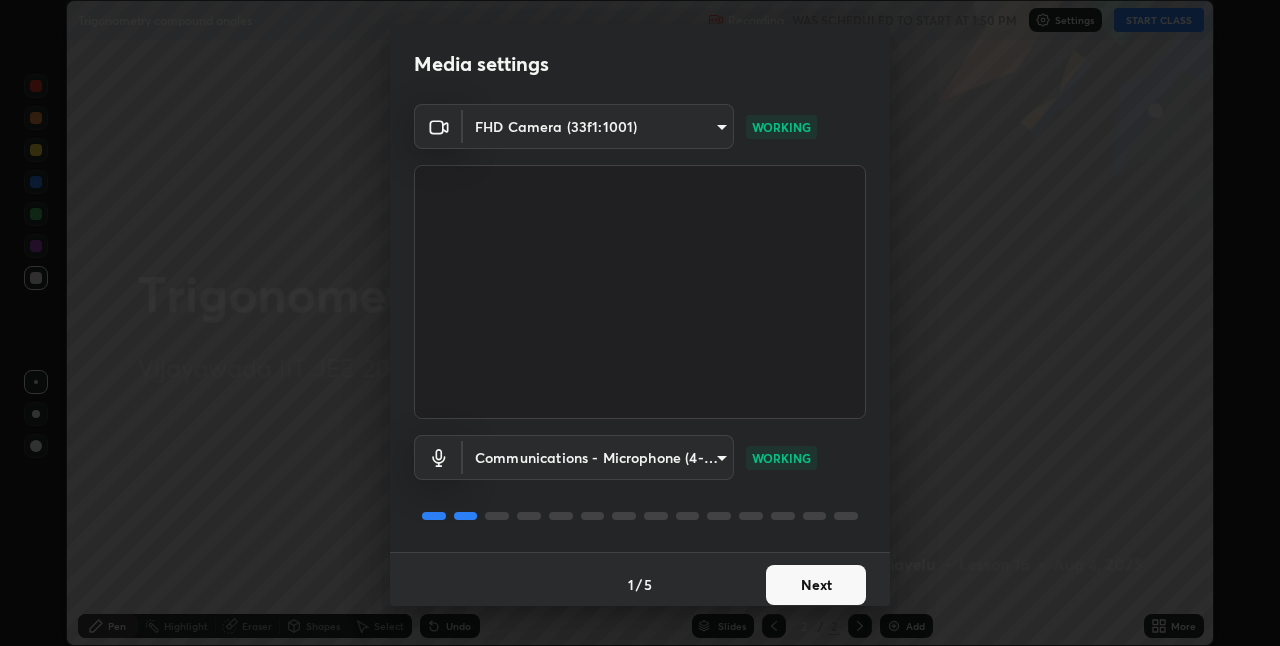 click on "Next" at bounding box center [816, 585] 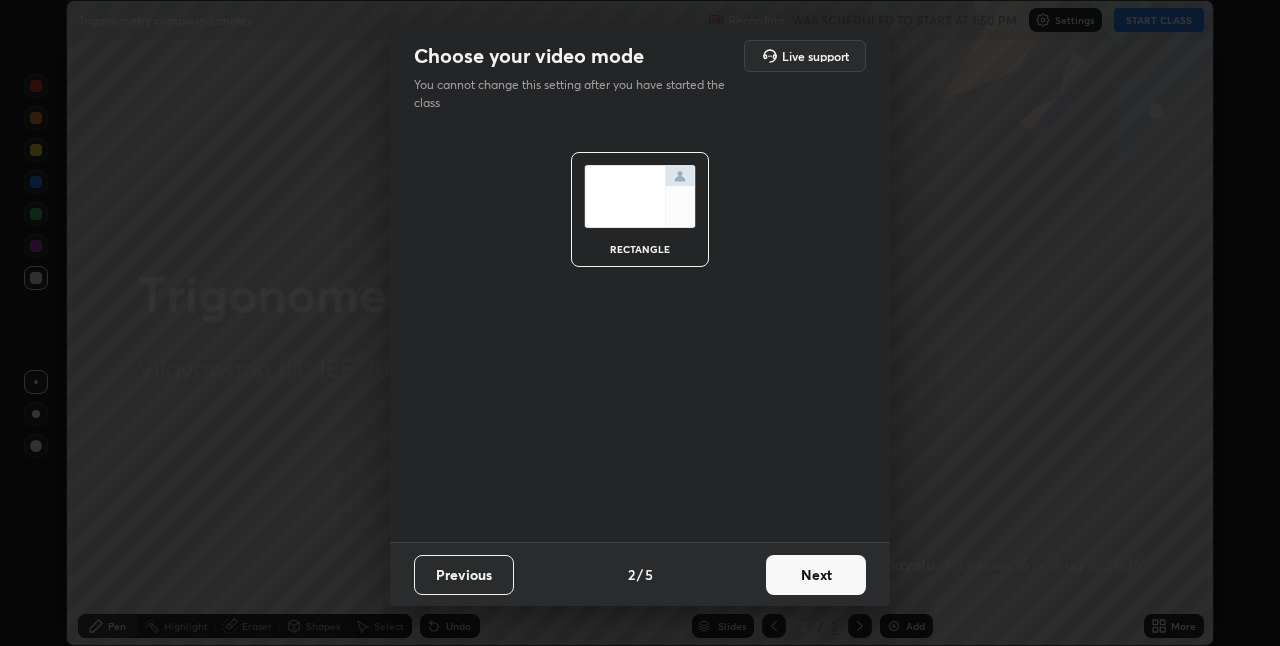 click on "Next" at bounding box center (816, 575) 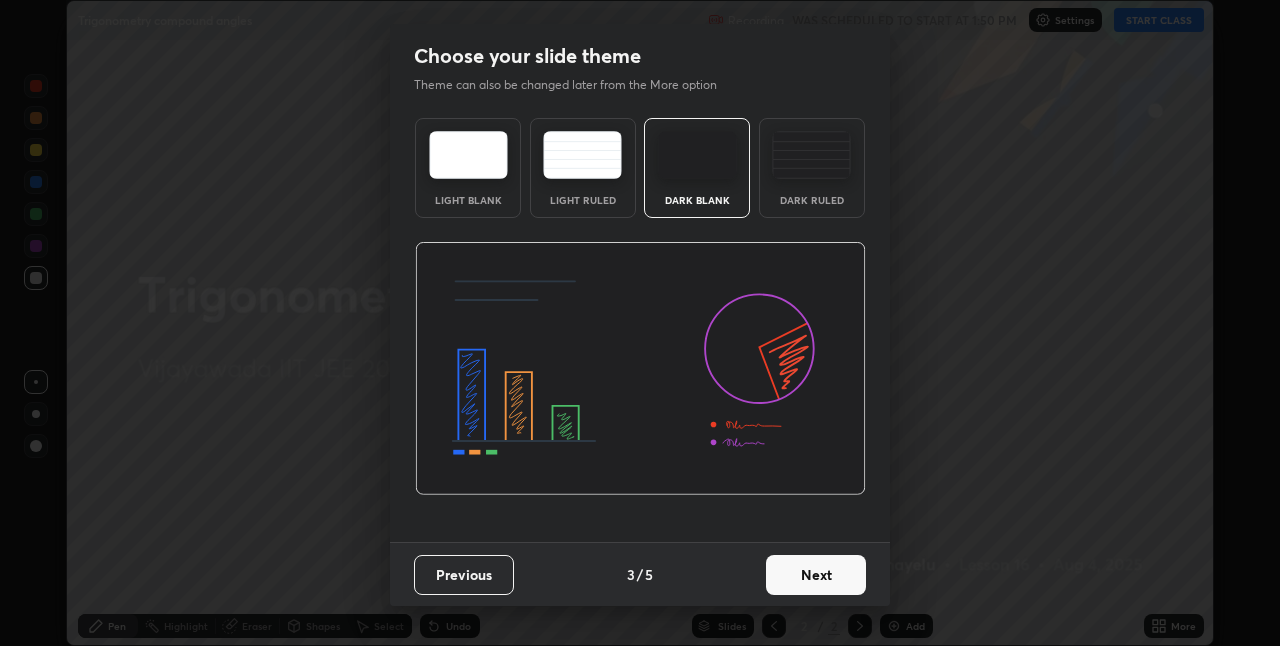 click on "Next" at bounding box center [816, 575] 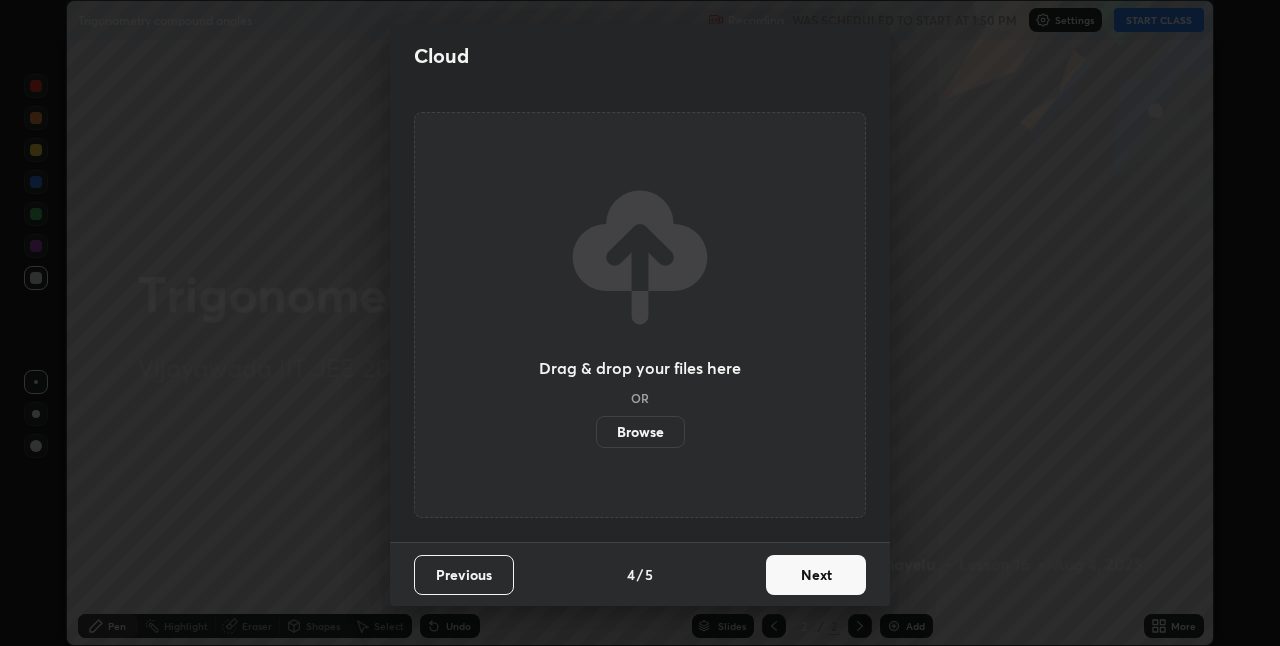 click on "Next" at bounding box center (816, 575) 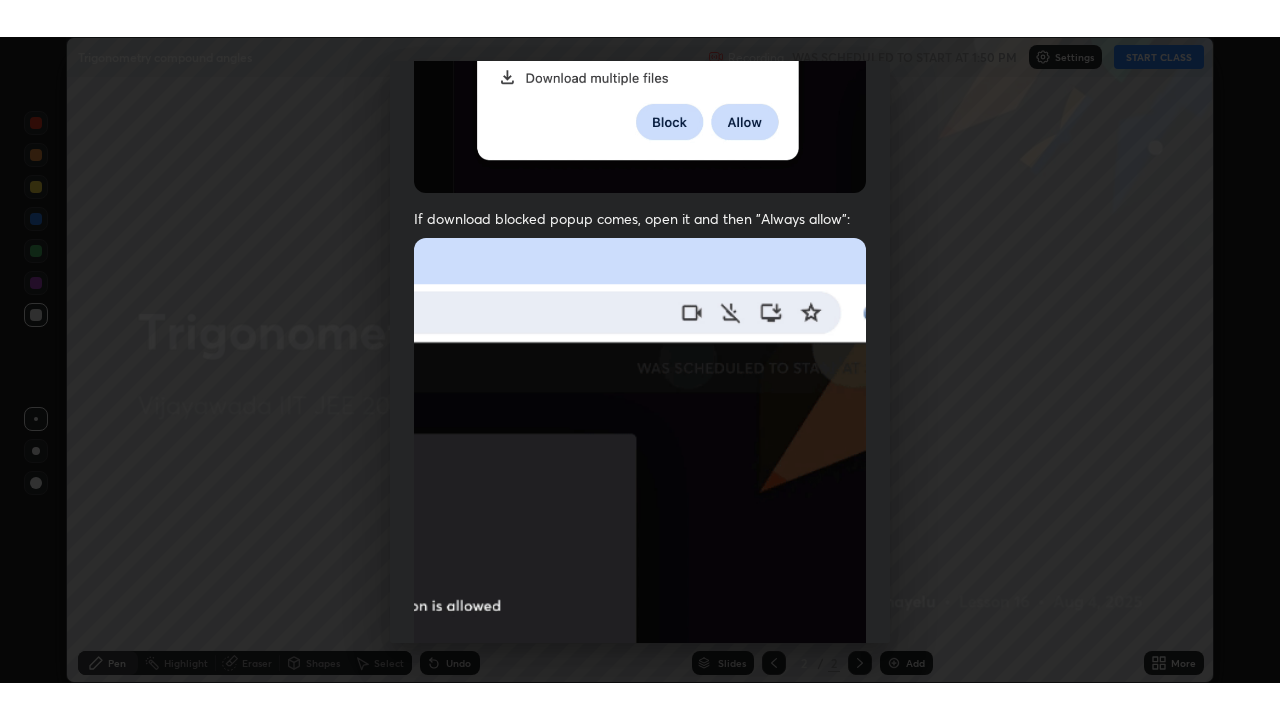 scroll, scrollTop: 418, scrollLeft: 0, axis: vertical 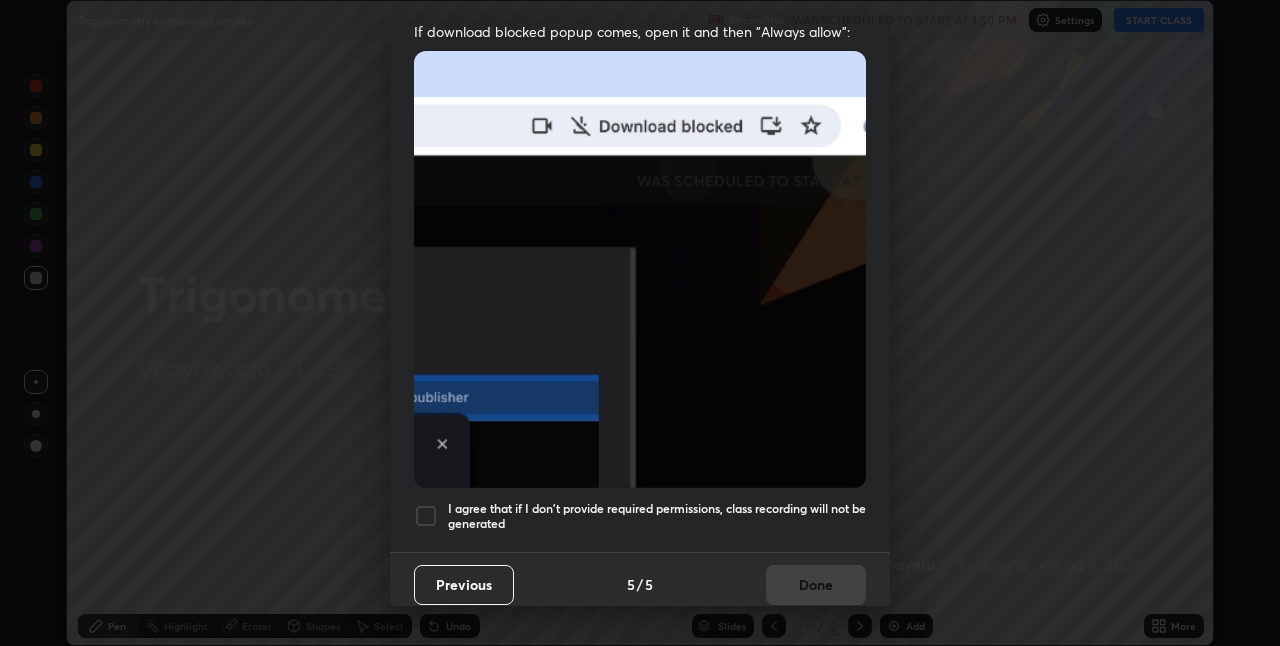 click at bounding box center (426, 516) 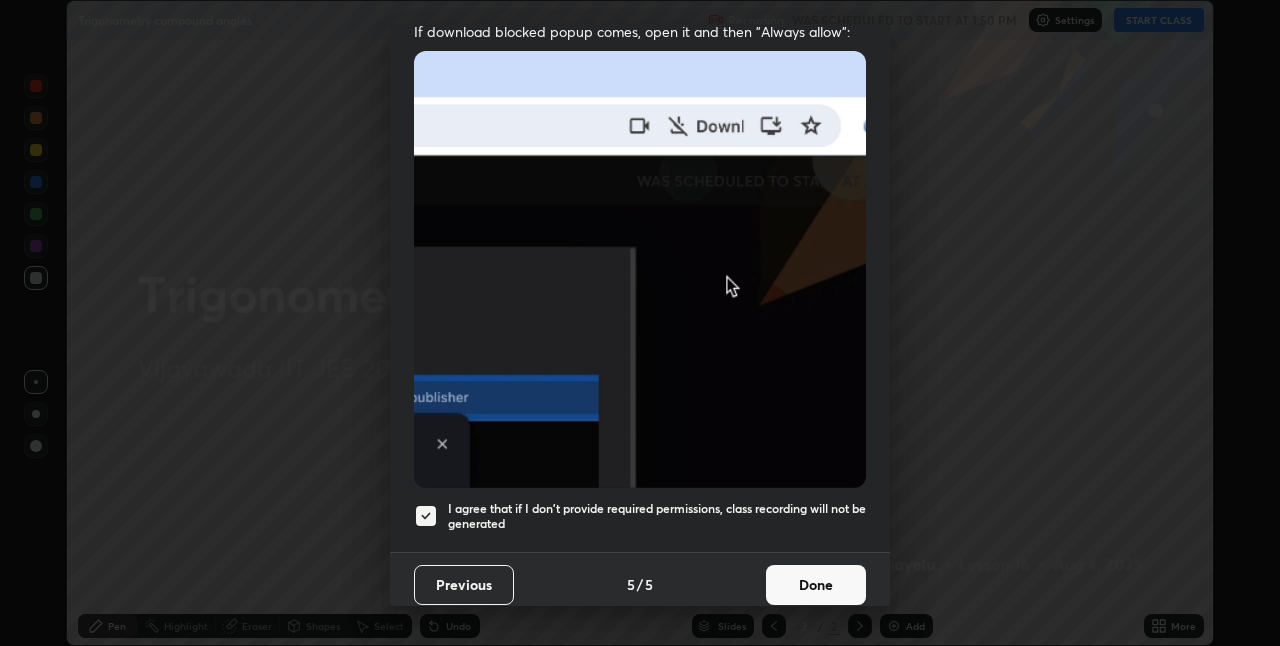 click on "Done" at bounding box center (816, 585) 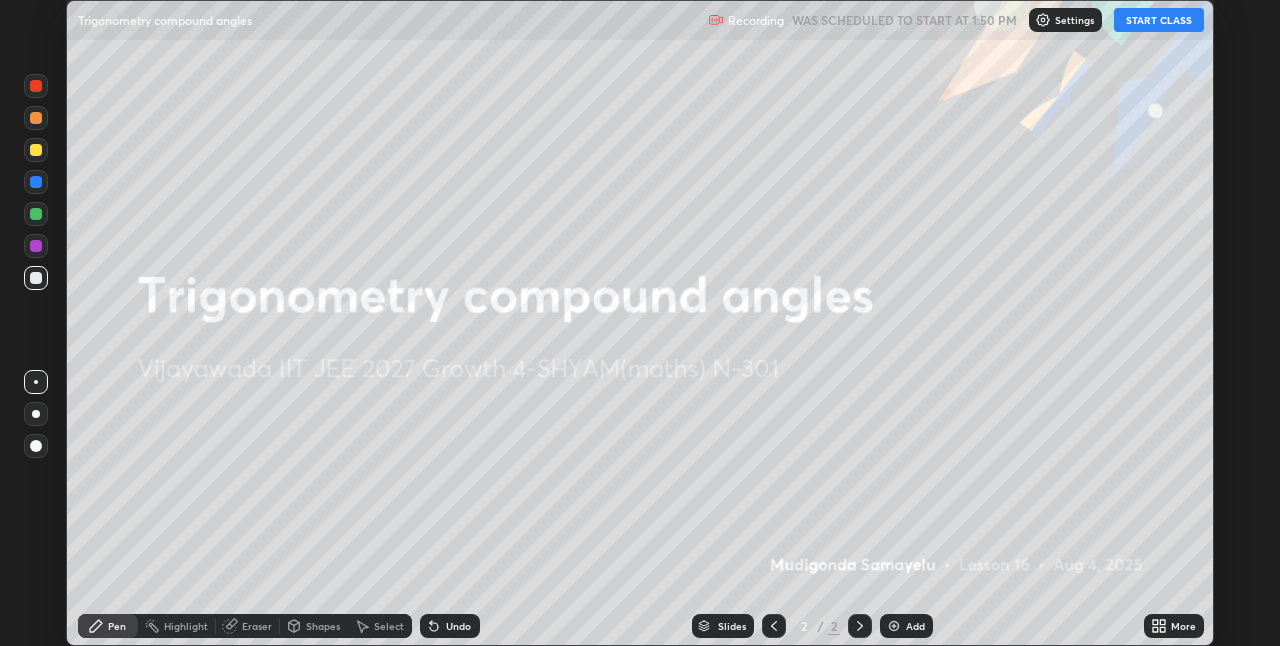 click on "START CLASS" at bounding box center (1159, 20) 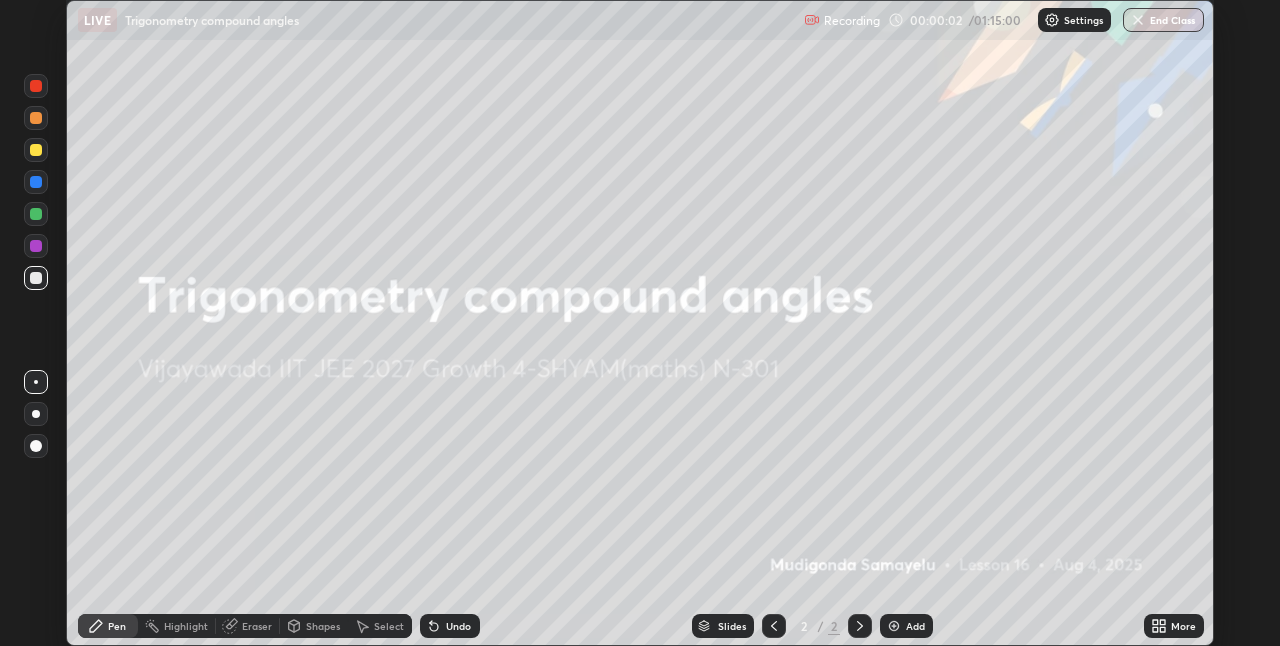 click 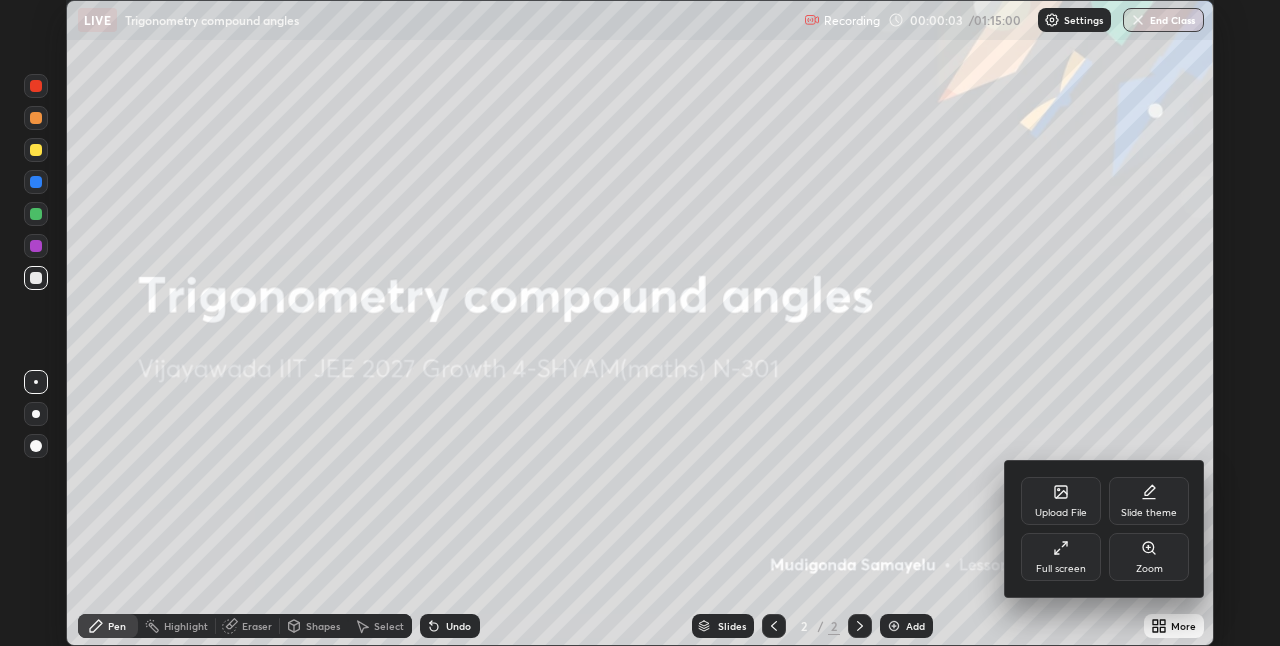 click 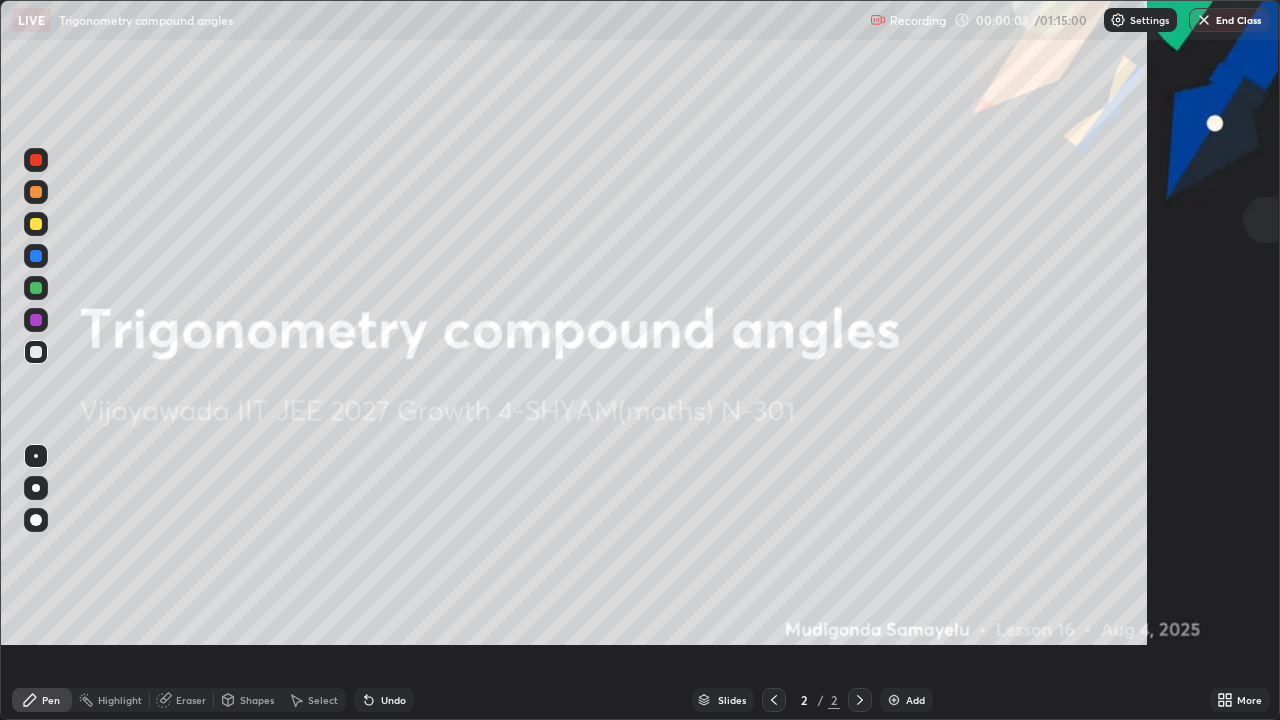scroll, scrollTop: 99280, scrollLeft: 98720, axis: both 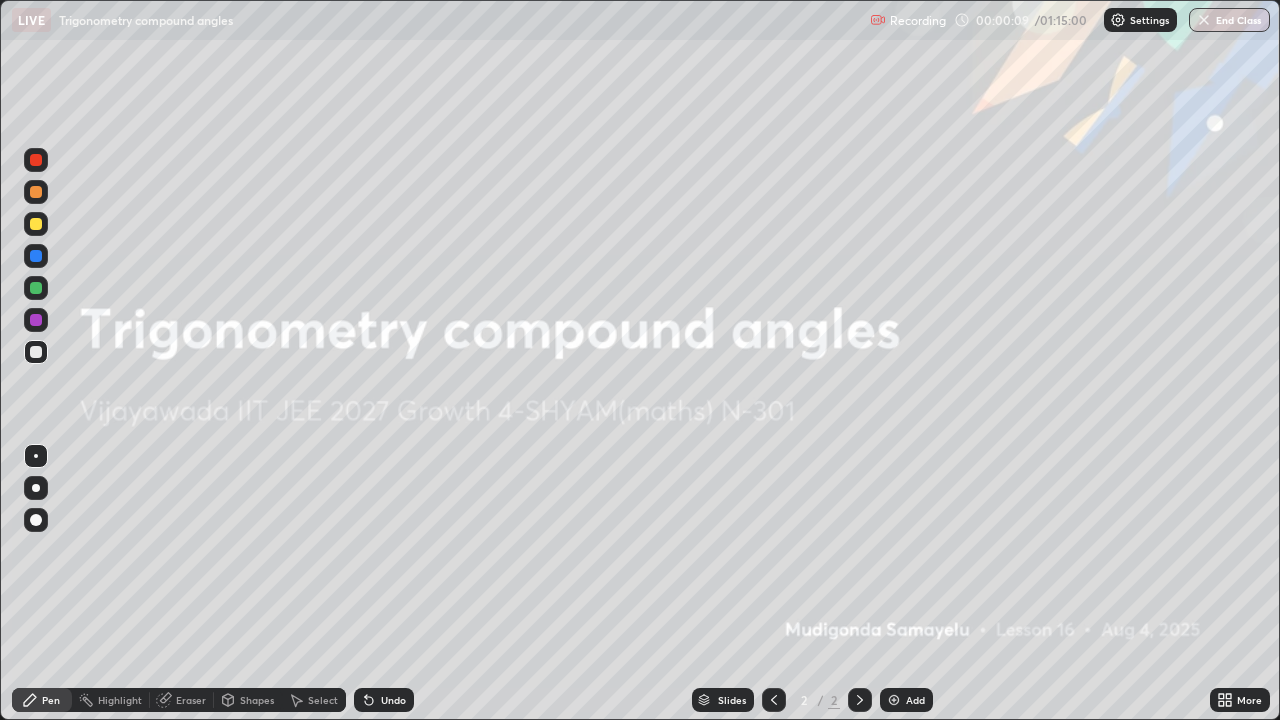 click at bounding box center [894, 700] 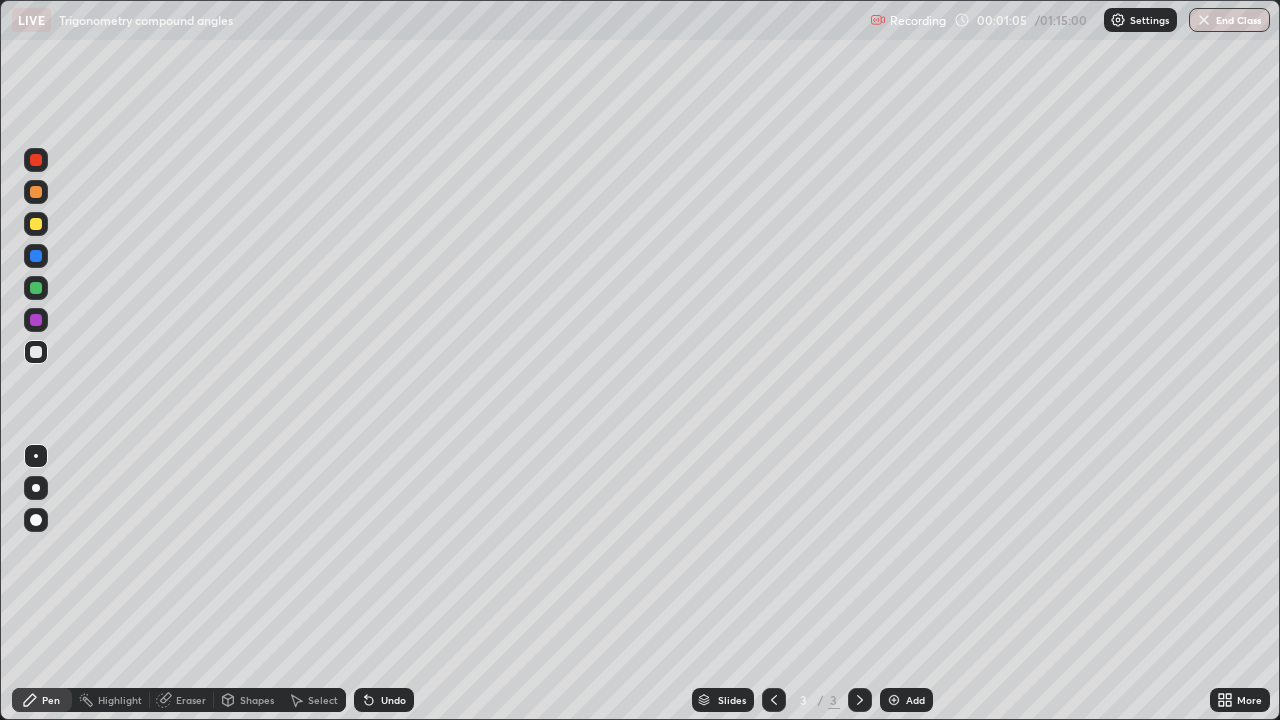 click at bounding box center (36, 488) 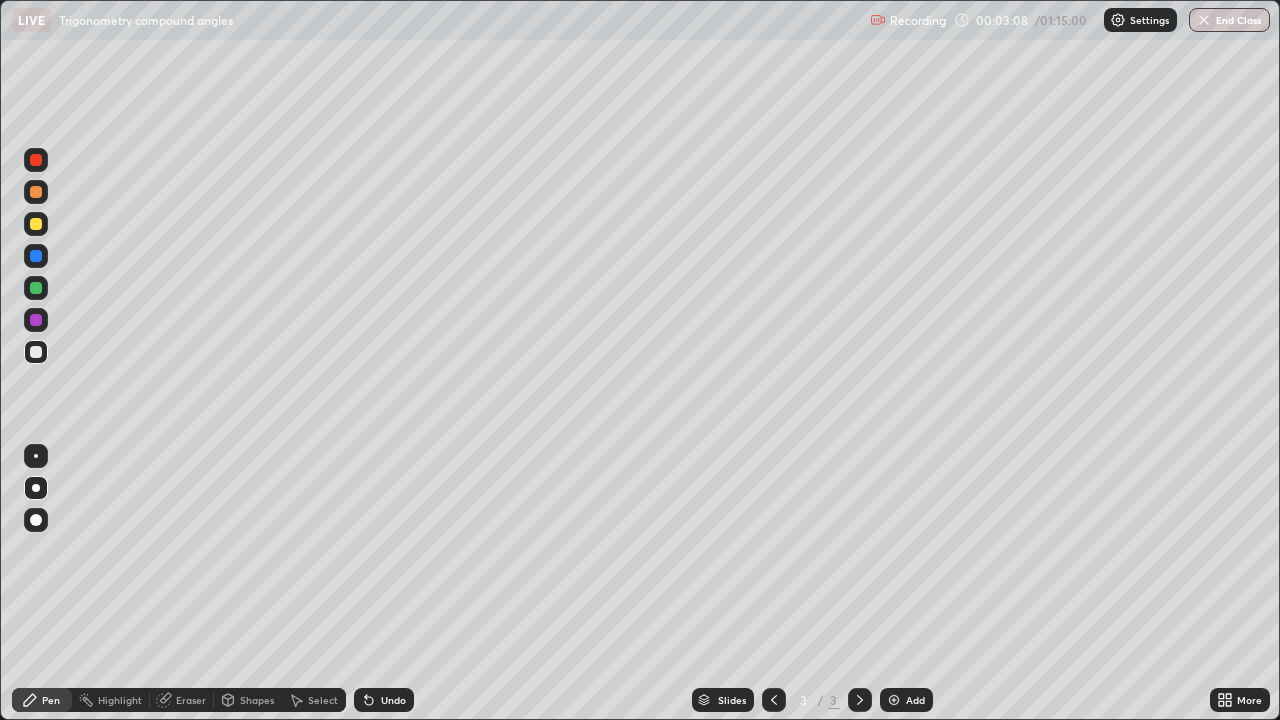 click on "Eraser" at bounding box center (191, 700) 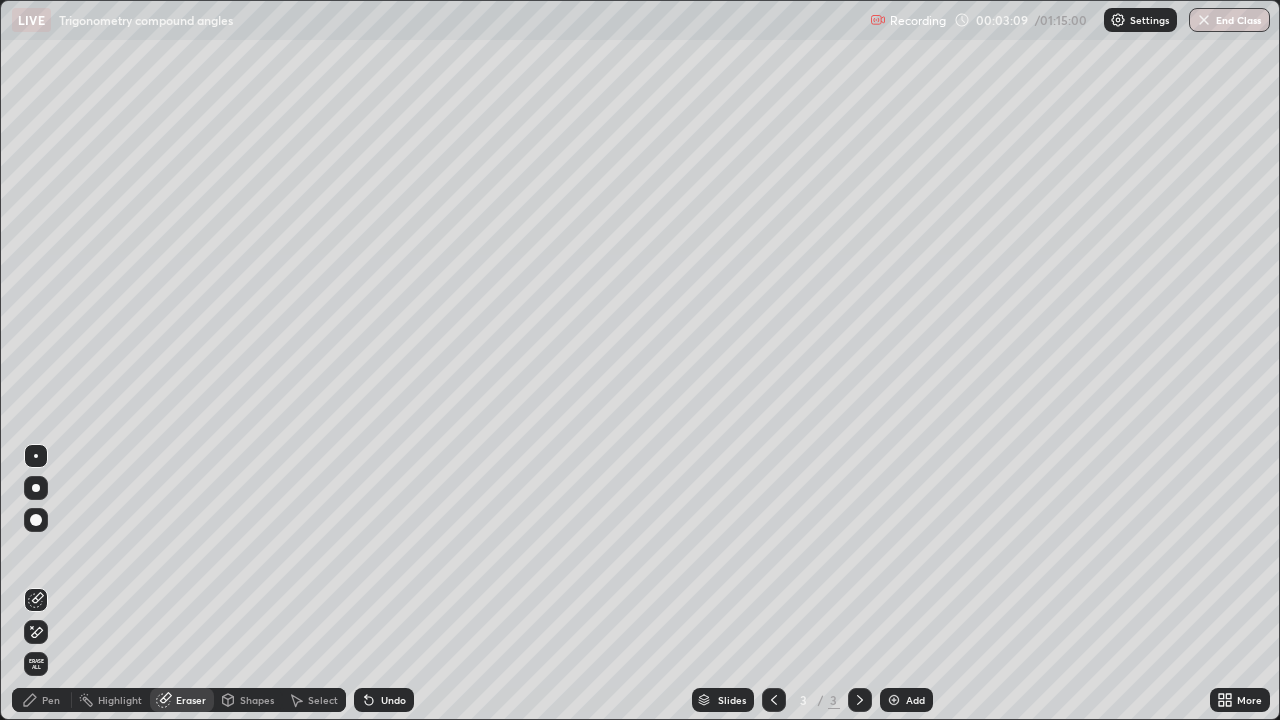 click on "Eraser" at bounding box center [191, 700] 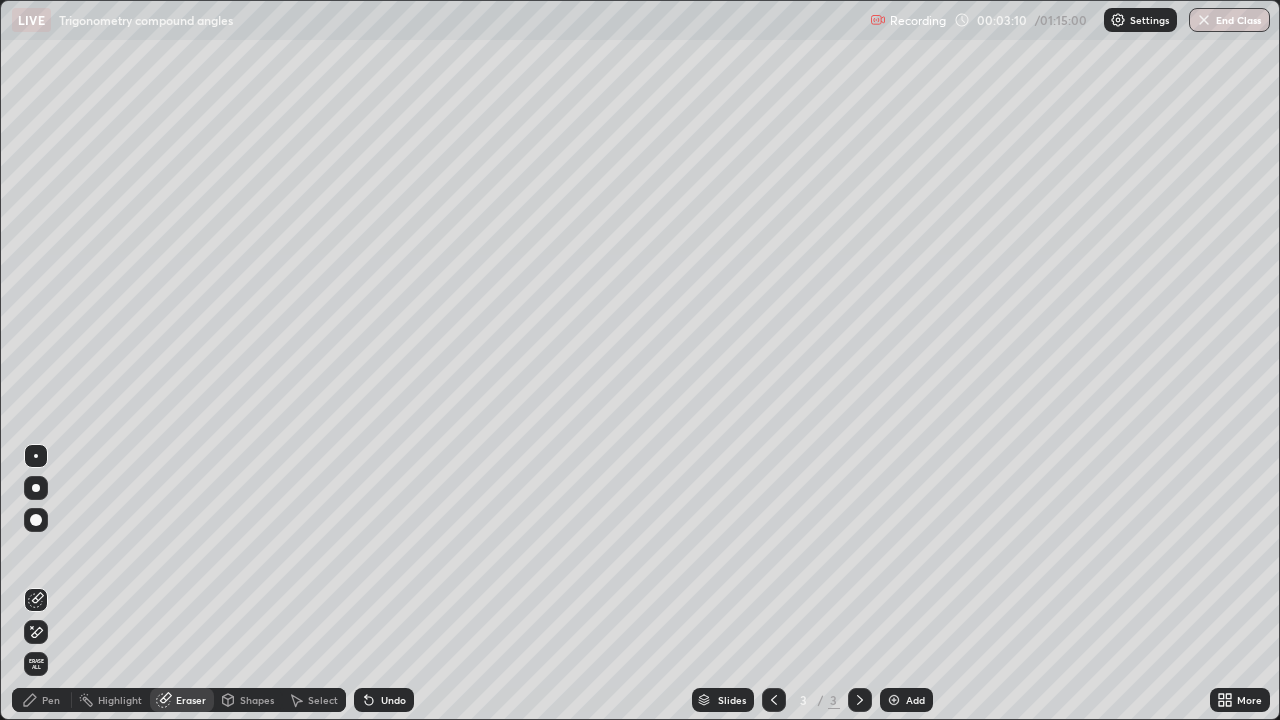 click on "Shapes" at bounding box center [257, 700] 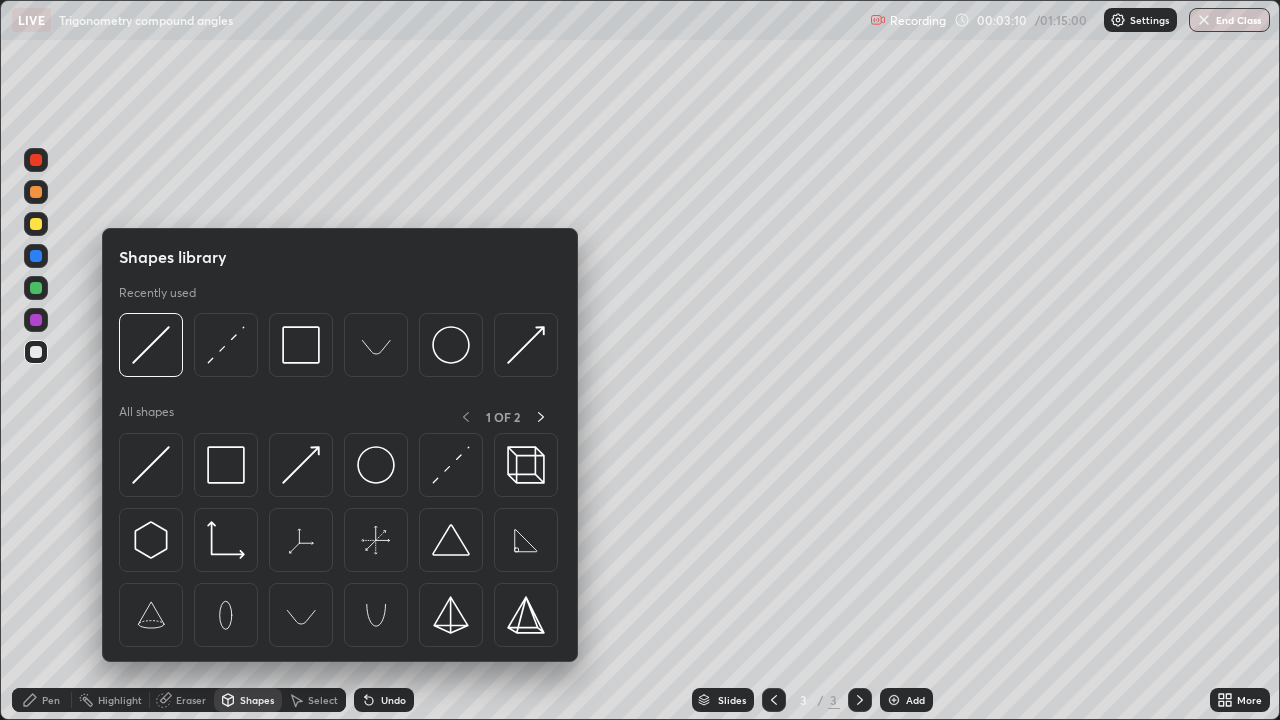 click at bounding box center (226, 465) 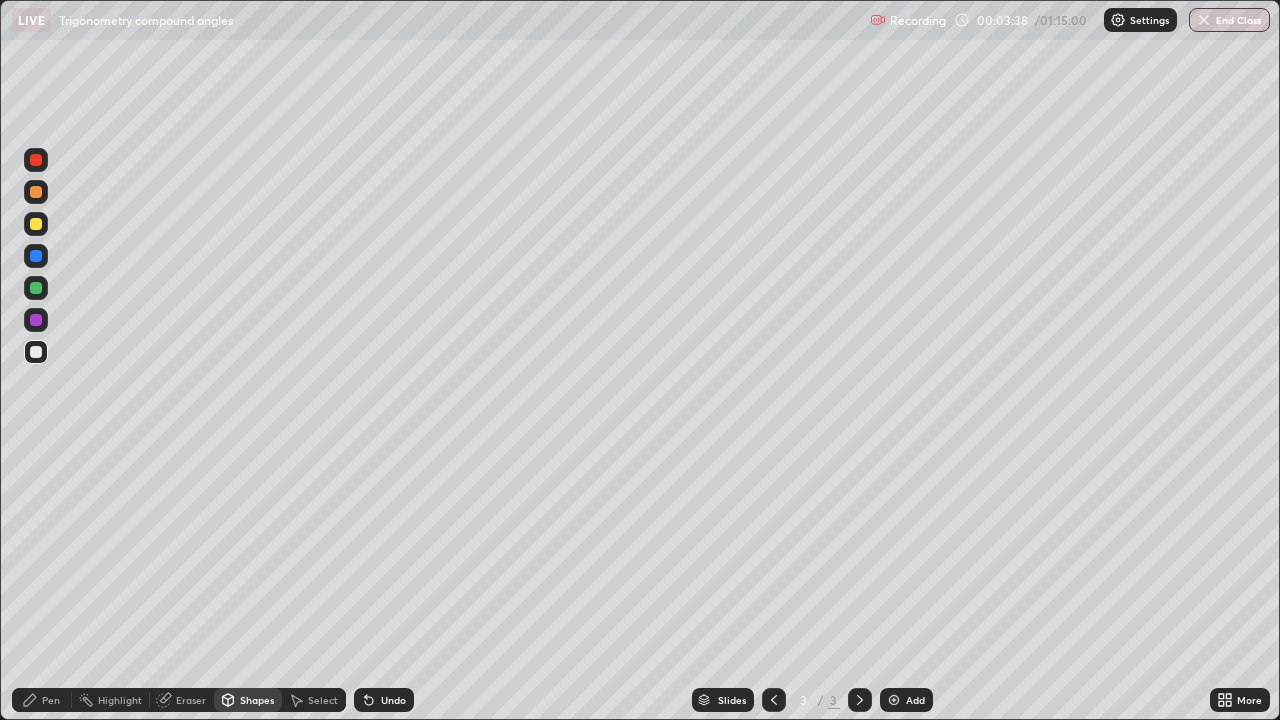 click on "Undo" at bounding box center (384, 700) 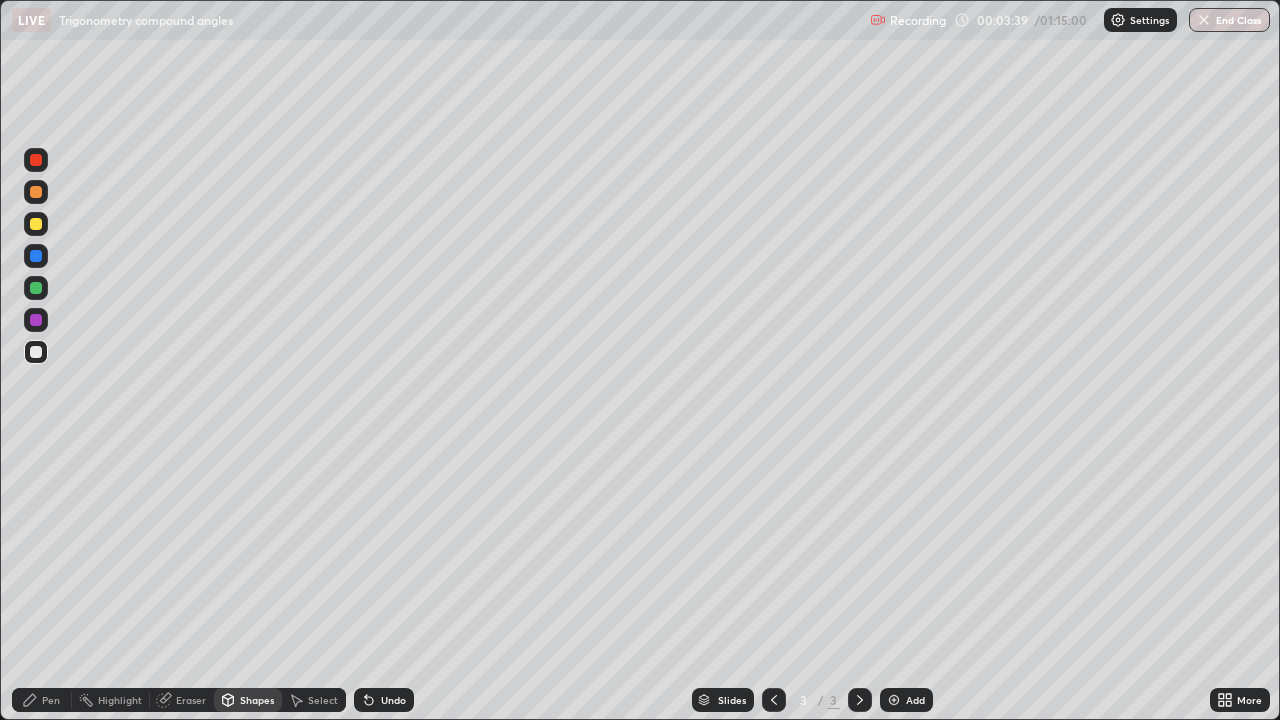 click on "Undo" at bounding box center [393, 700] 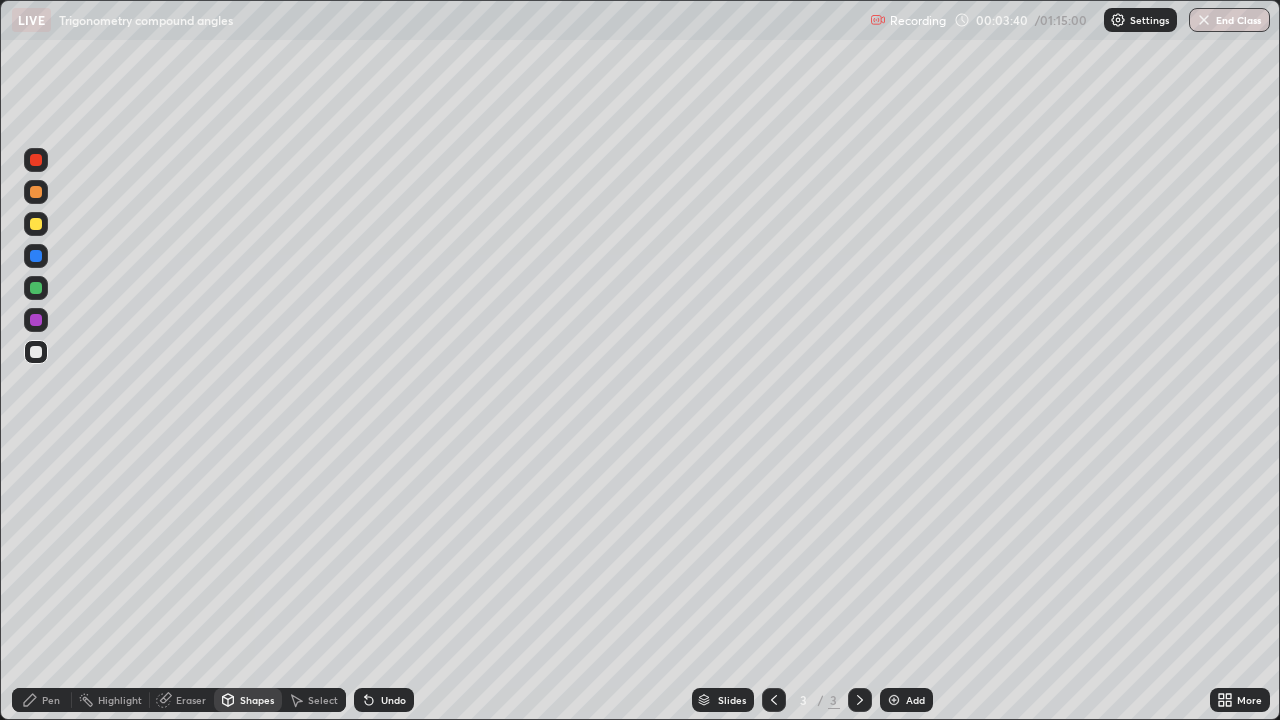 click on "Pen" at bounding box center [51, 700] 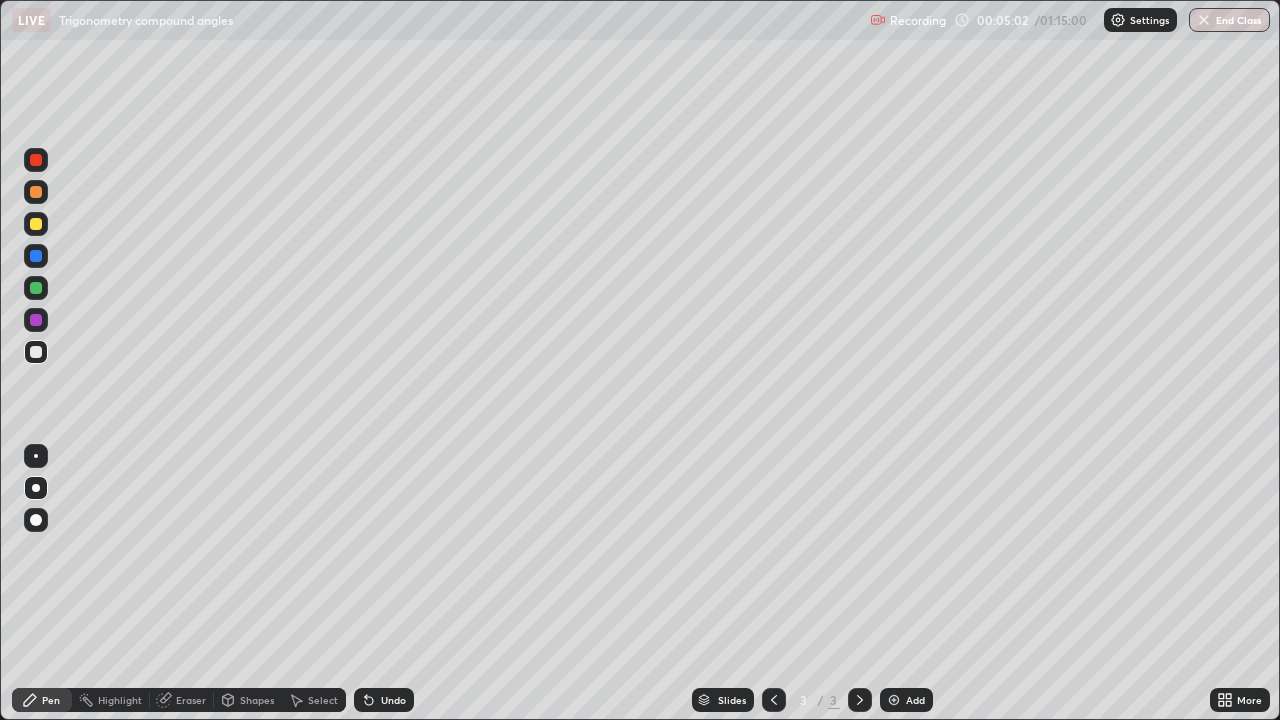 click on "Shapes" at bounding box center (257, 700) 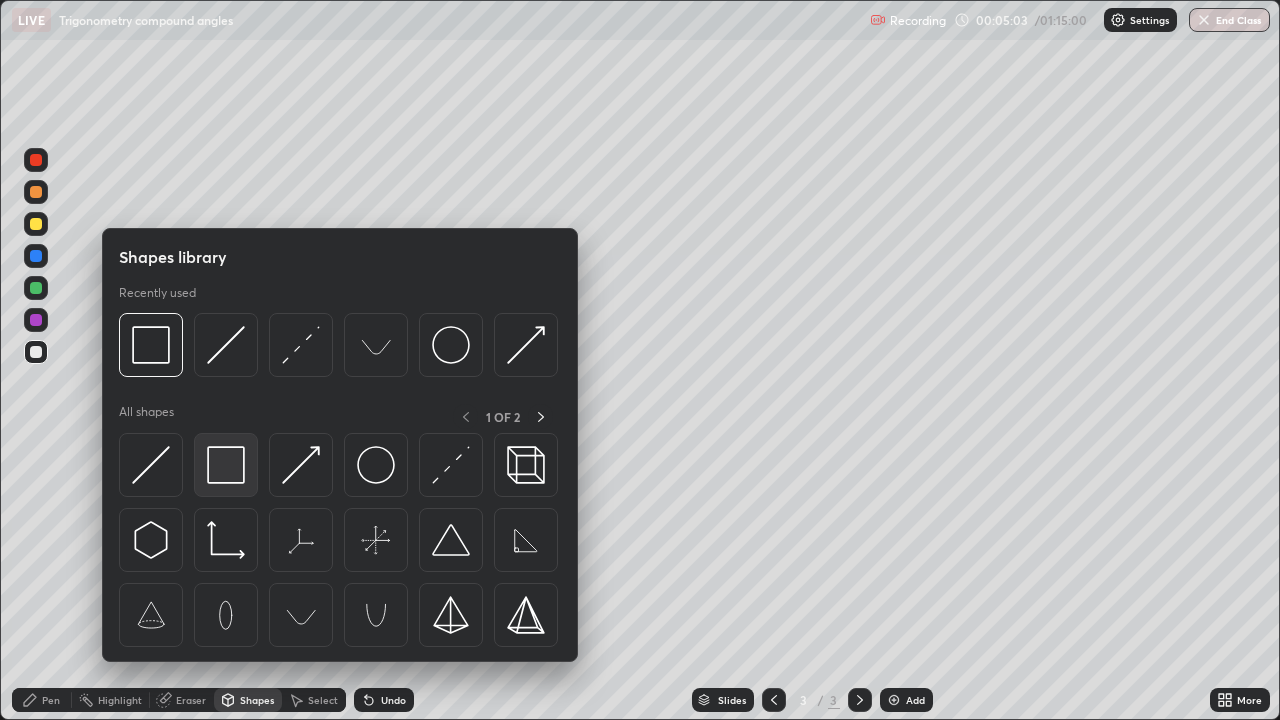 click at bounding box center [226, 465] 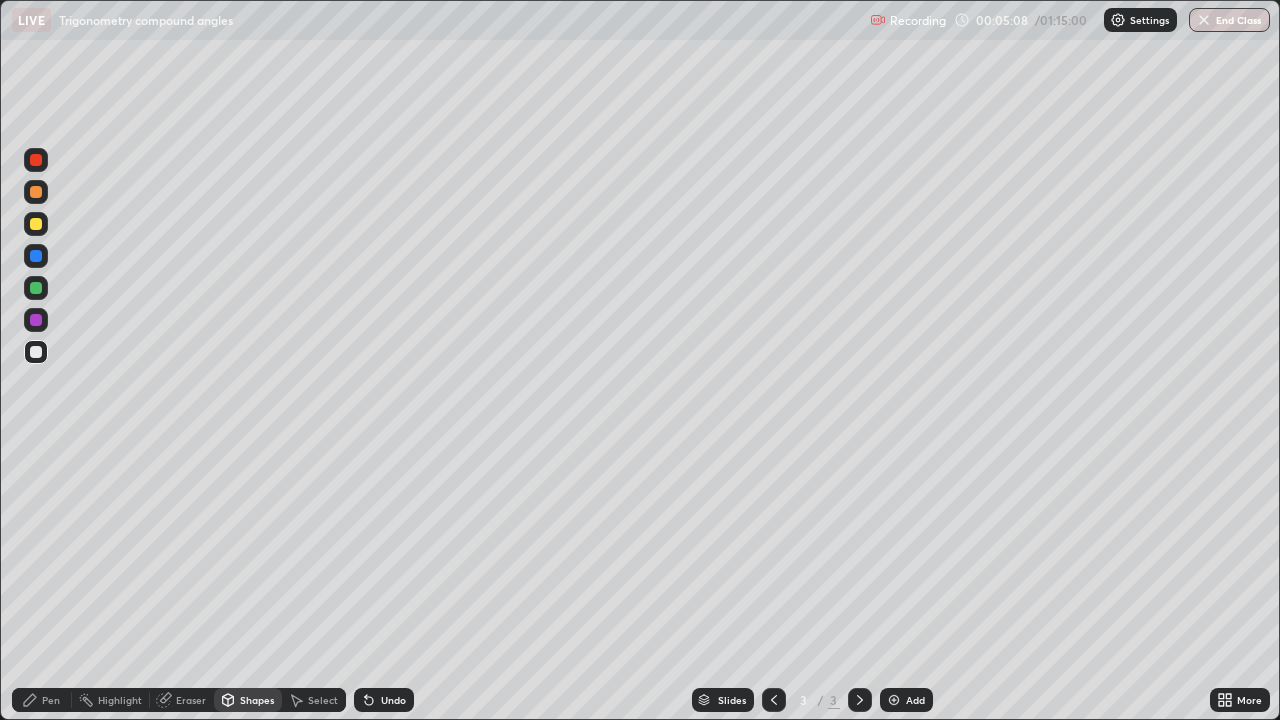 click on "Shapes" at bounding box center (257, 700) 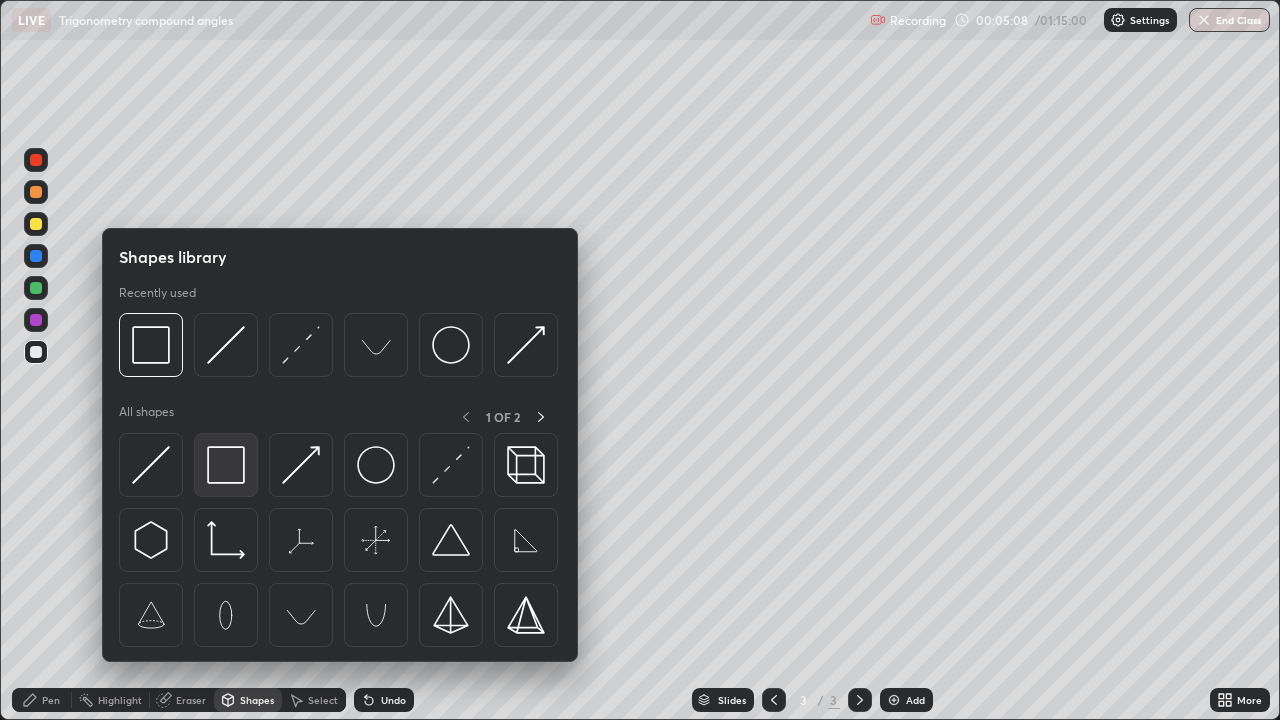 click at bounding box center [226, 465] 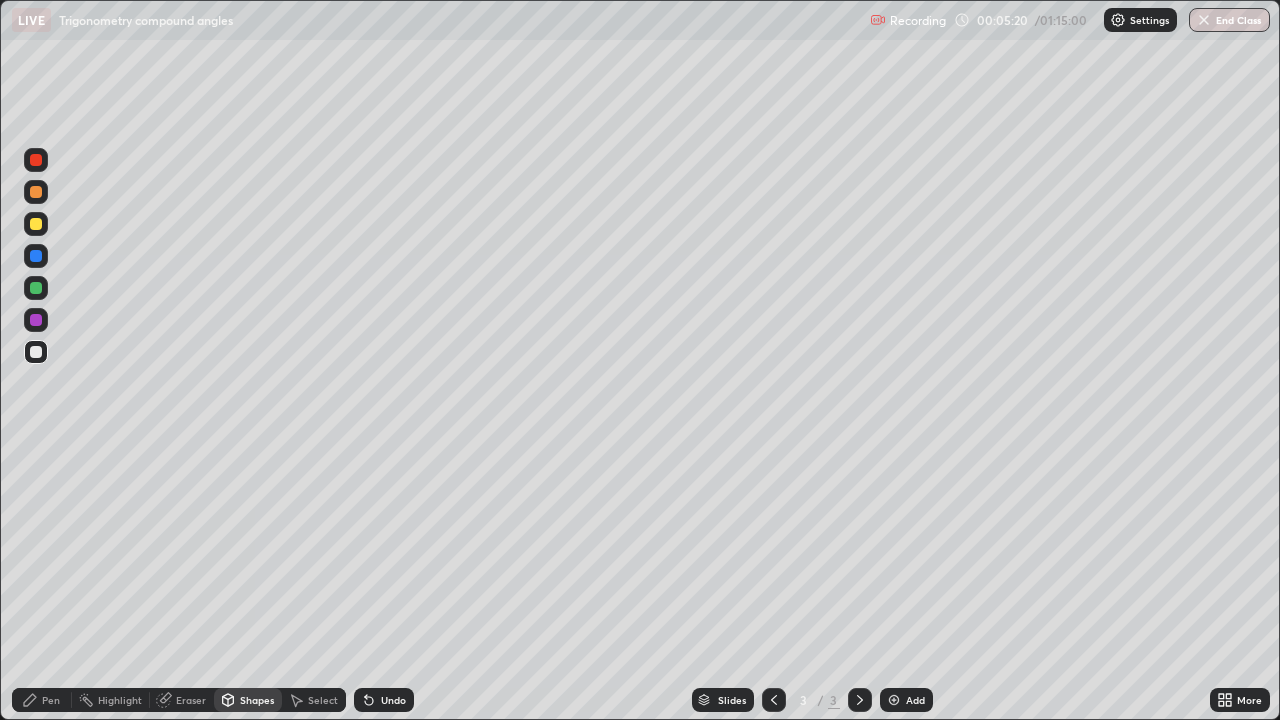 click on "Pen" at bounding box center (42, 700) 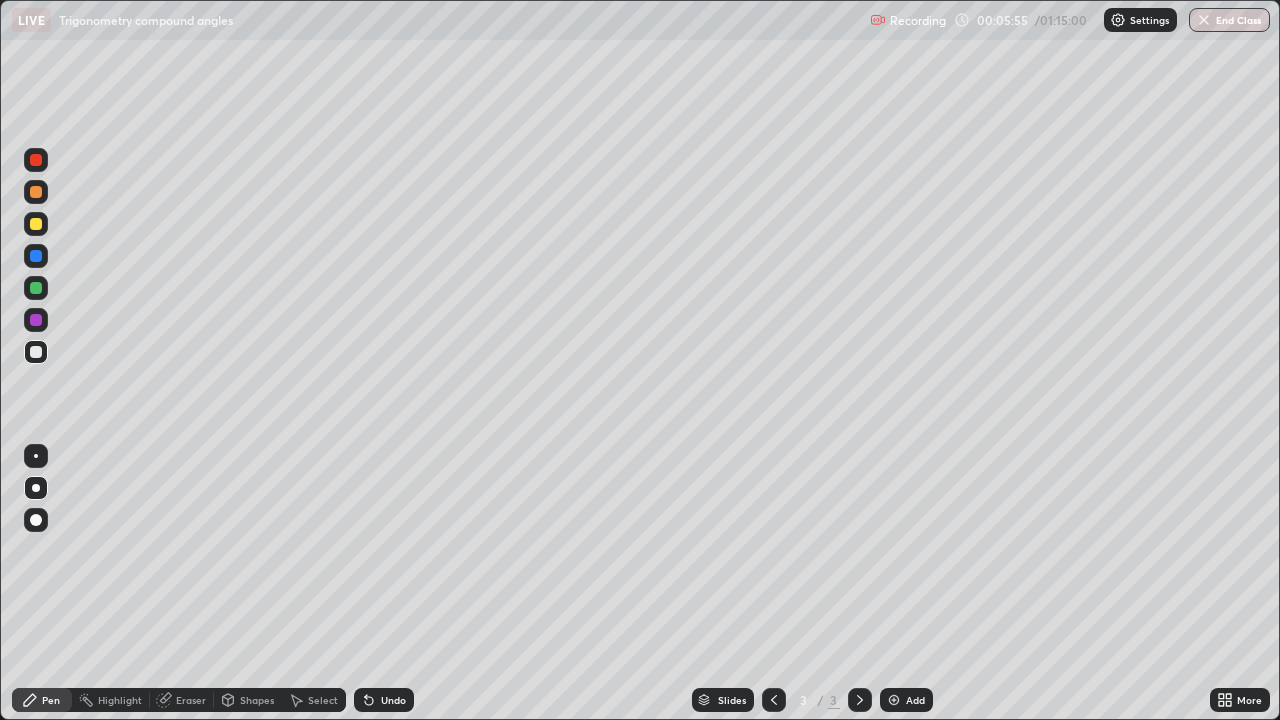 click on "Shapes" at bounding box center [257, 700] 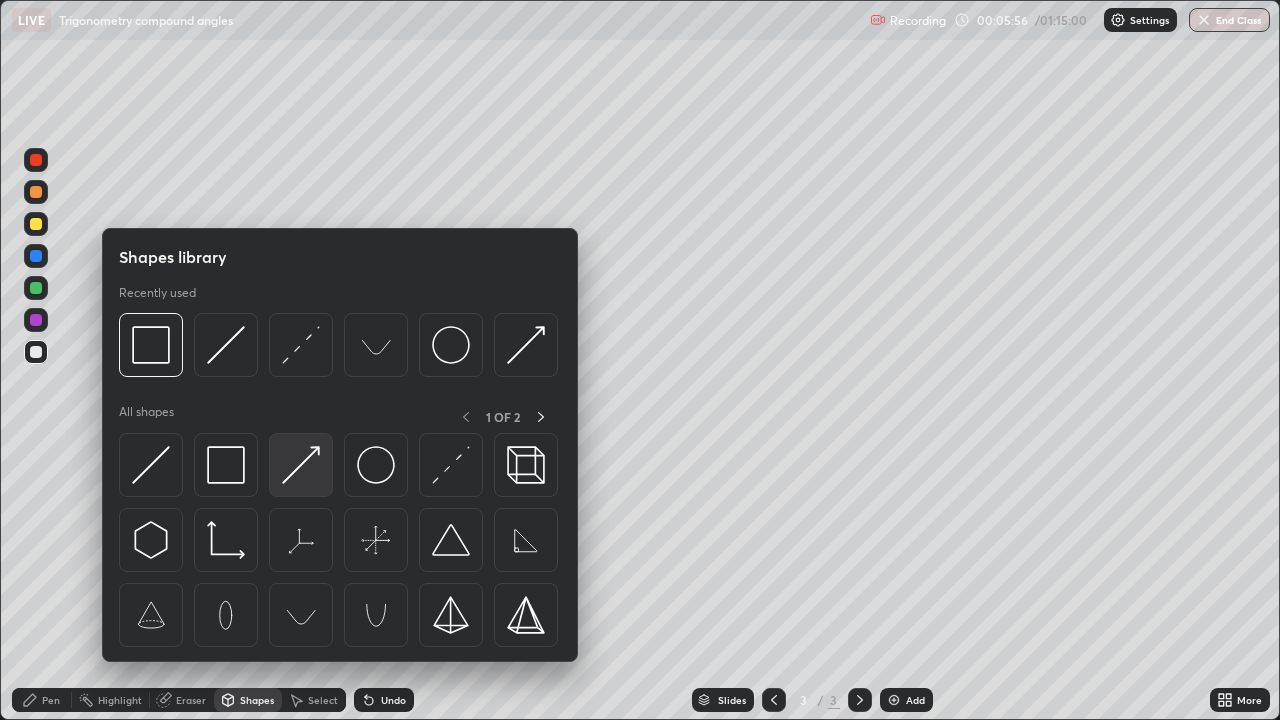 click at bounding box center [301, 465] 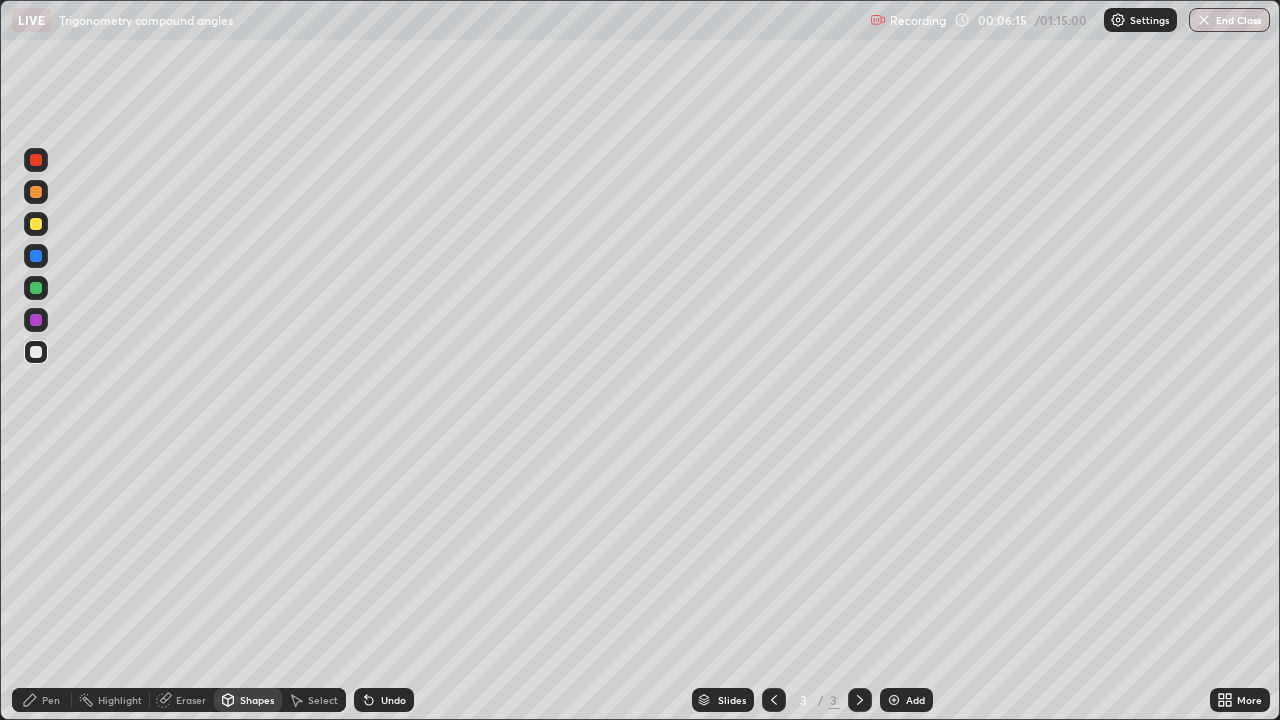 click on "Shapes" at bounding box center [257, 700] 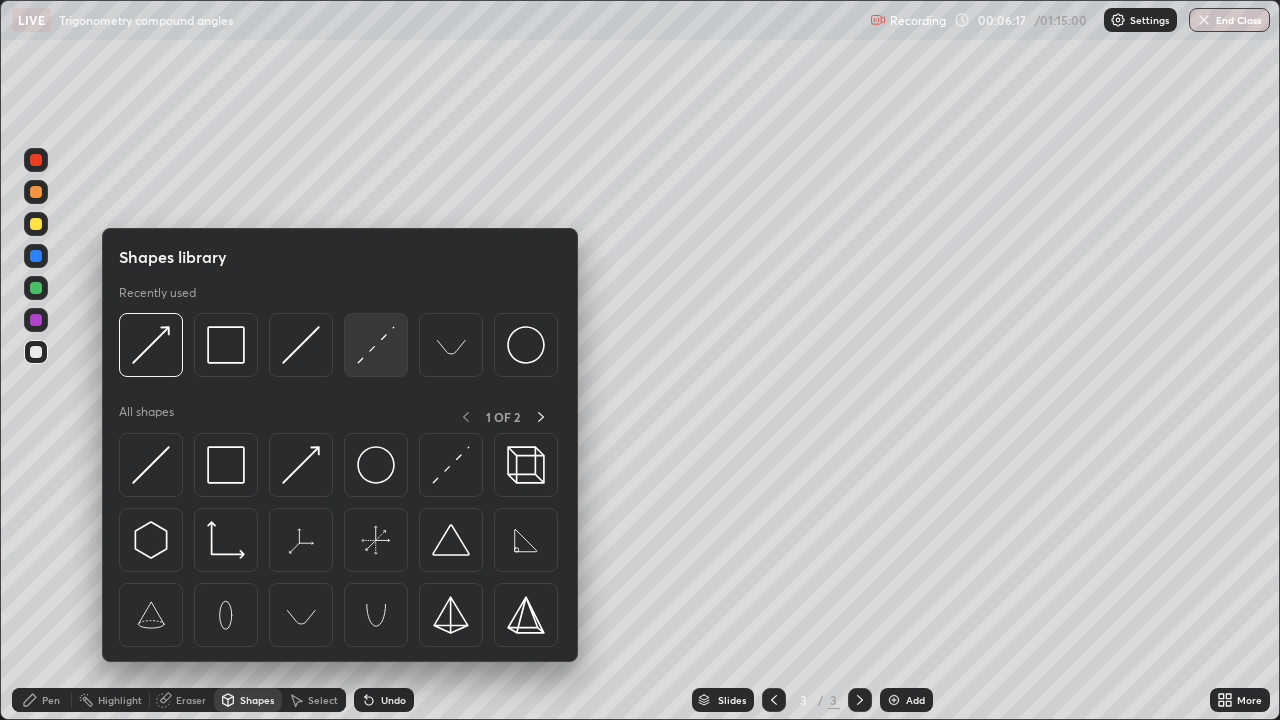 click at bounding box center (376, 345) 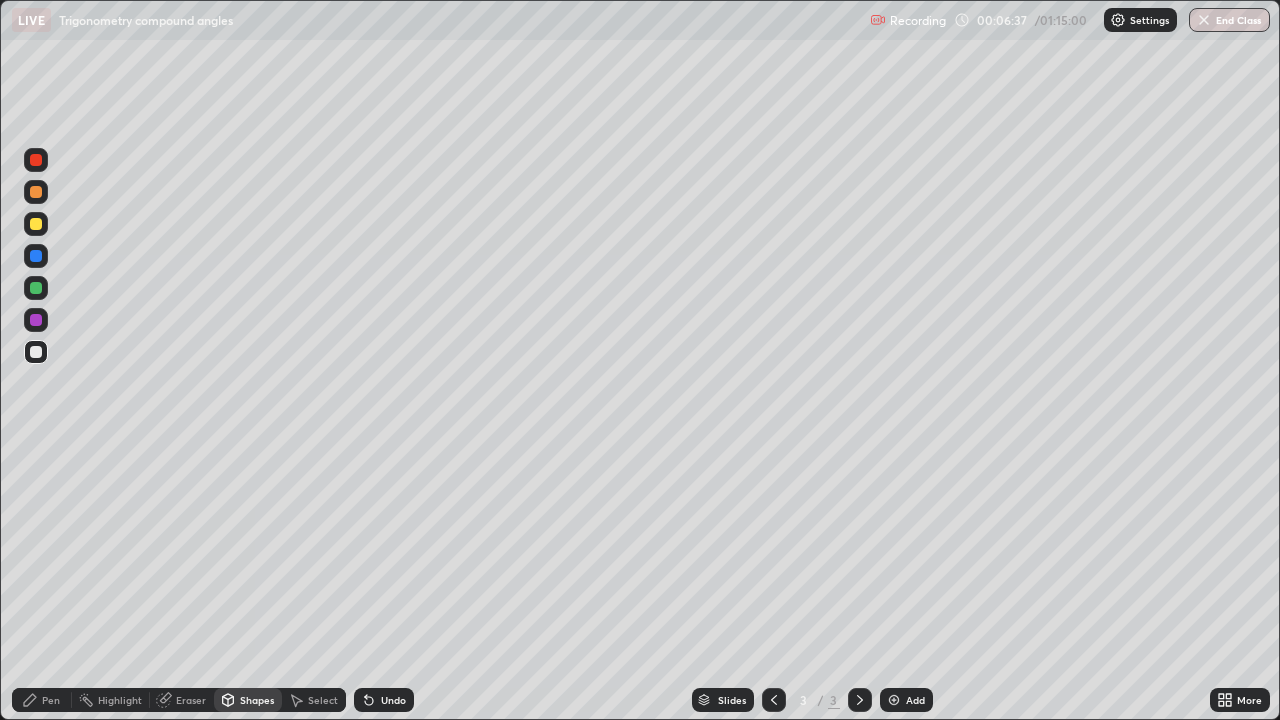 click on "Shapes" at bounding box center [257, 700] 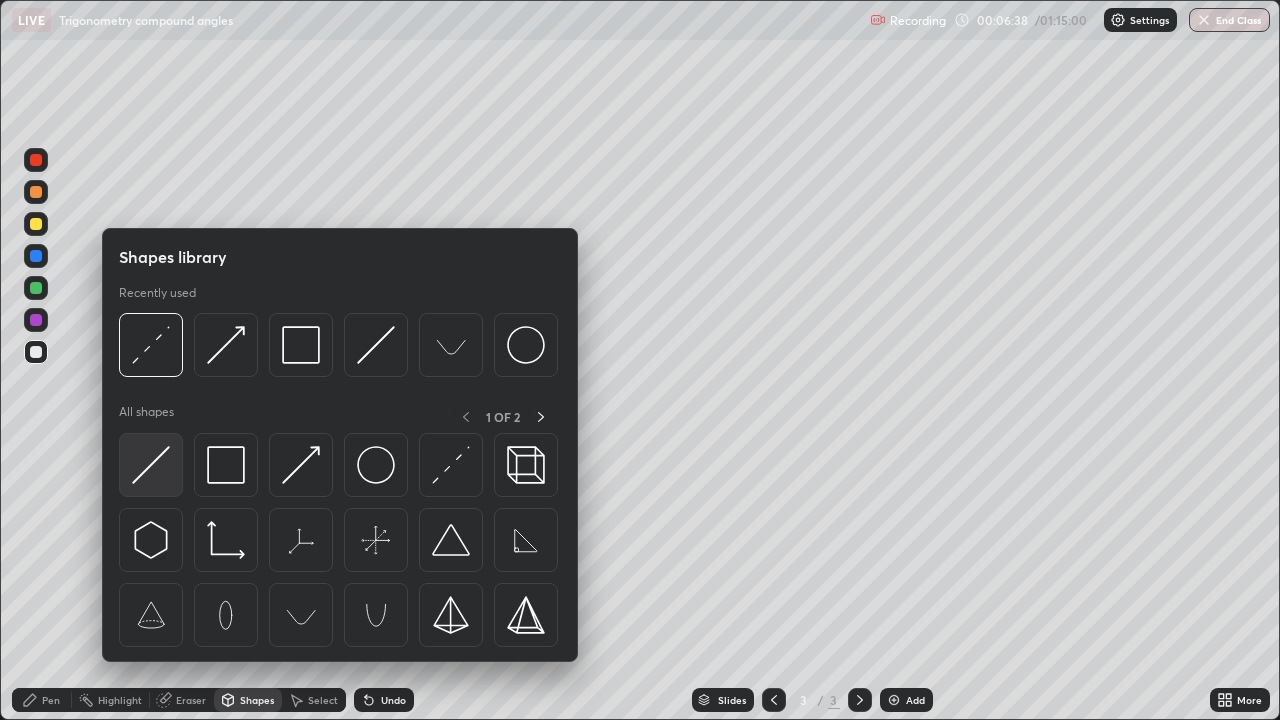 click at bounding box center (151, 465) 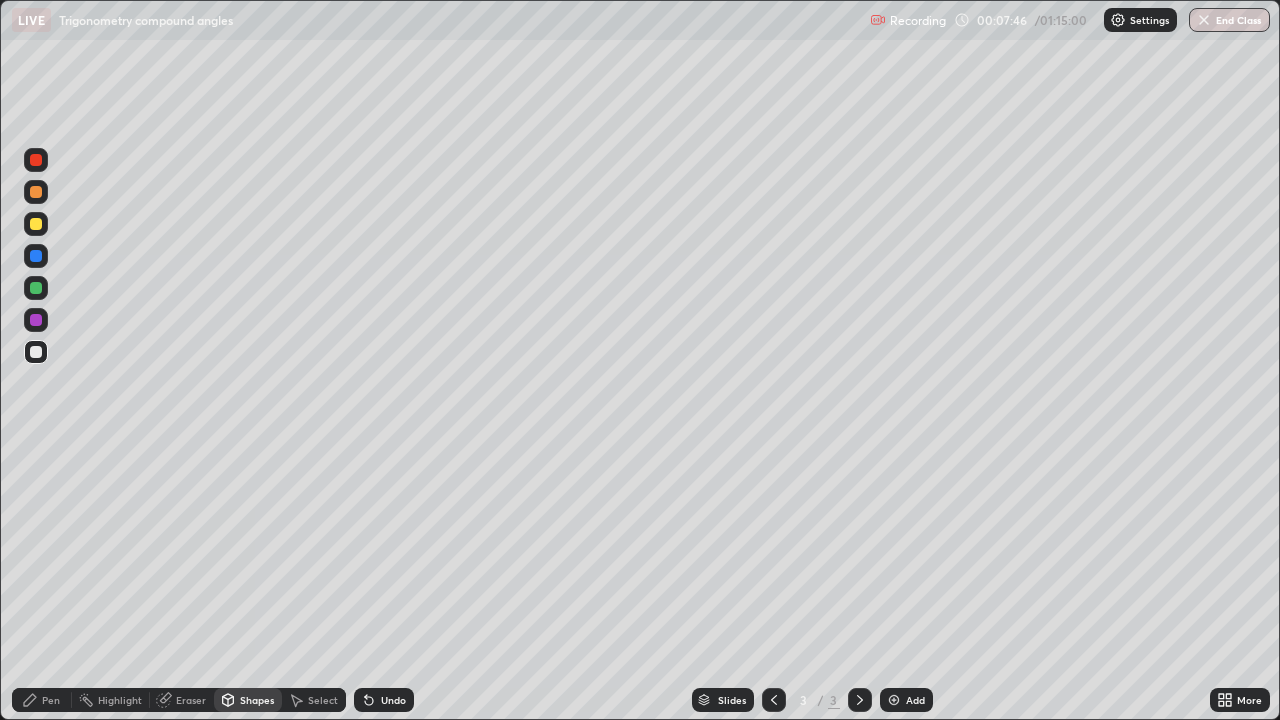 click on "Eraser" at bounding box center (191, 700) 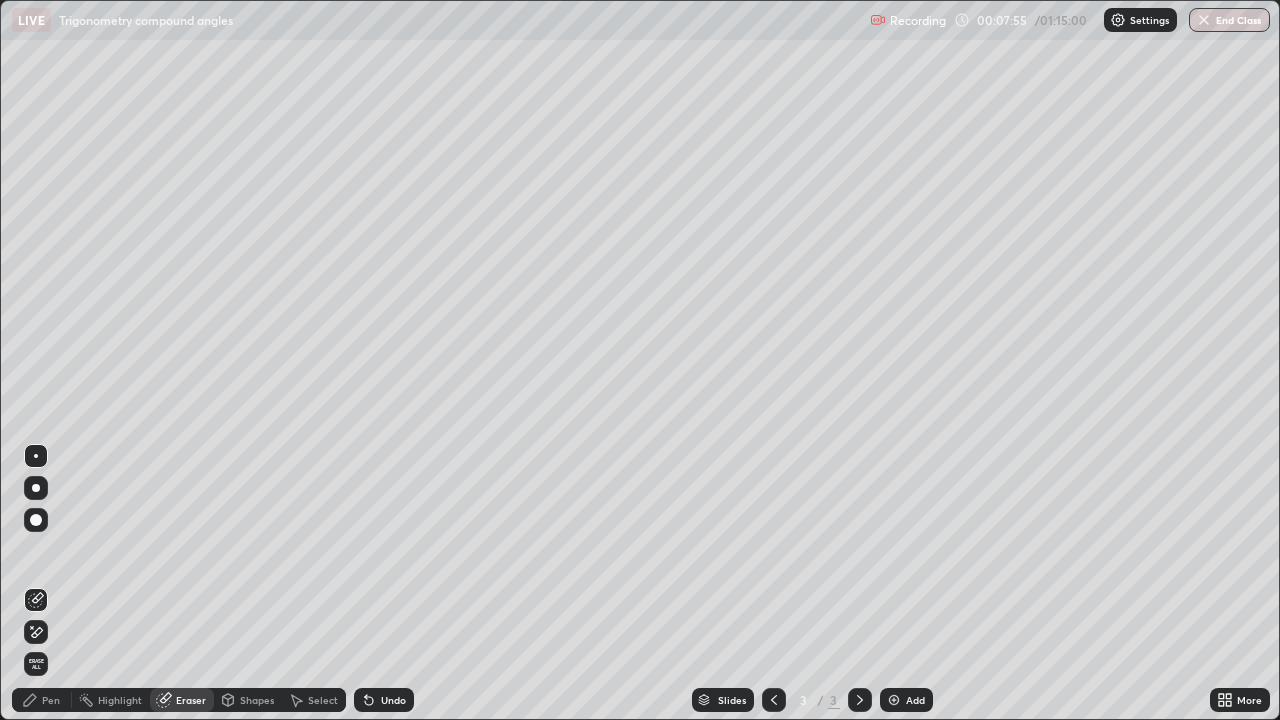 click on "Pen" at bounding box center [51, 700] 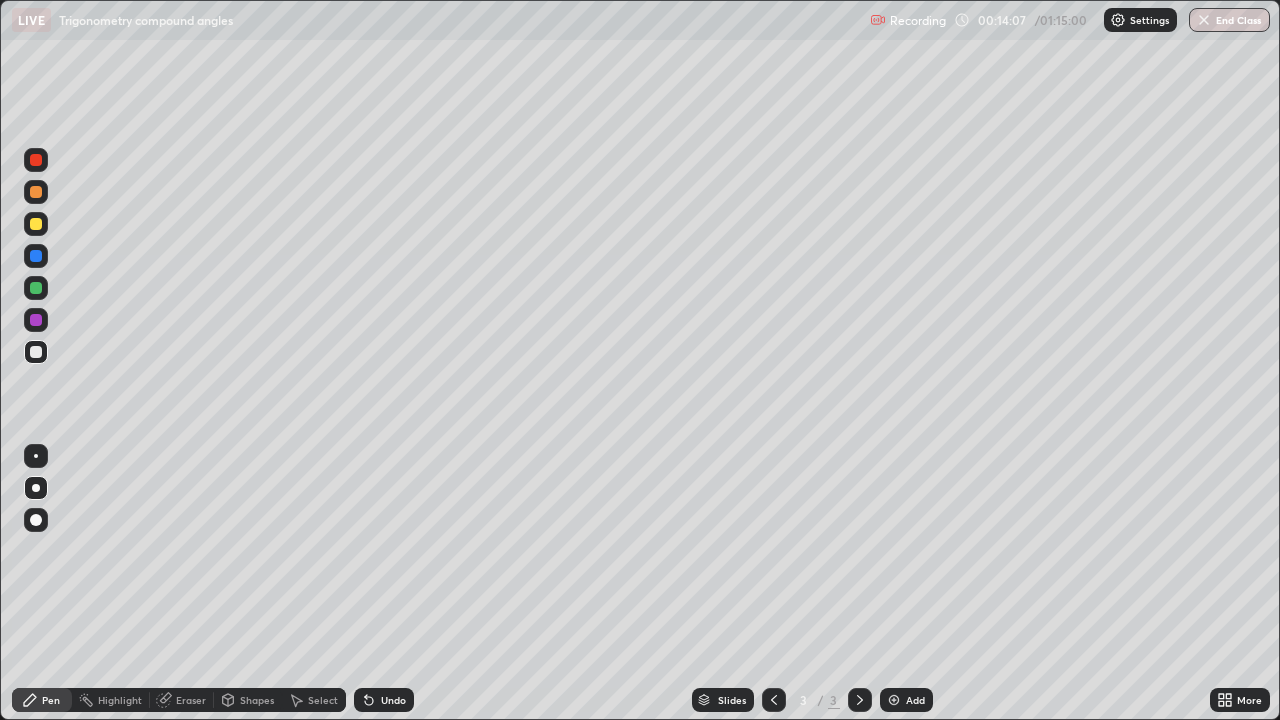 click at bounding box center [894, 700] 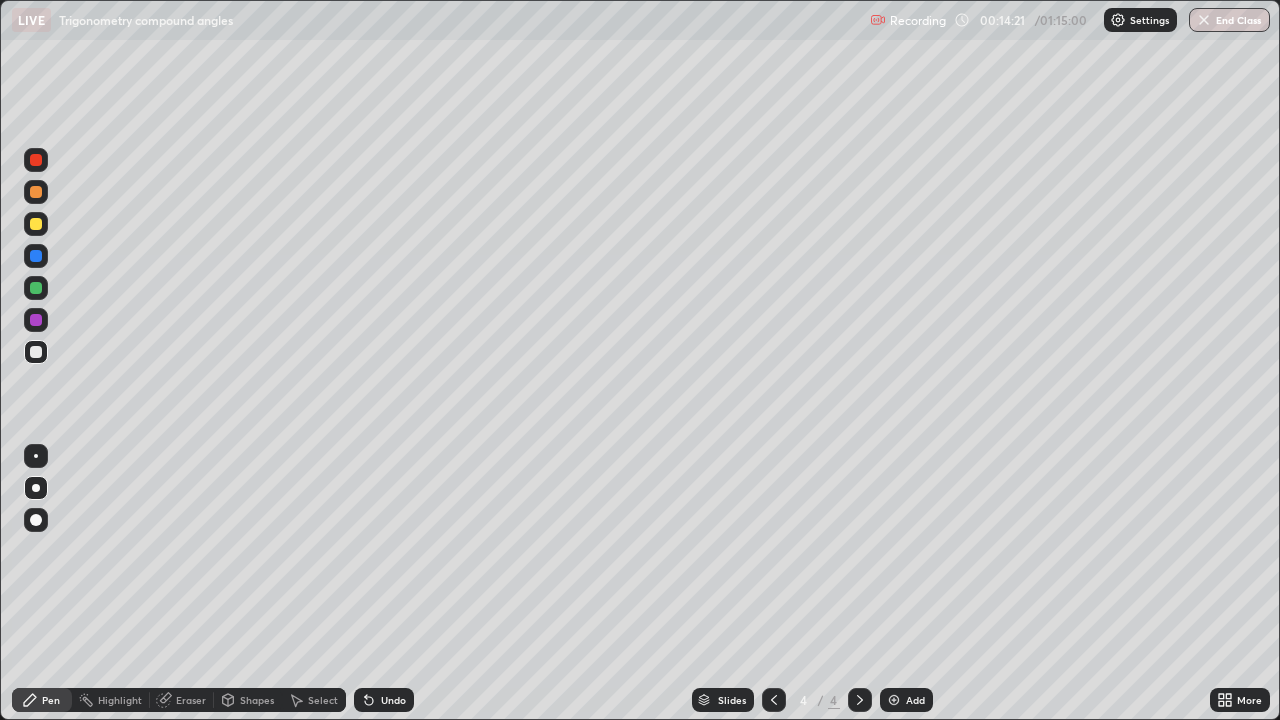 click on "Shapes" at bounding box center (257, 700) 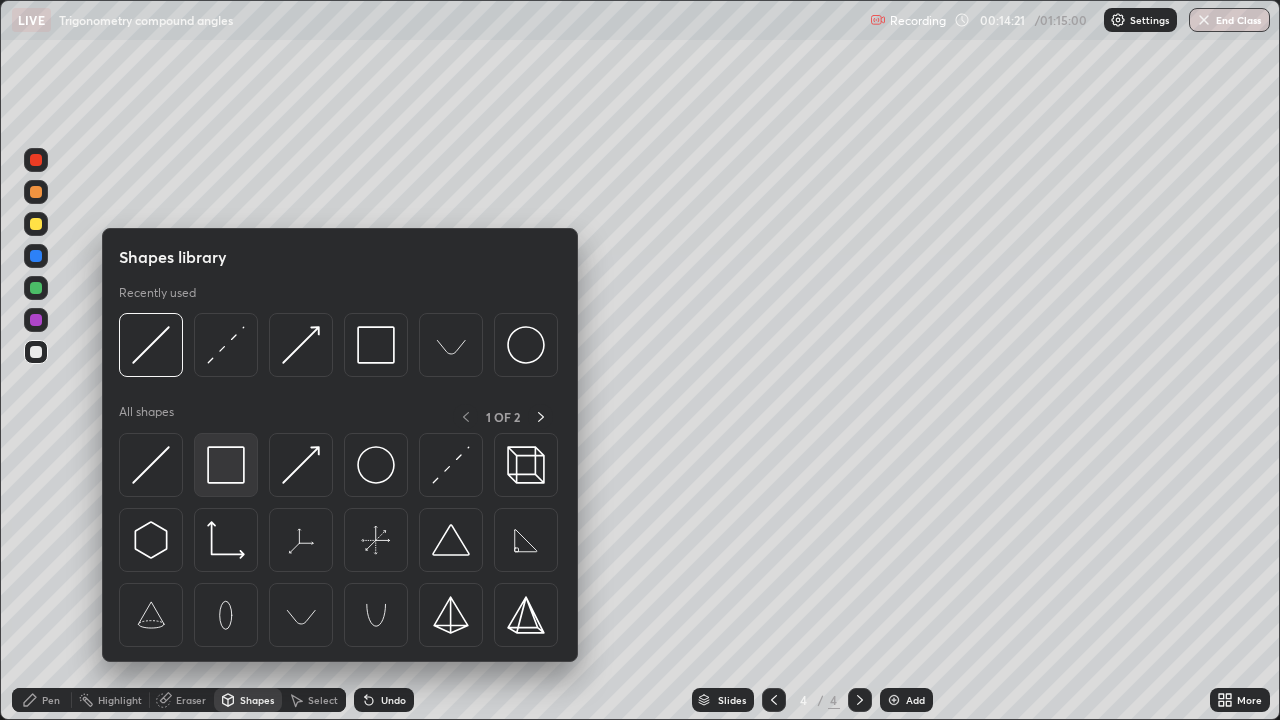 click at bounding box center [226, 465] 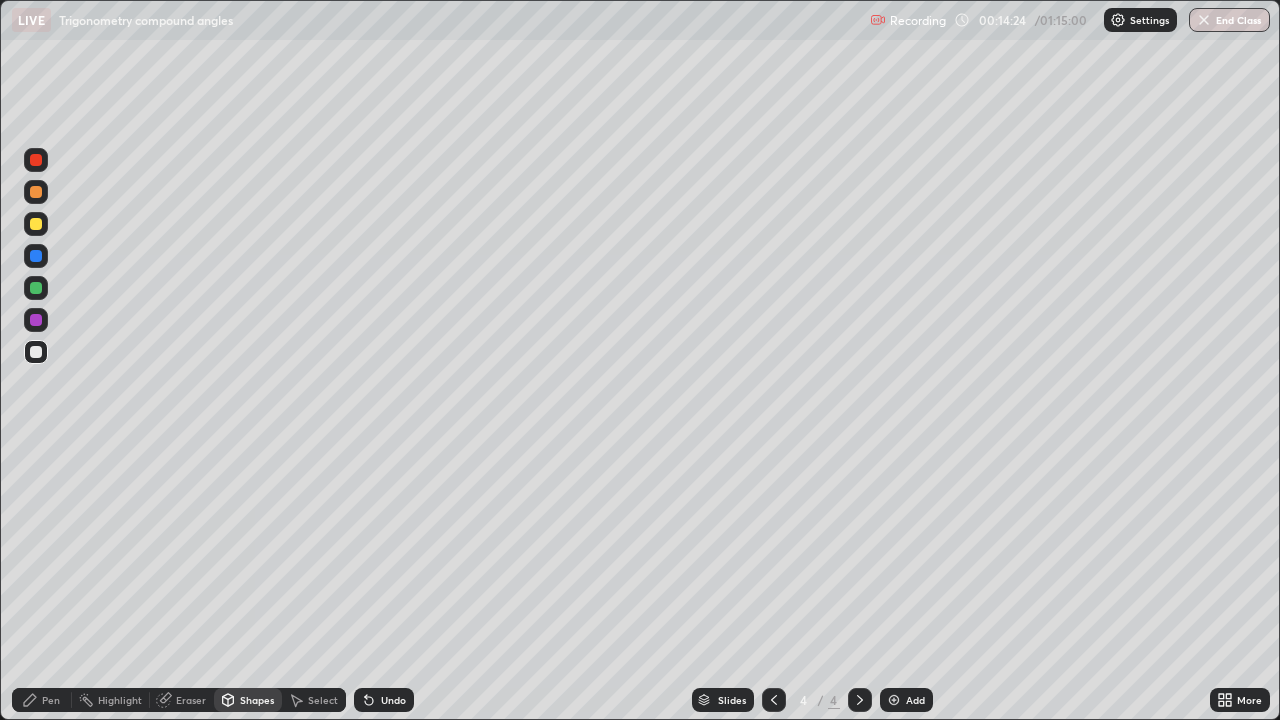 click on "Pen" at bounding box center [51, 700] 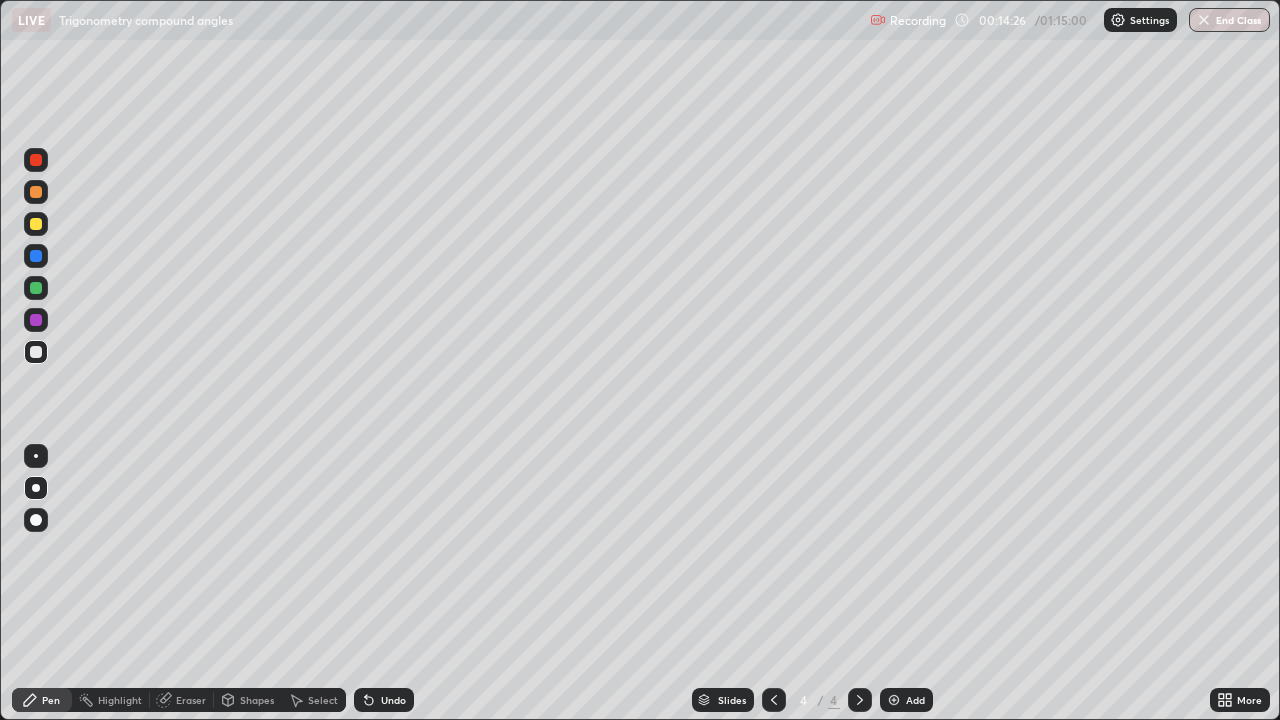 click on "Shapes" at bounding box center [257, 700] 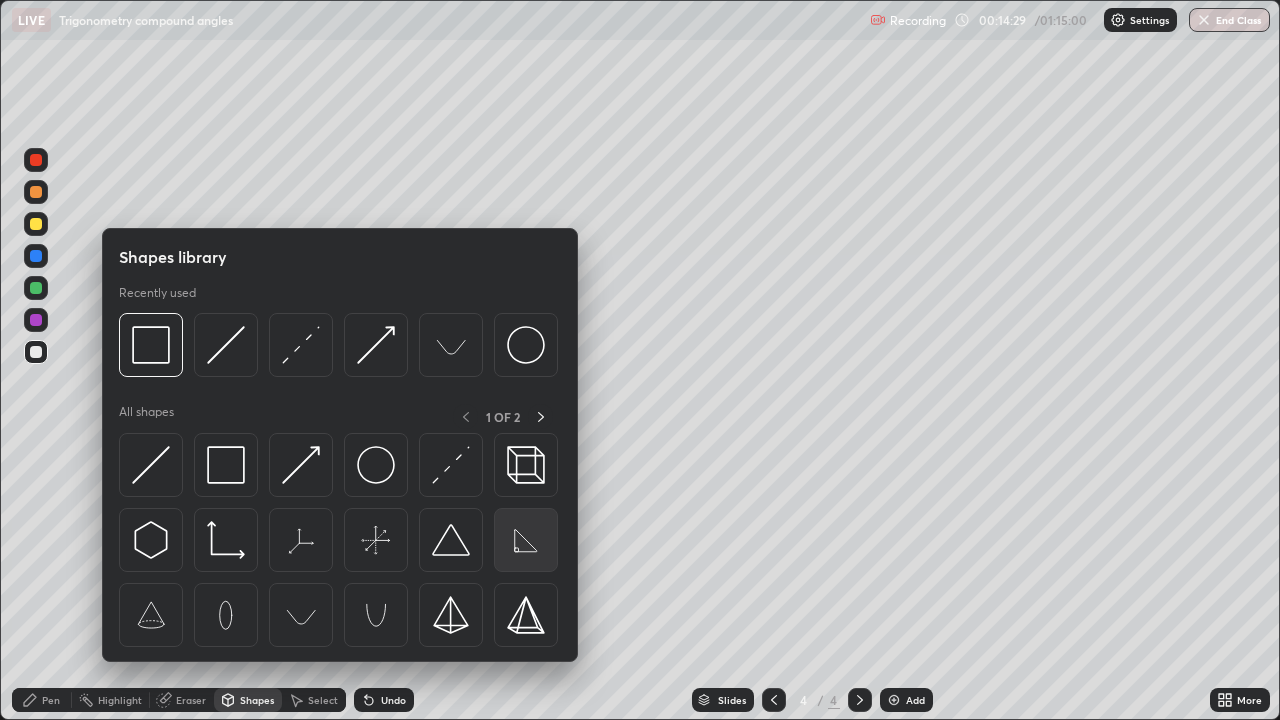 click at bounding box center (526, 540) 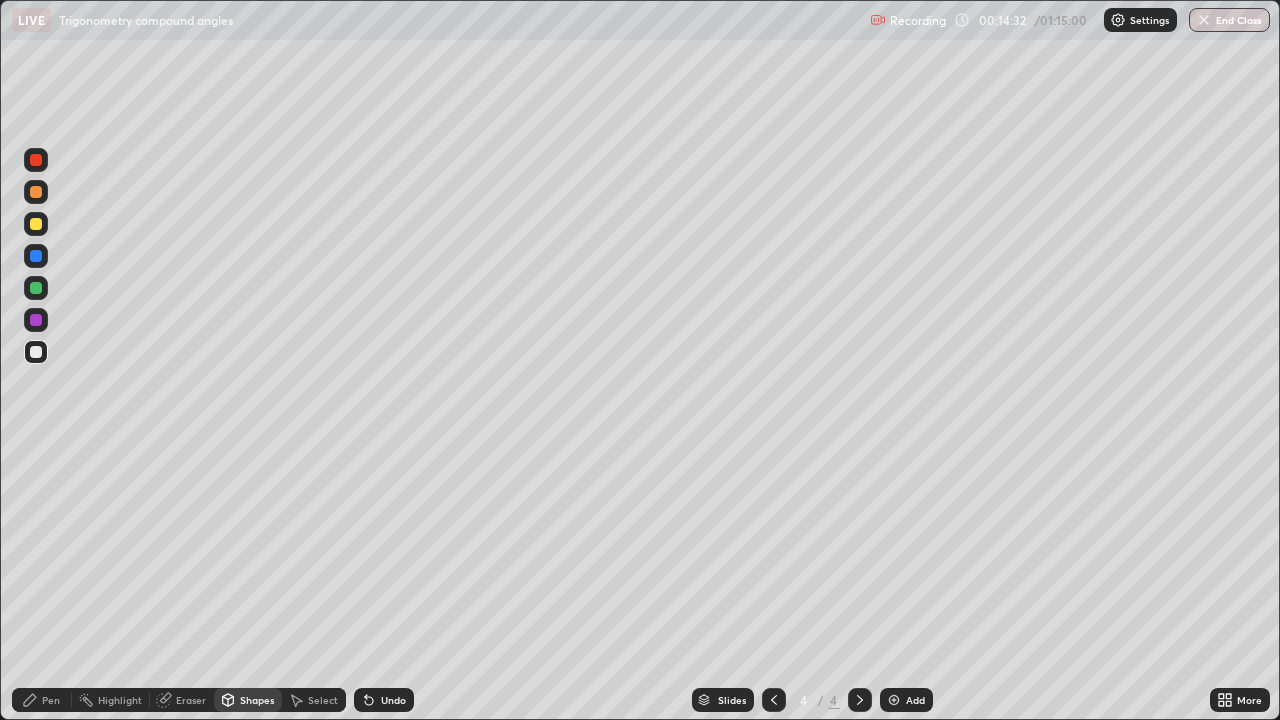 click on "Pen" at bounding box center [51, 700] 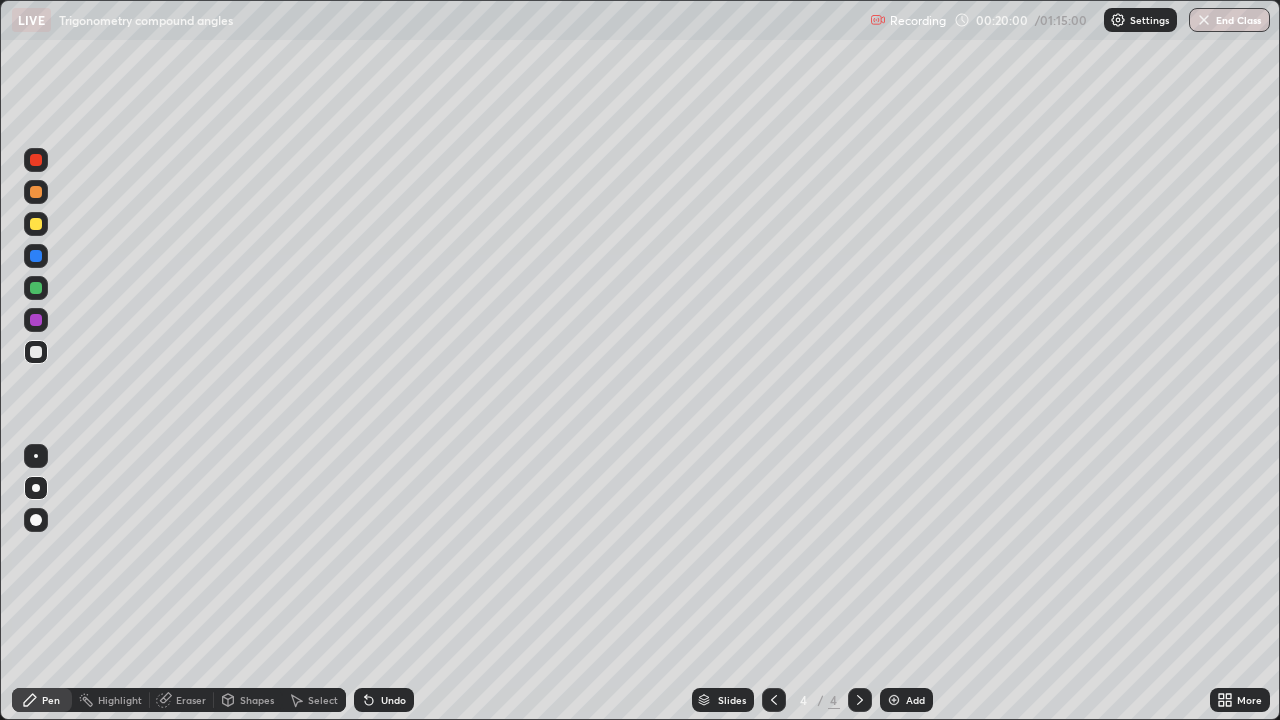 click at bounding box center (894, 700) 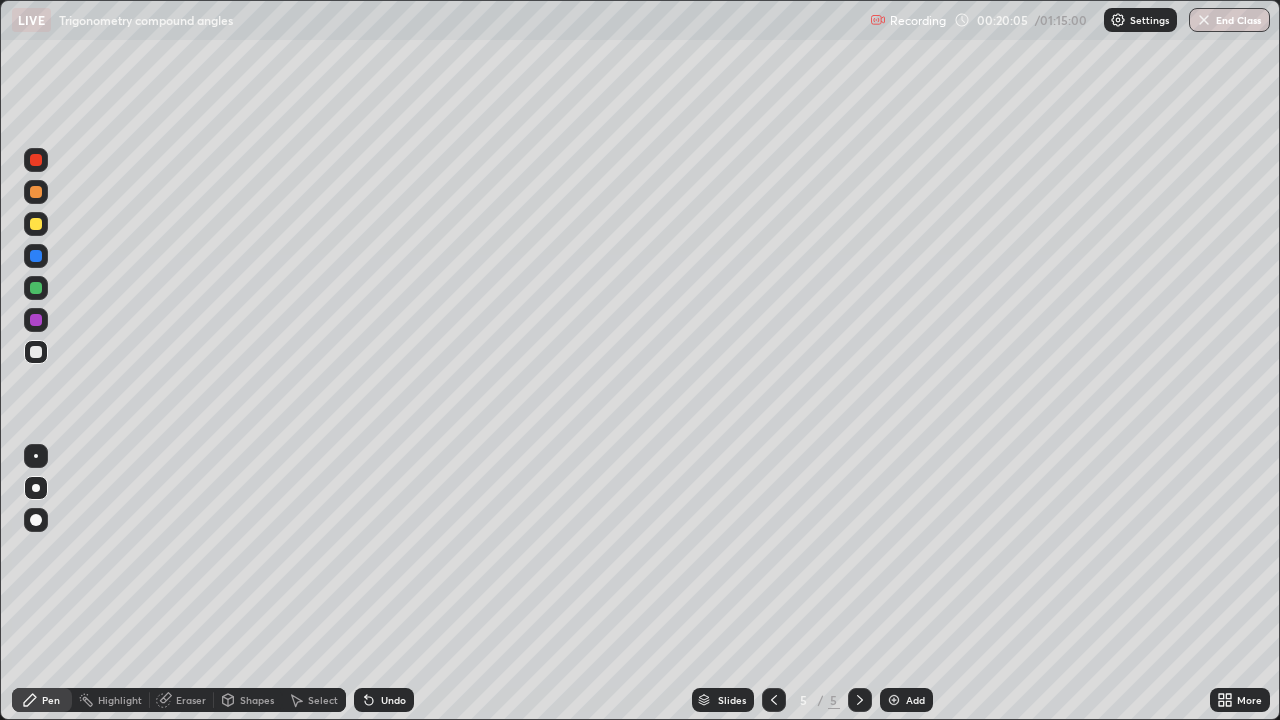 click on "Shapes" at bounding box center [257, 700] 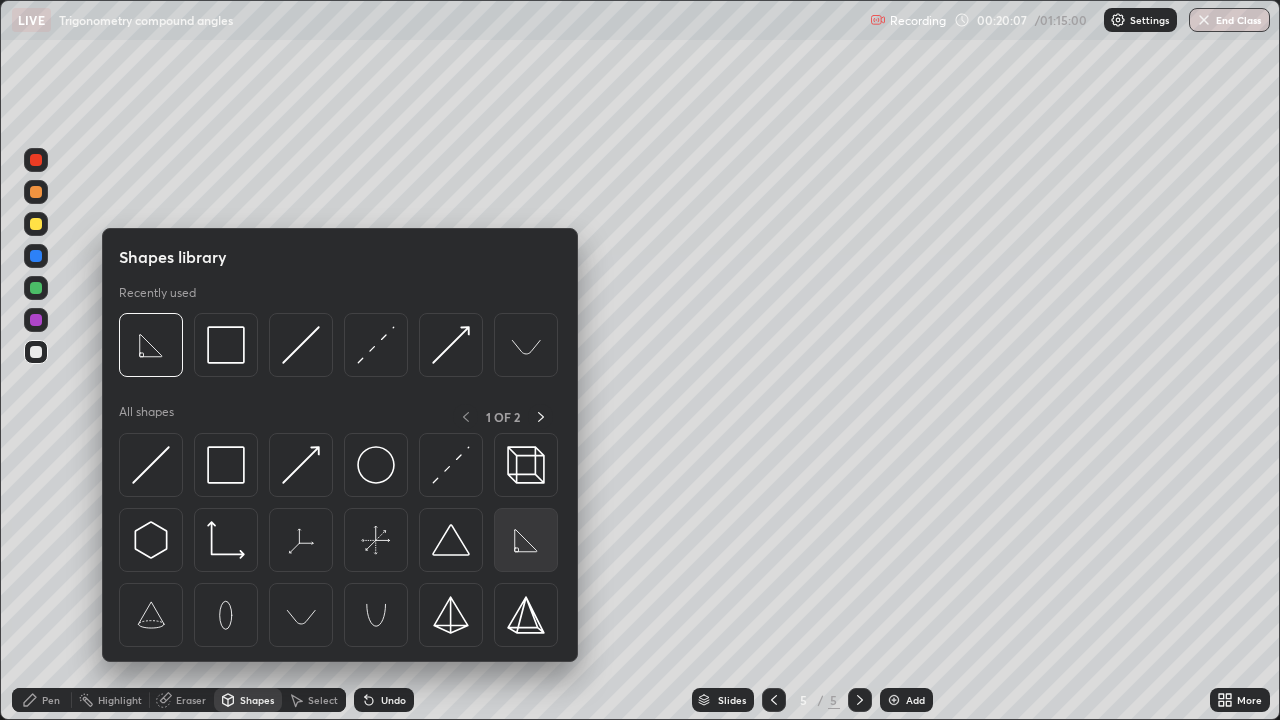 click at bounding box center [526, 540] 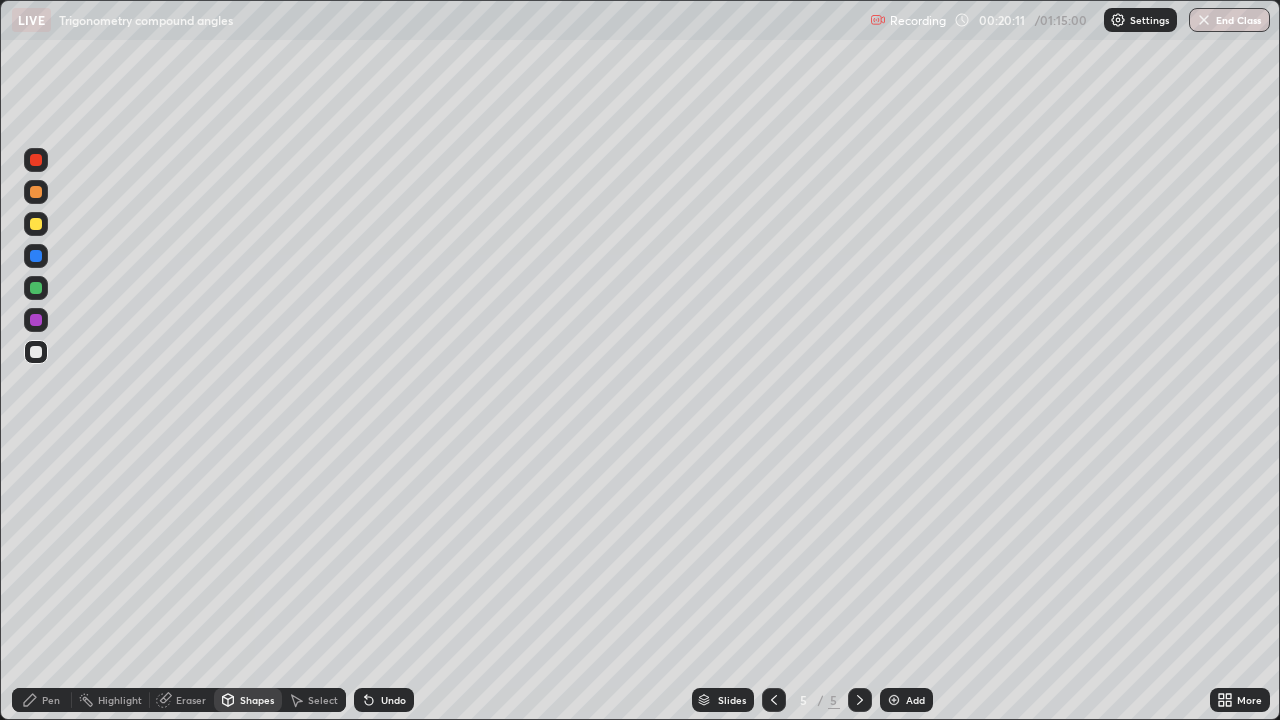 click on "Pen" at bounding box center [51, 700] 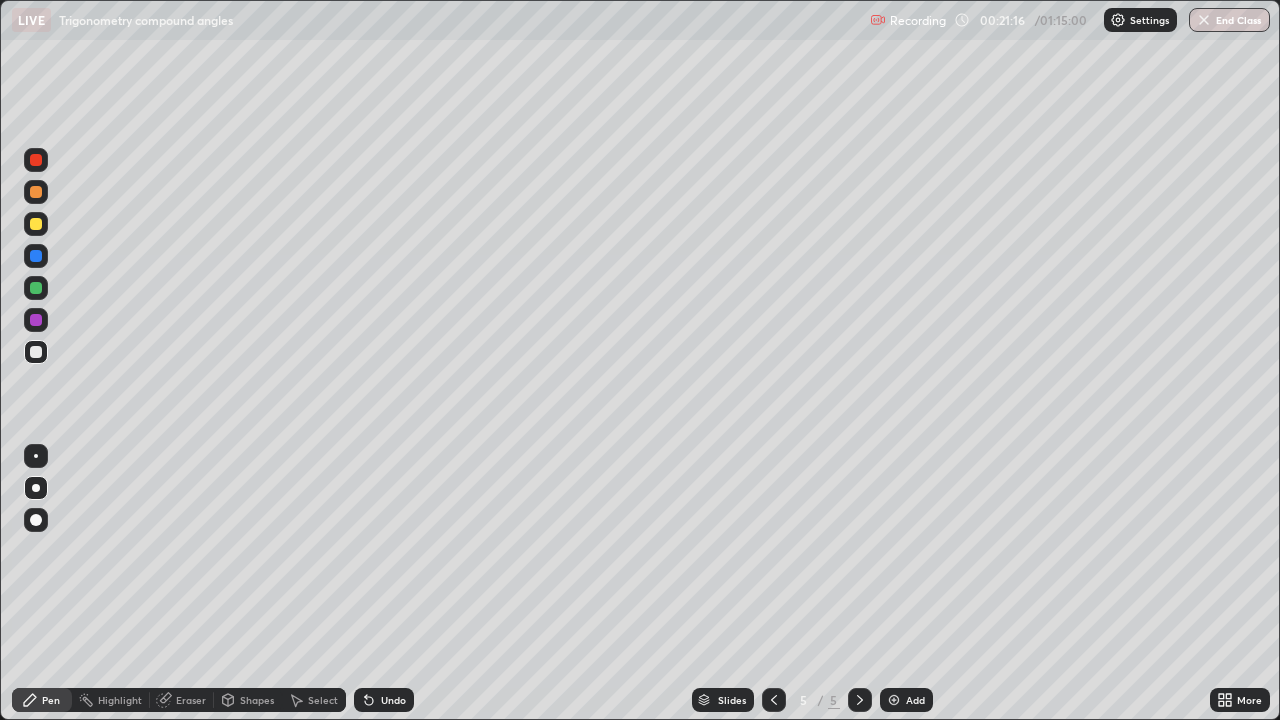 click on "Shapes" at bounding box center (257, 700) 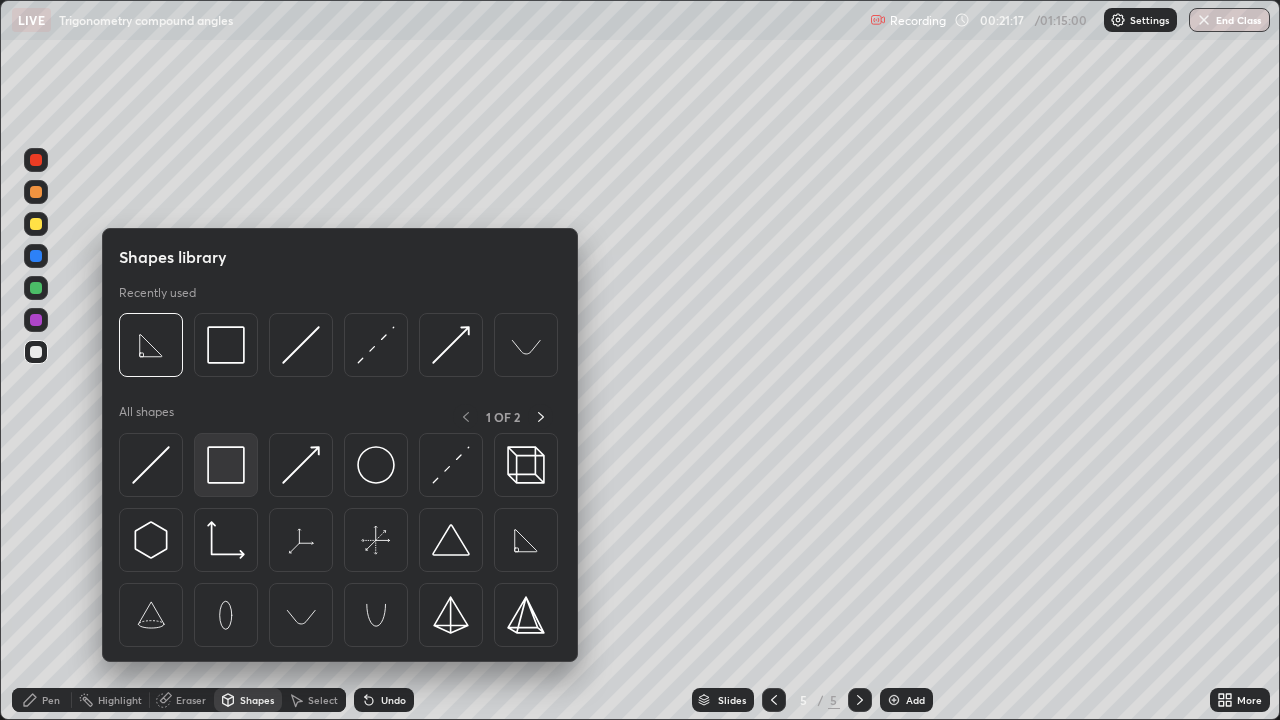 click at bounding box center (226, 465) 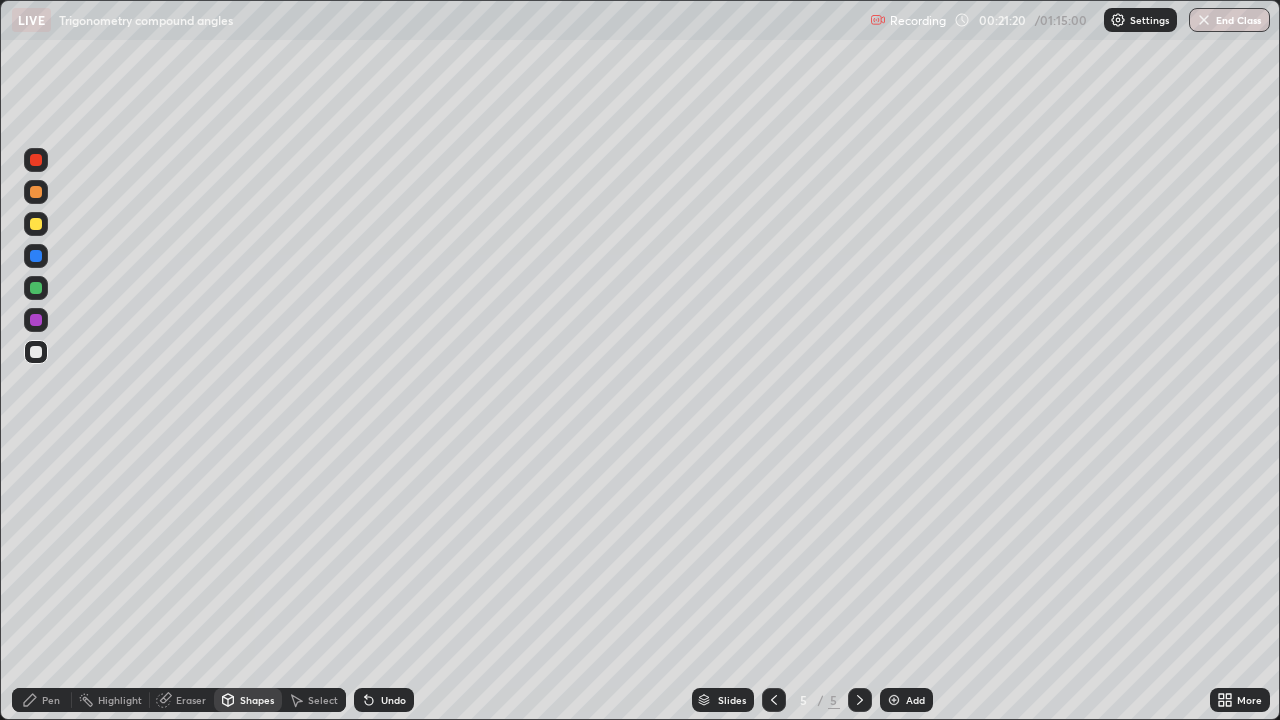 click on "Pen" at bounding box center (42, 700) 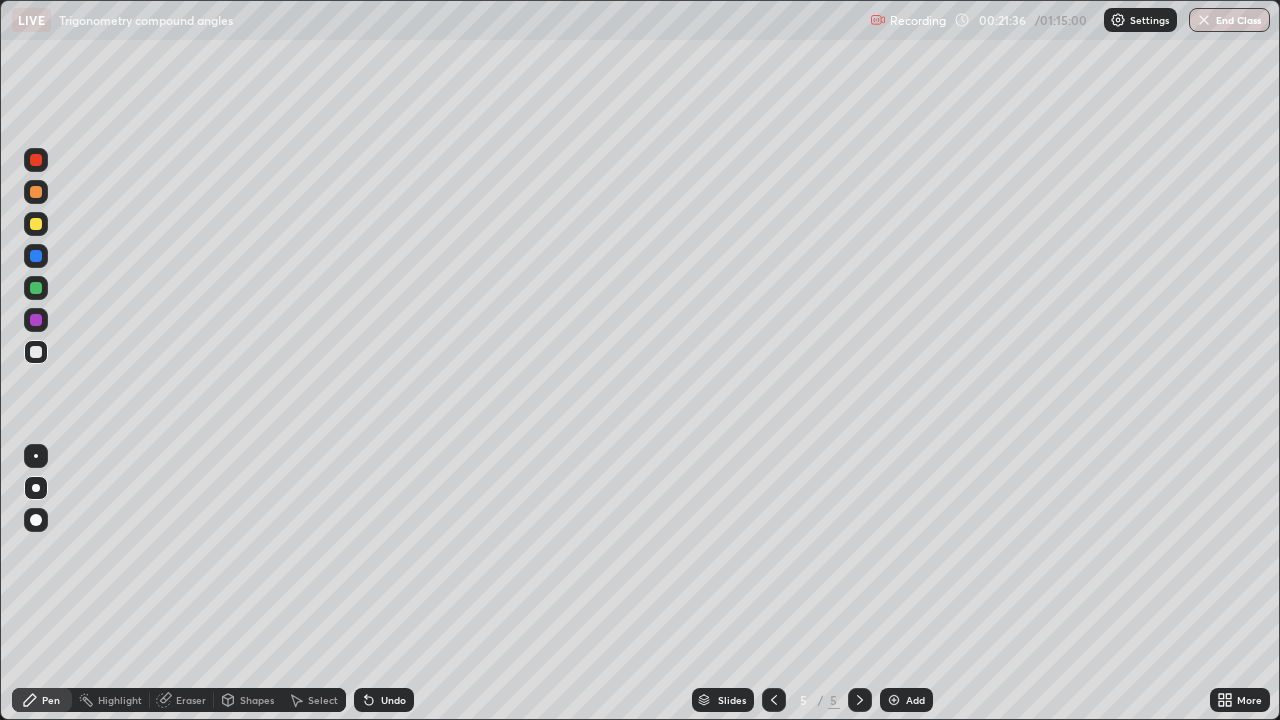 click 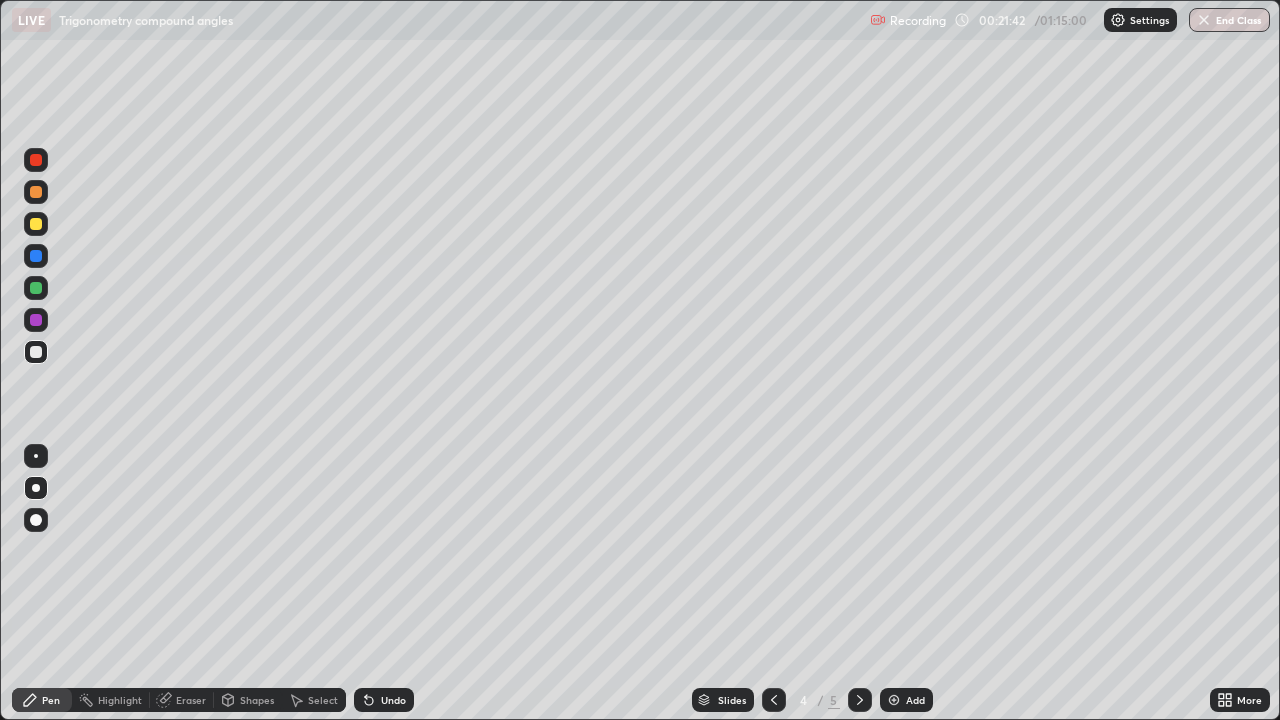 click at bounding box center (894, 700) 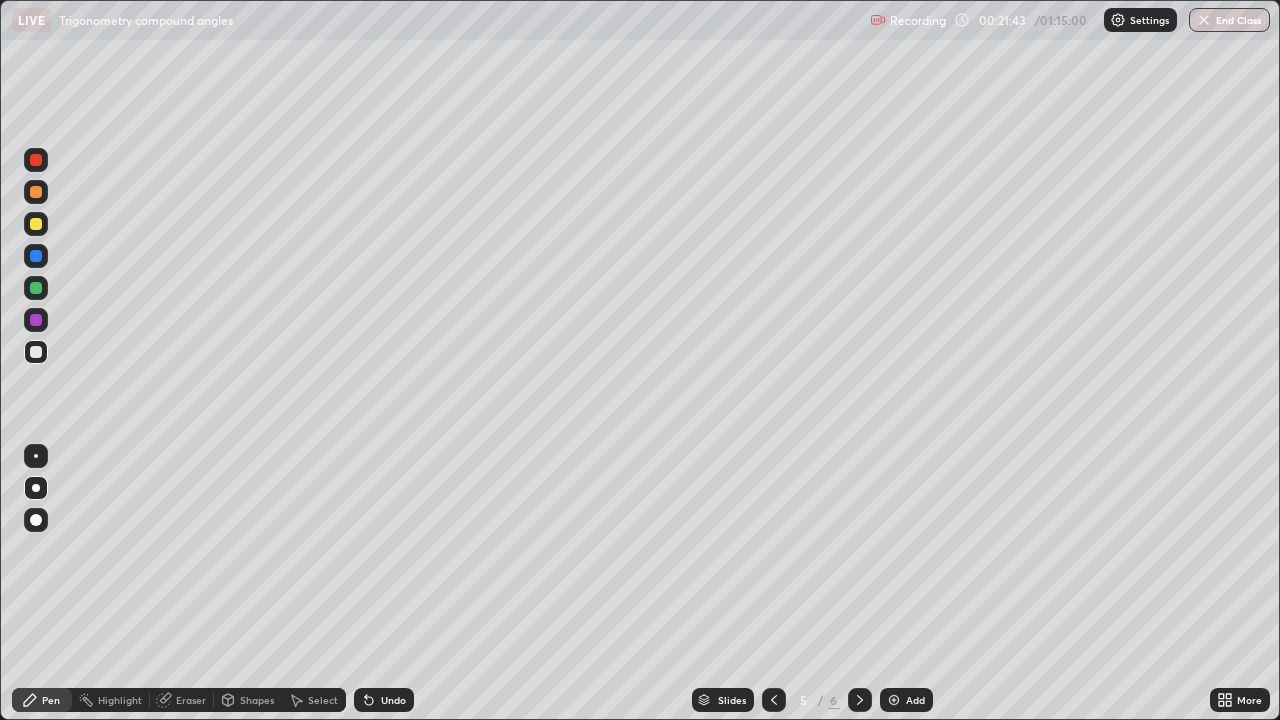 click 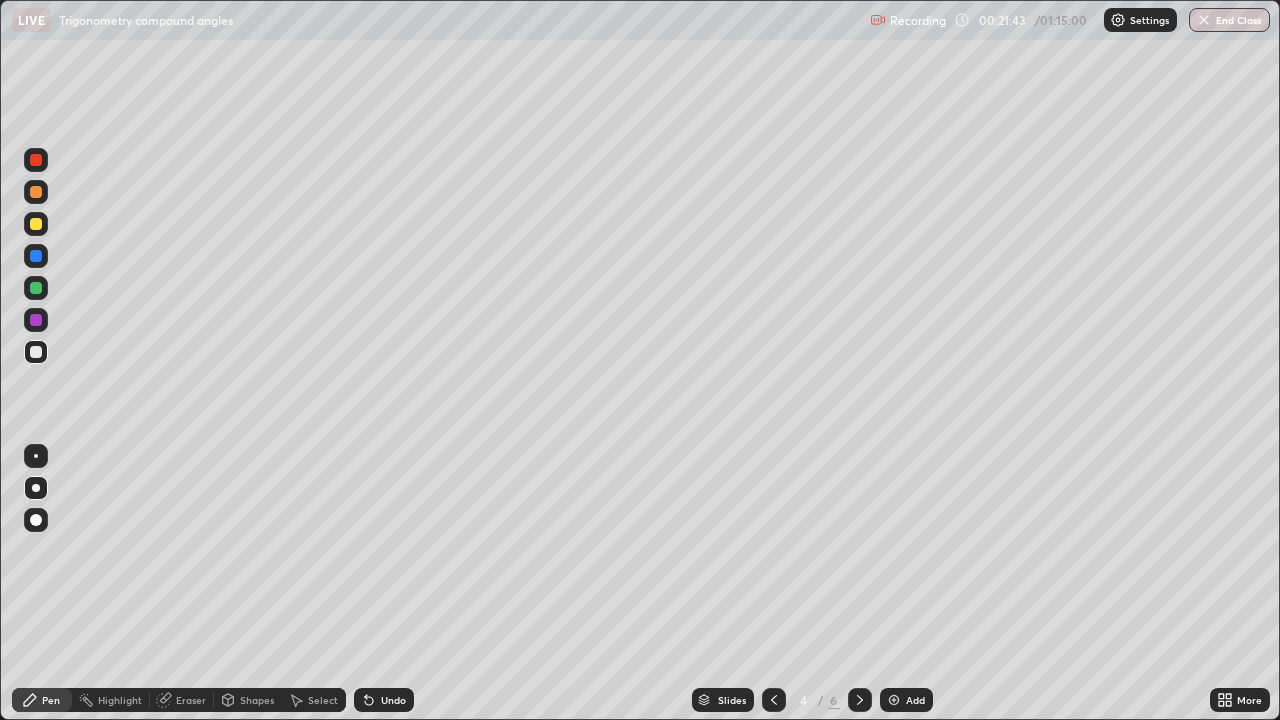 click 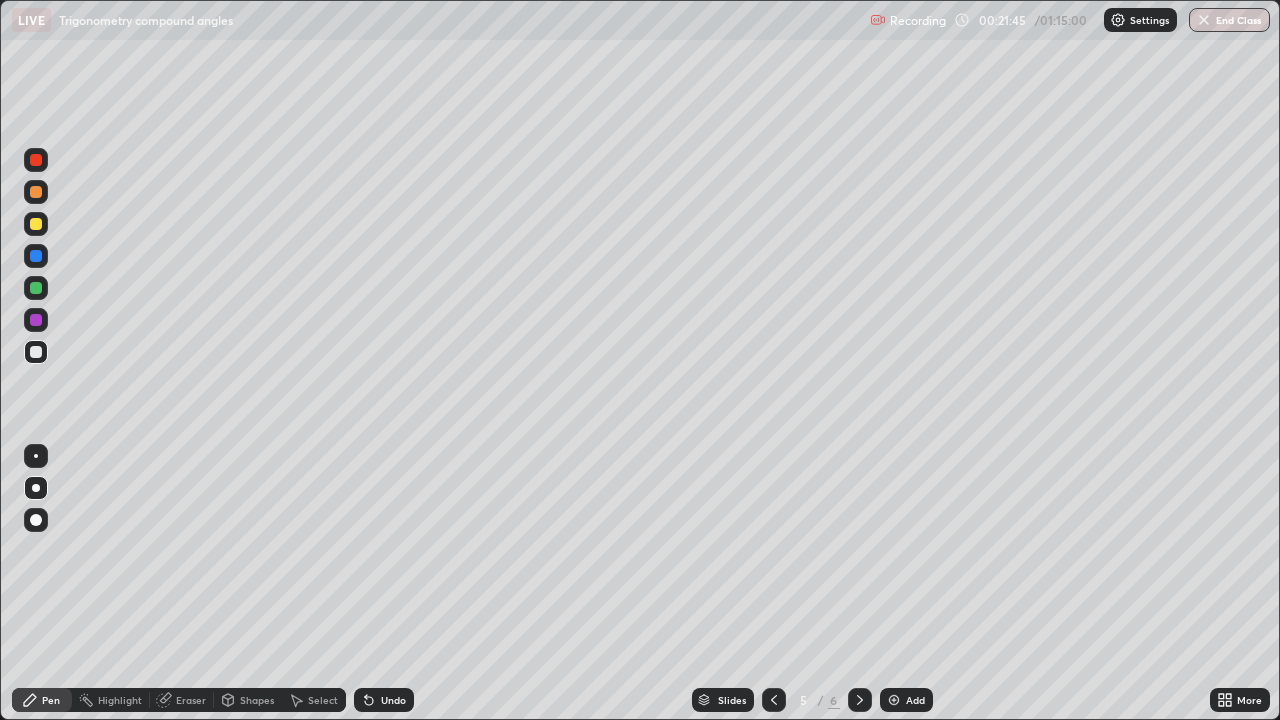 click 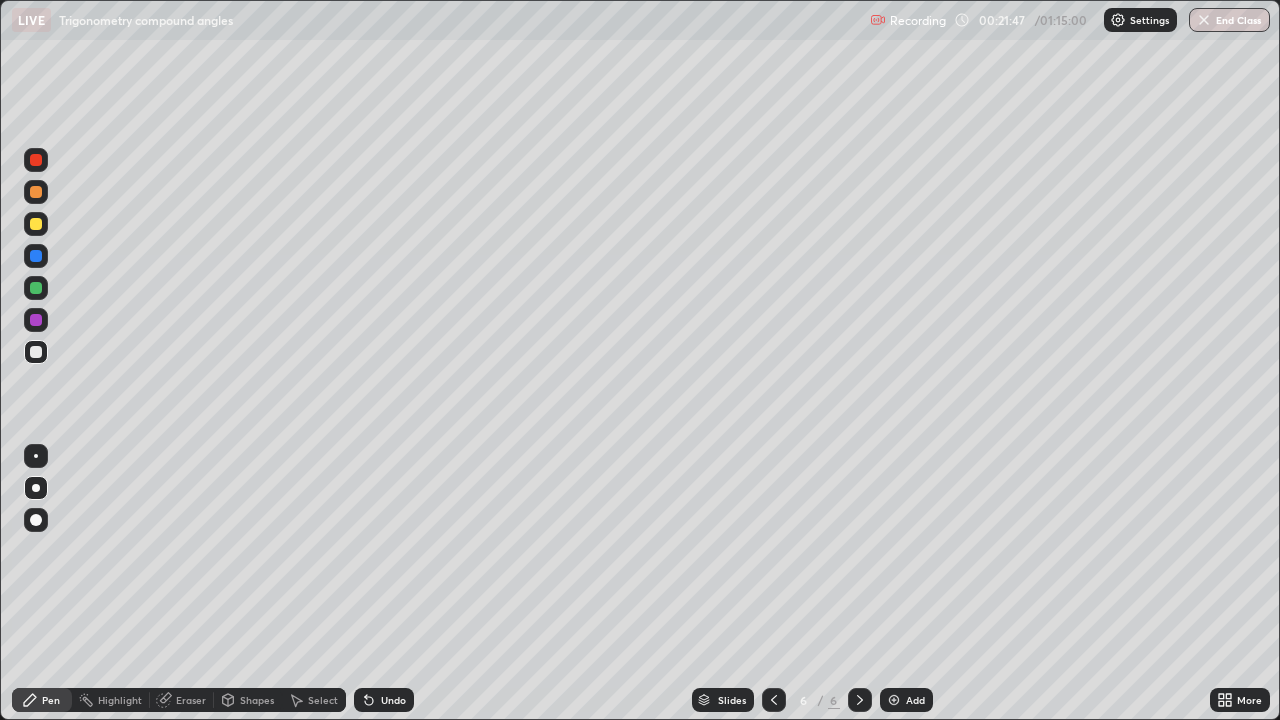 click 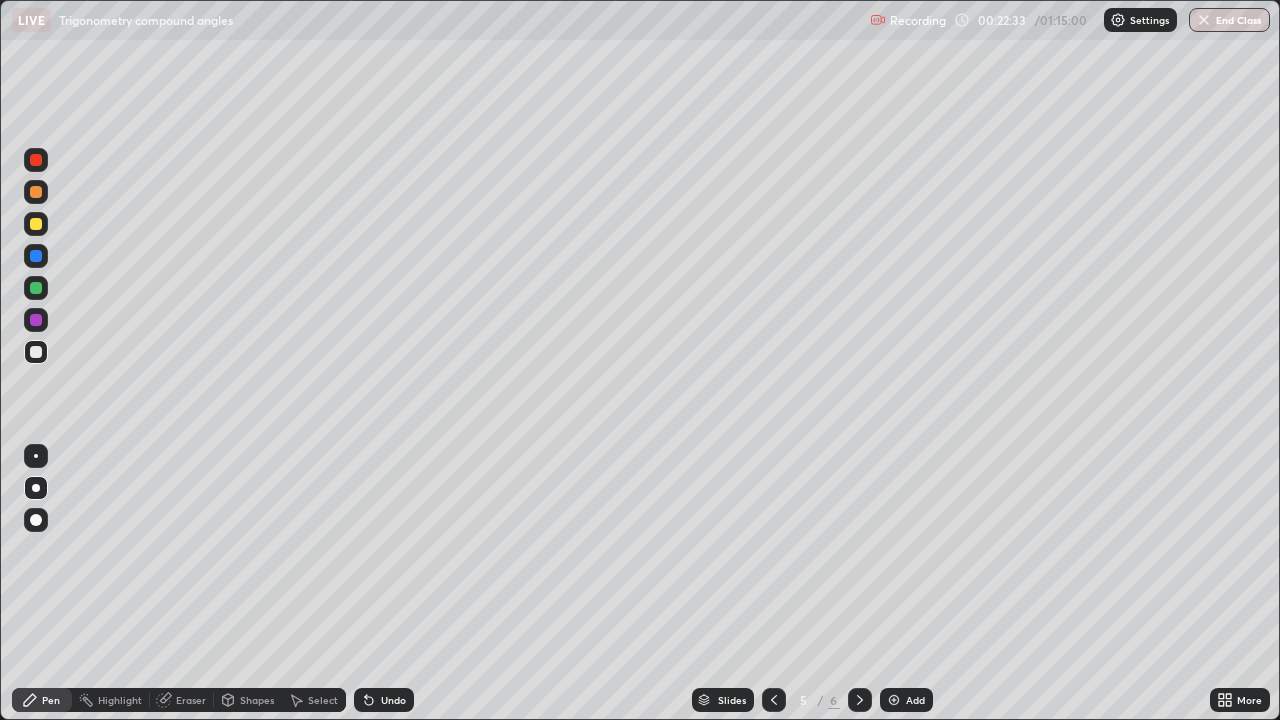 click on "Shapes" at bounding box center [257, 700] 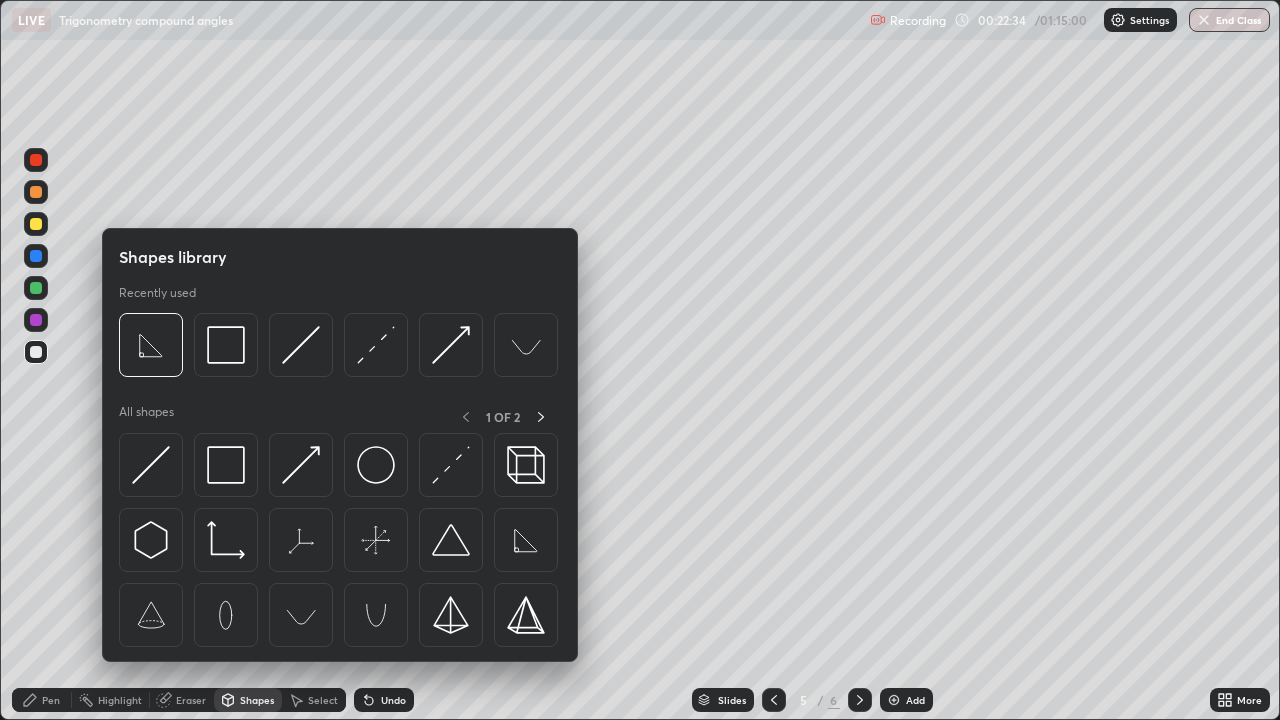 click on "Eraser" at bounding box center (191, 700) 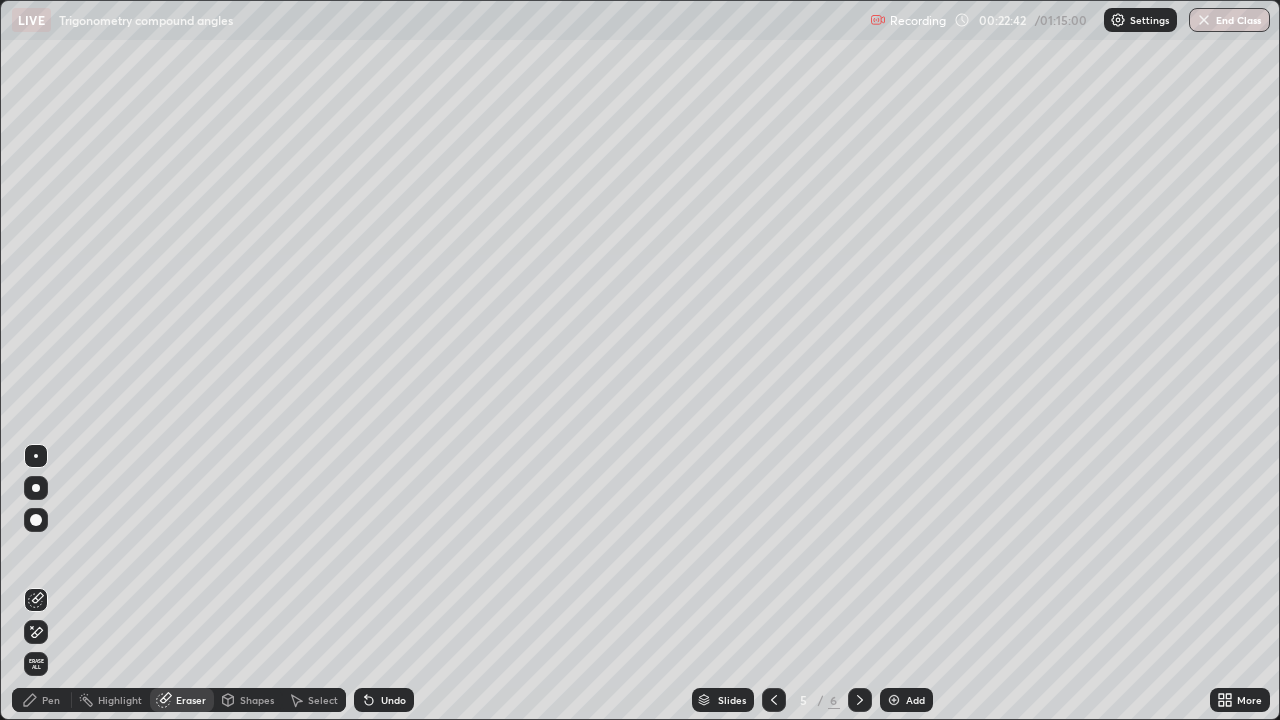 click on "Pen" at bounding box center (51, 700) 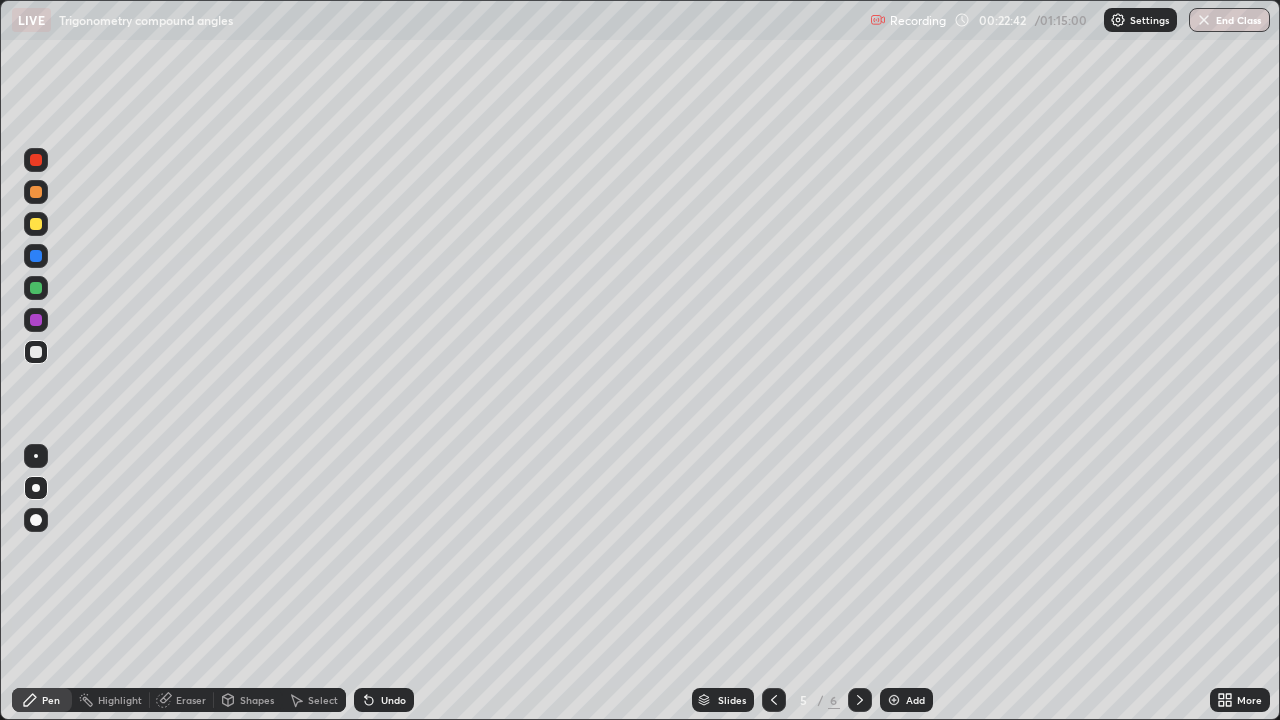 click on "Pen" at bounding box center (51, 700) 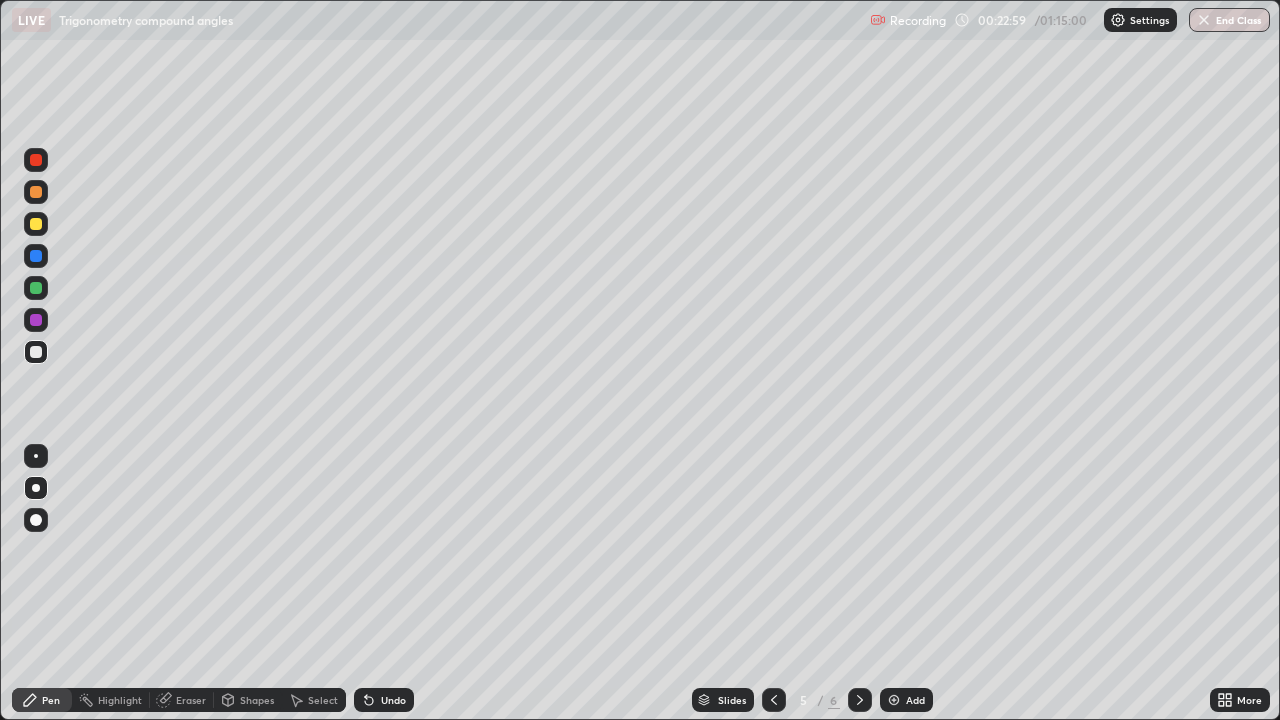 click on "Shapes" at bounding box center [257, 700] 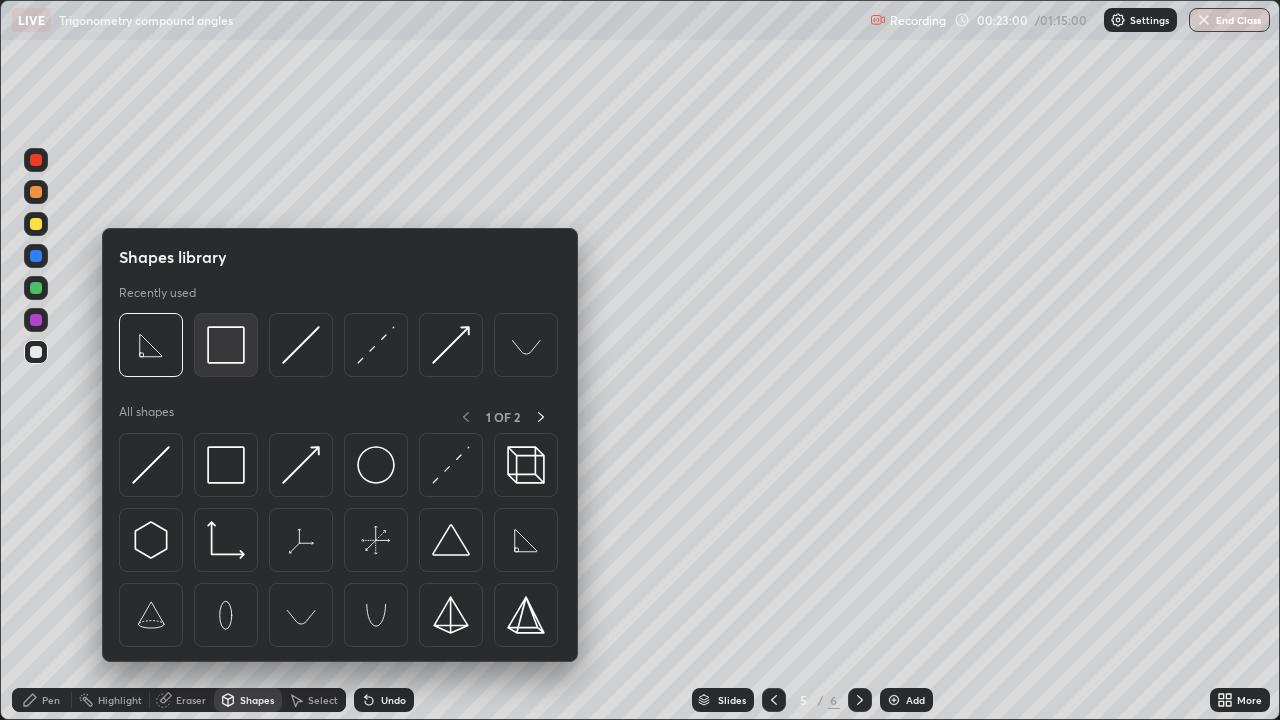 click at bounding box center (226, 345) 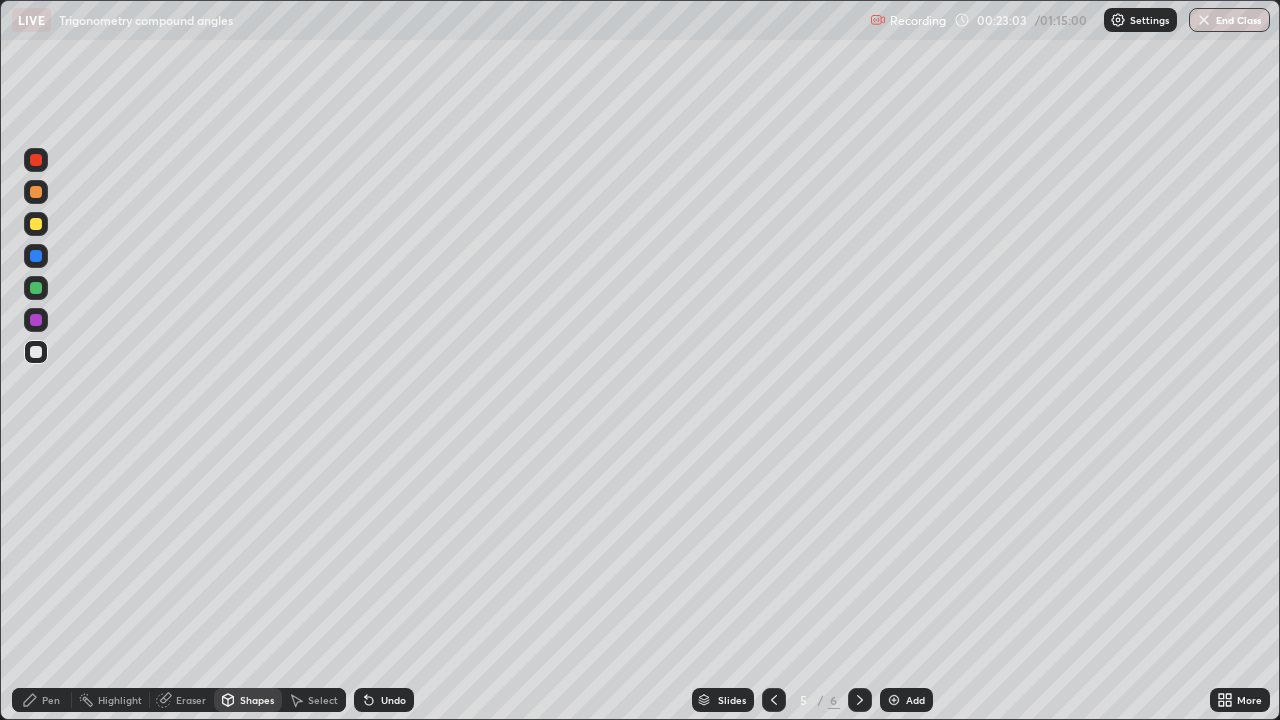 click on "Undo" at bounding box center [393, 700] 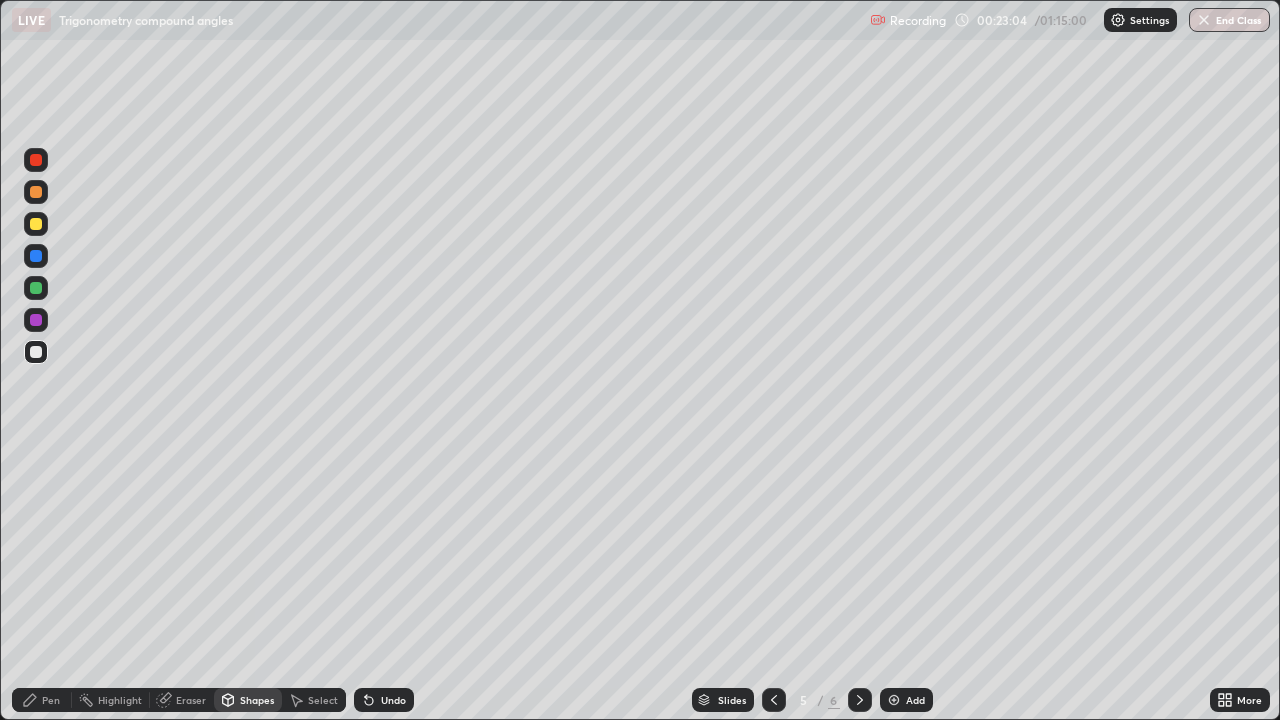 click on "Undo" at bounding box center (384, 700) 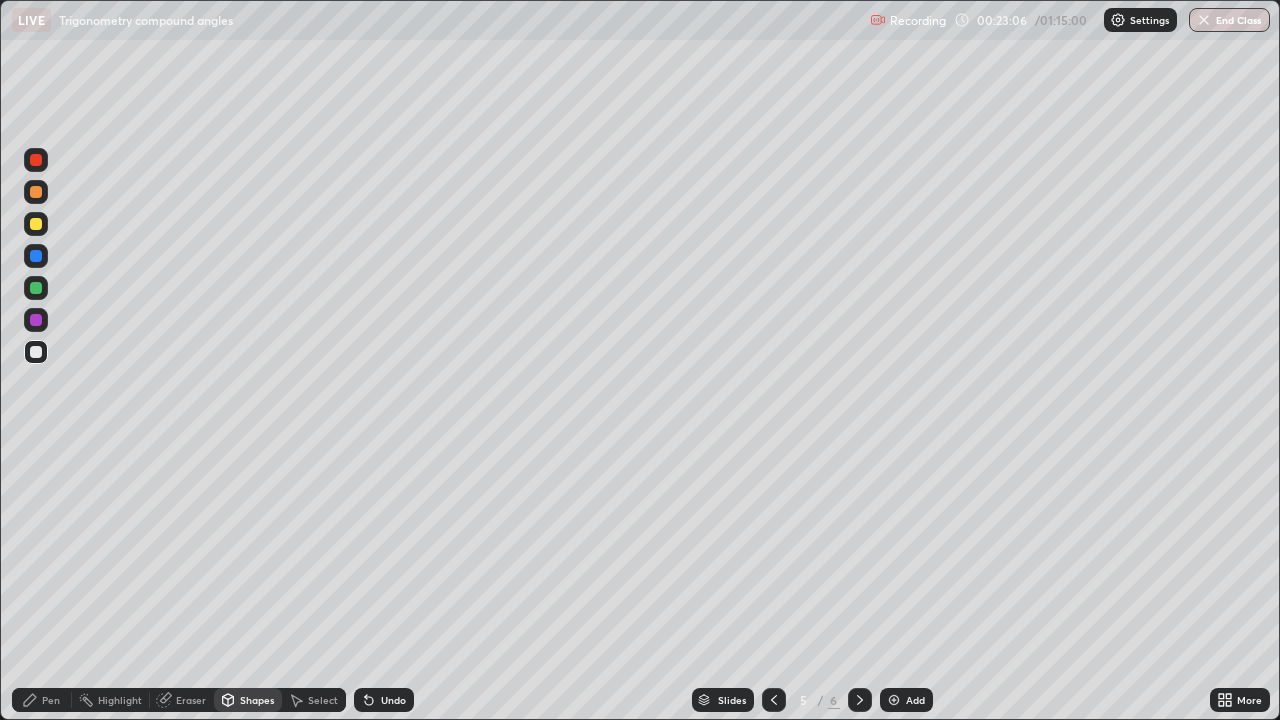 click on "Pen" at bounding box center (51, 700) 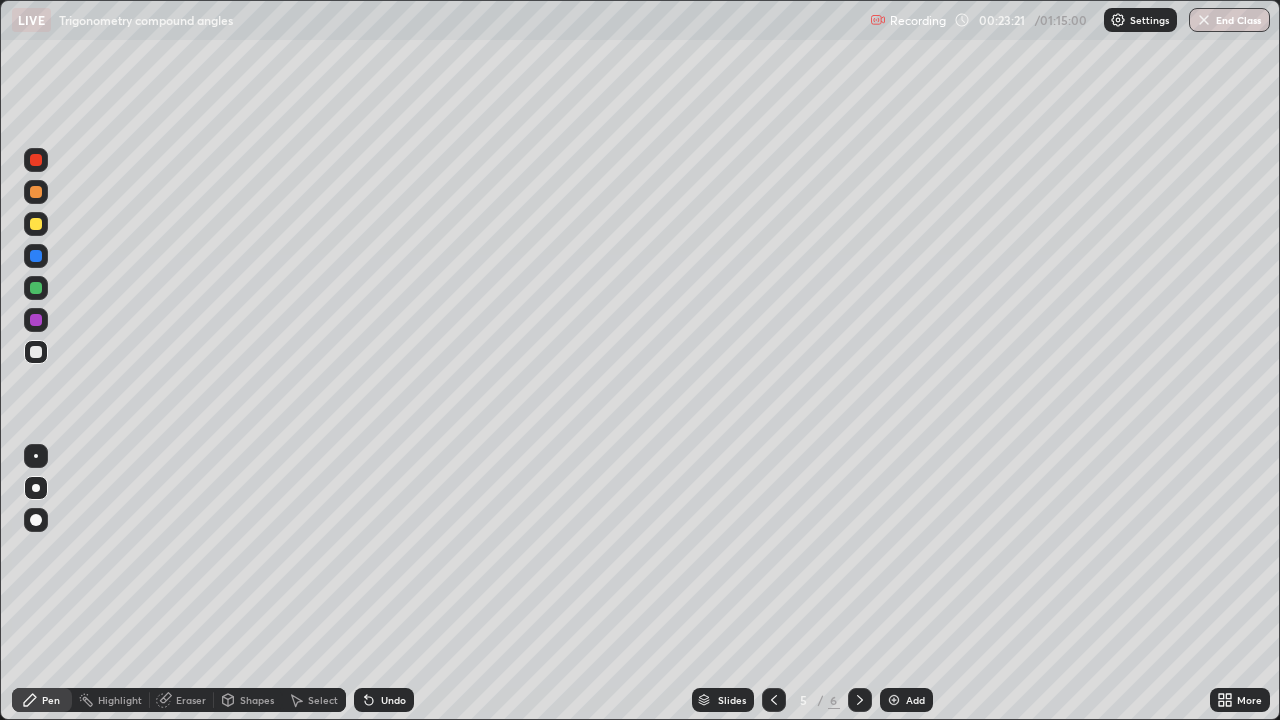 click on "Select" at bounding box center [323, 700] 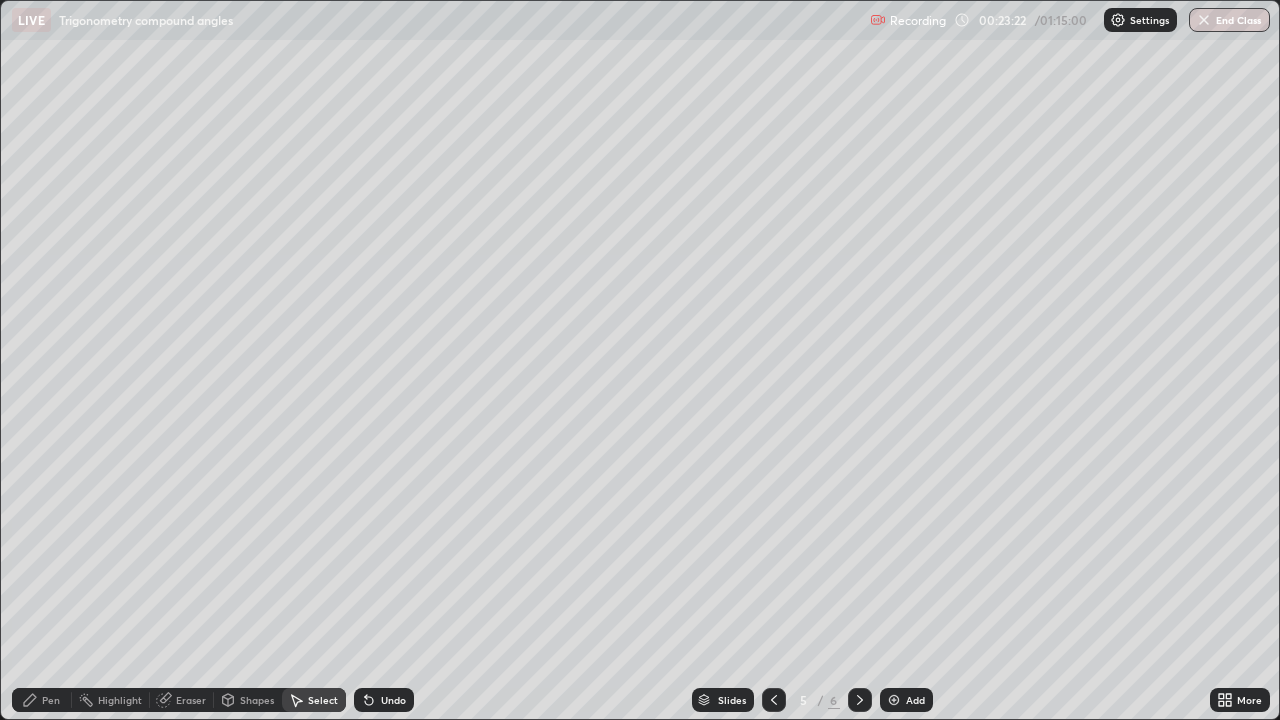 click on "Shapes" at bounding box center [257, 700] 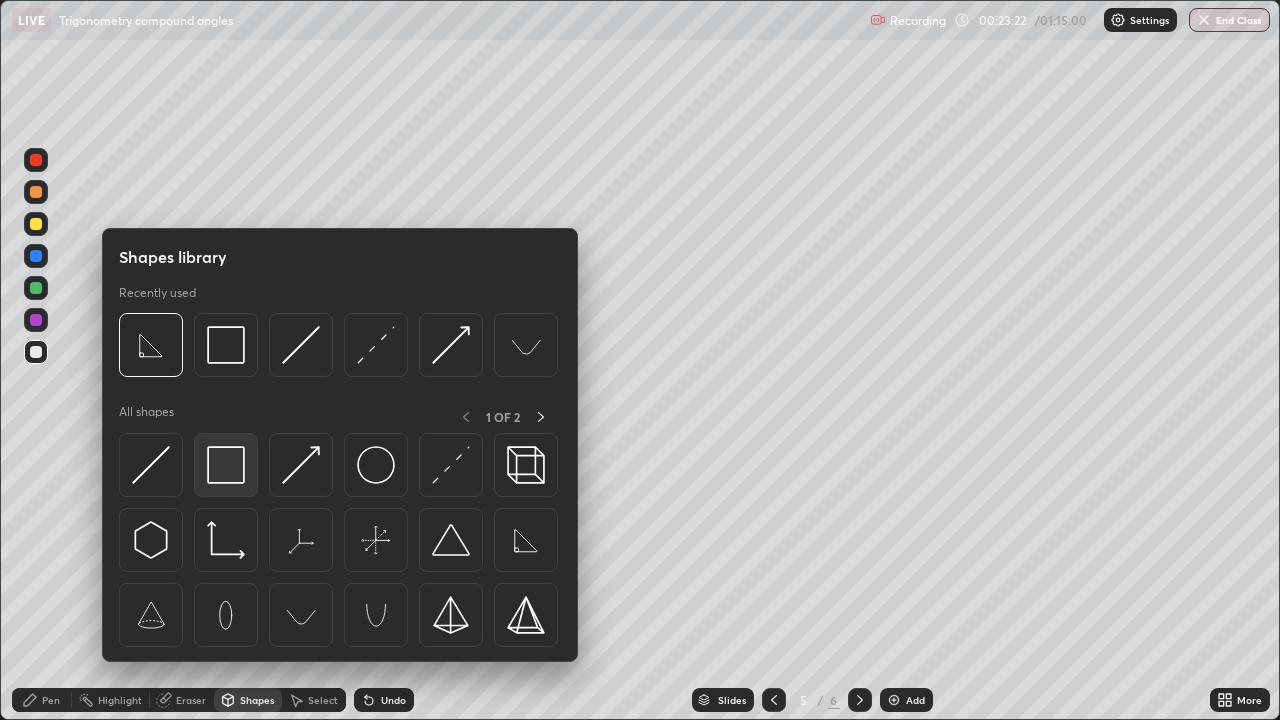 click at bounding box center (226, 465) 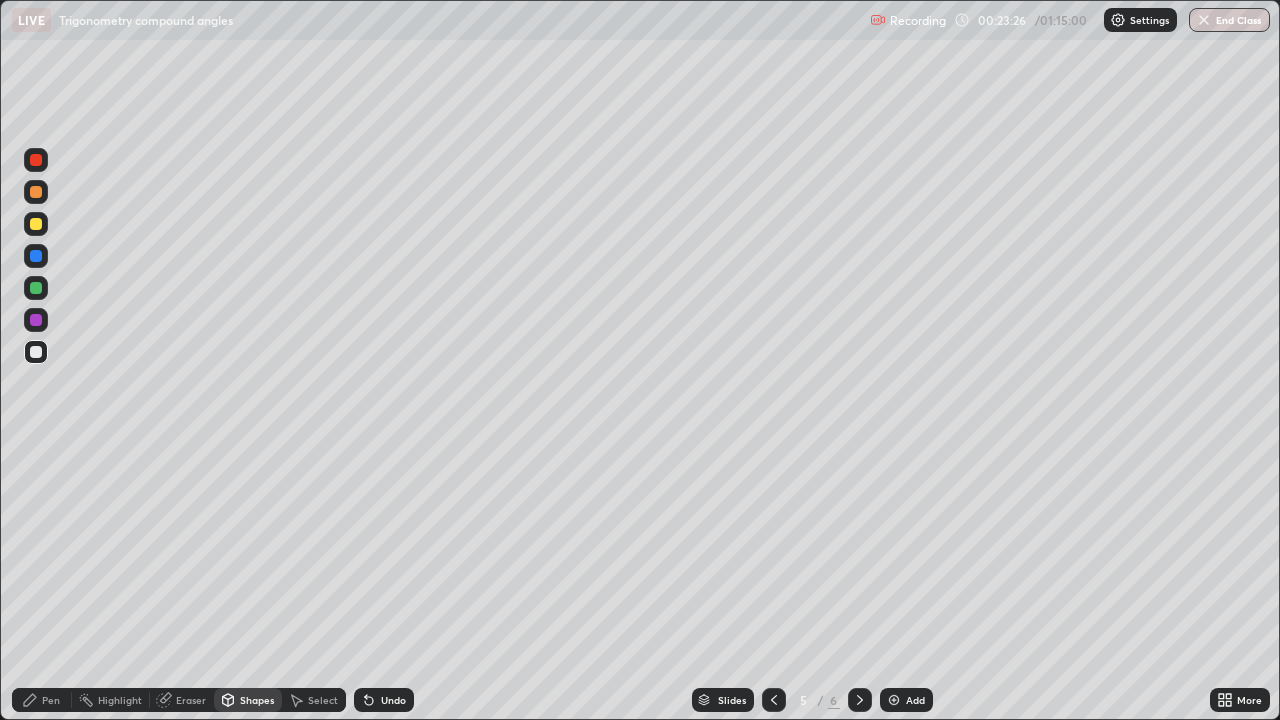 click on "Pen" at bounding box center [51, 700] 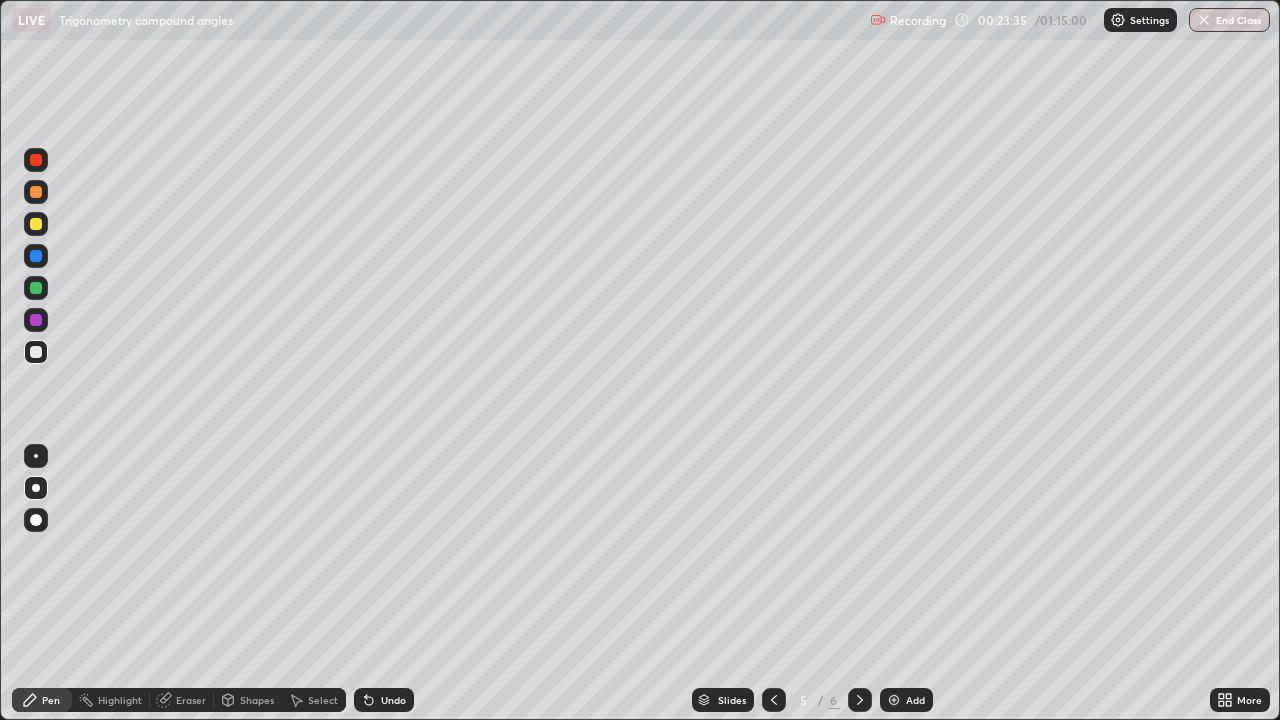 click on "Shapes" at bounding box center (257, 700) 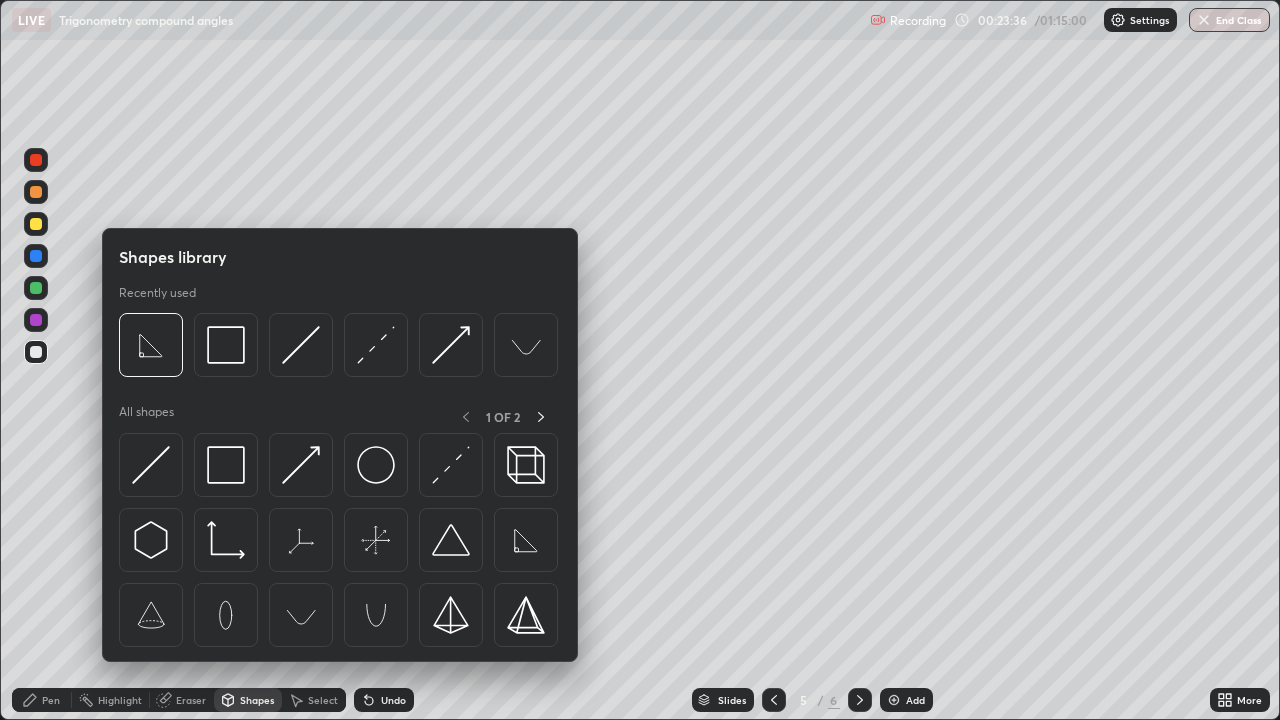 click at bounding box center (226, 465) 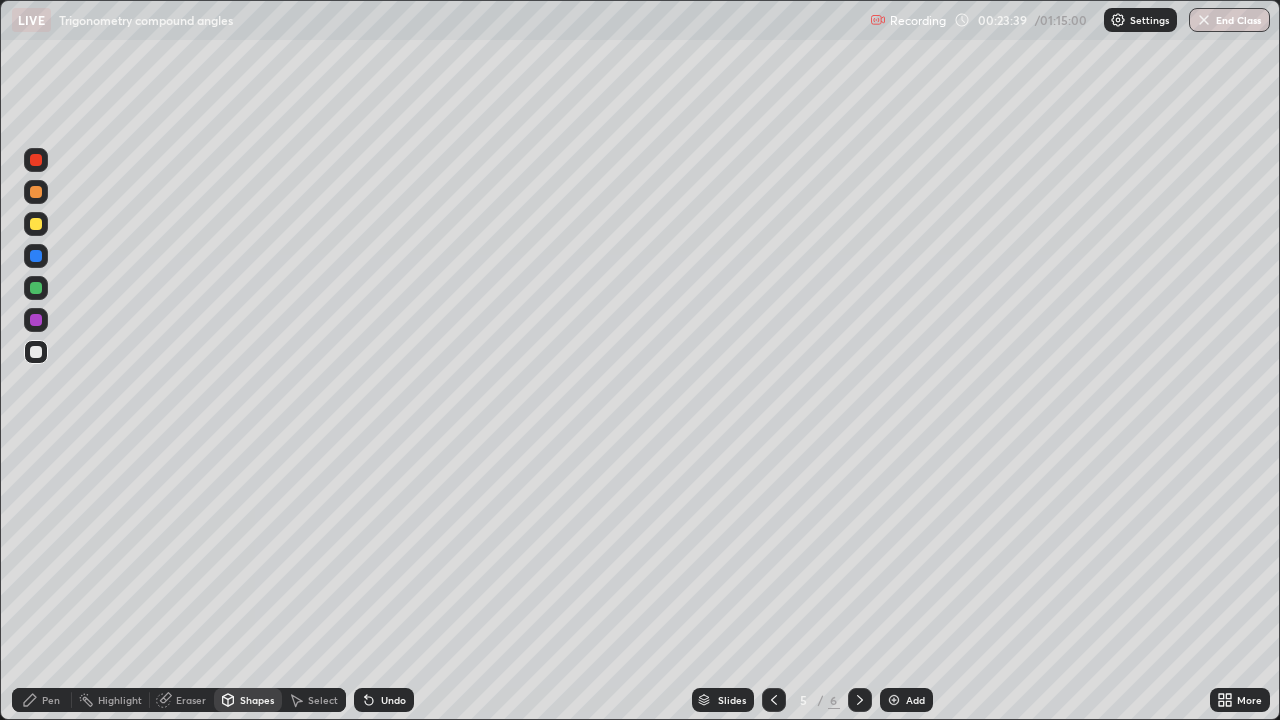click on "Pen" at bounding box center [51, 700] 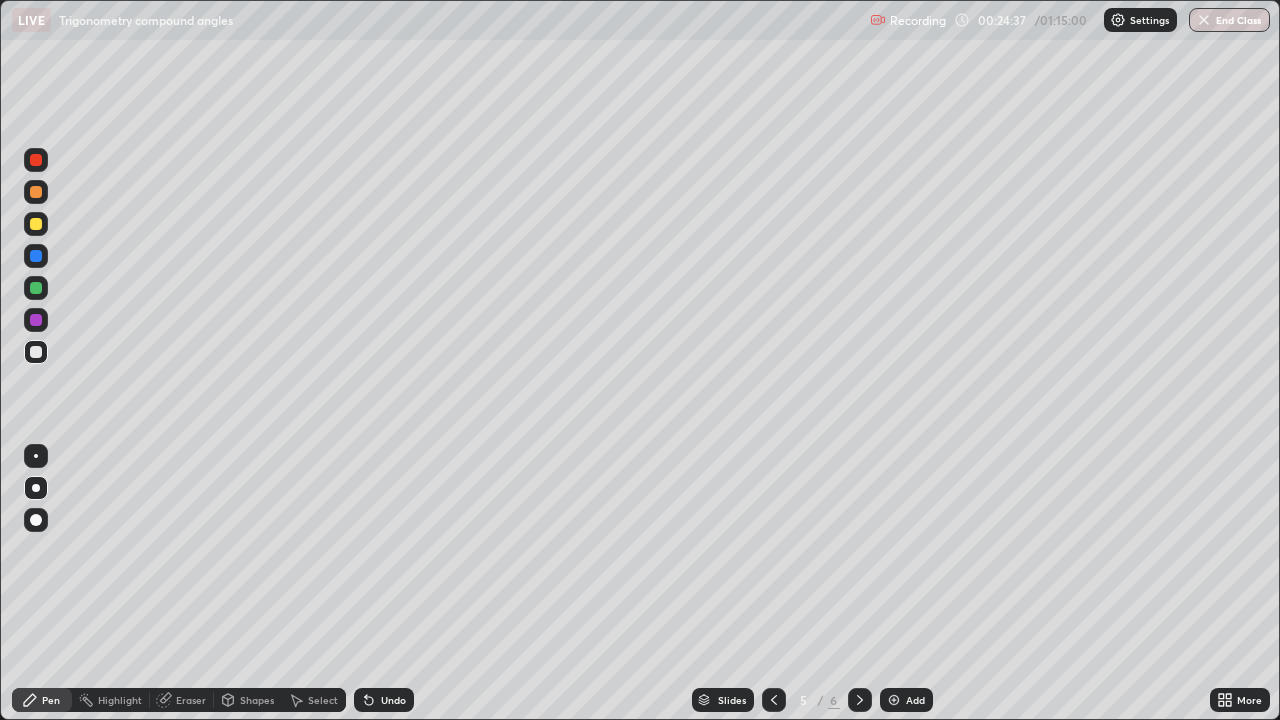 click 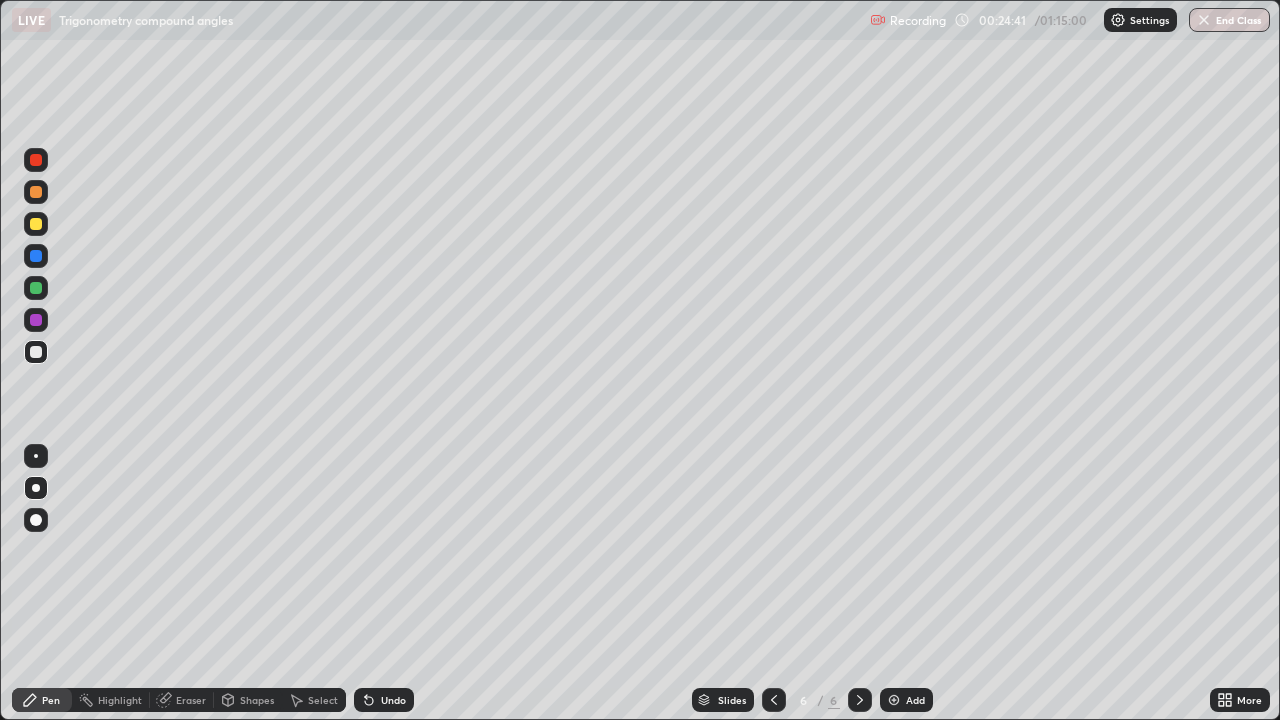 click at bounding box center (894, 700) 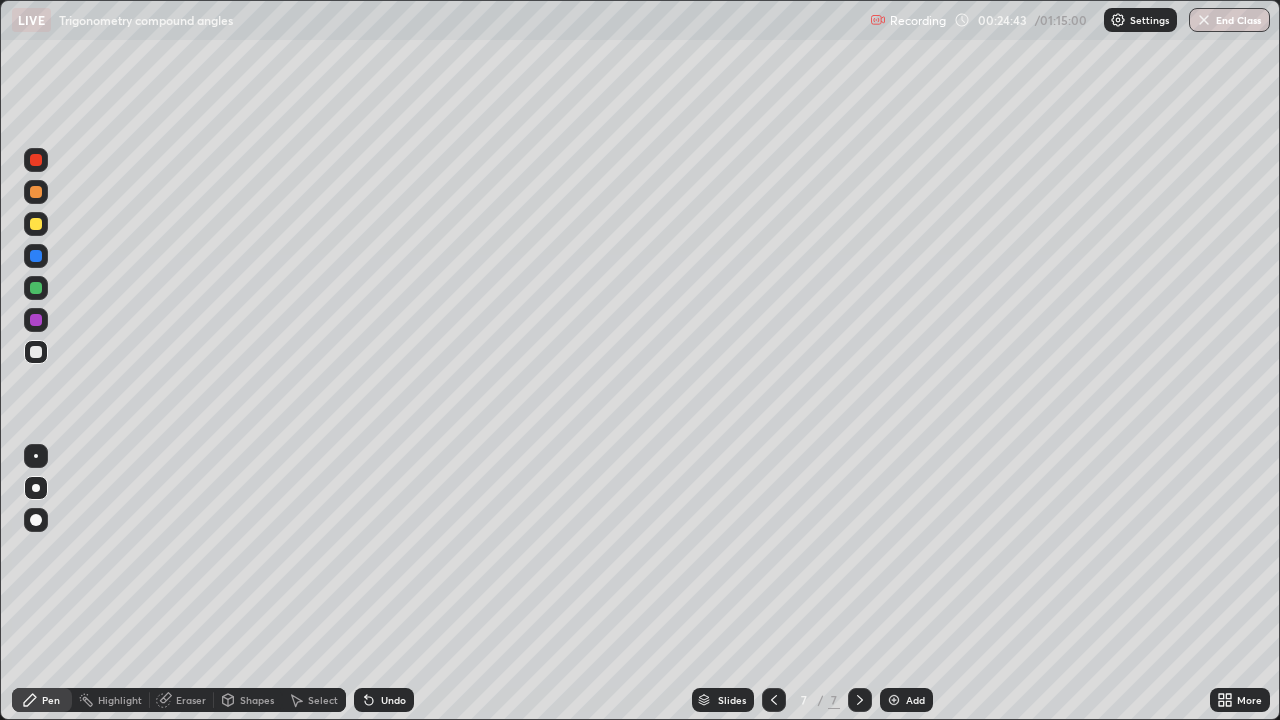 click on "Shapes" at bounding box center (257, 700) 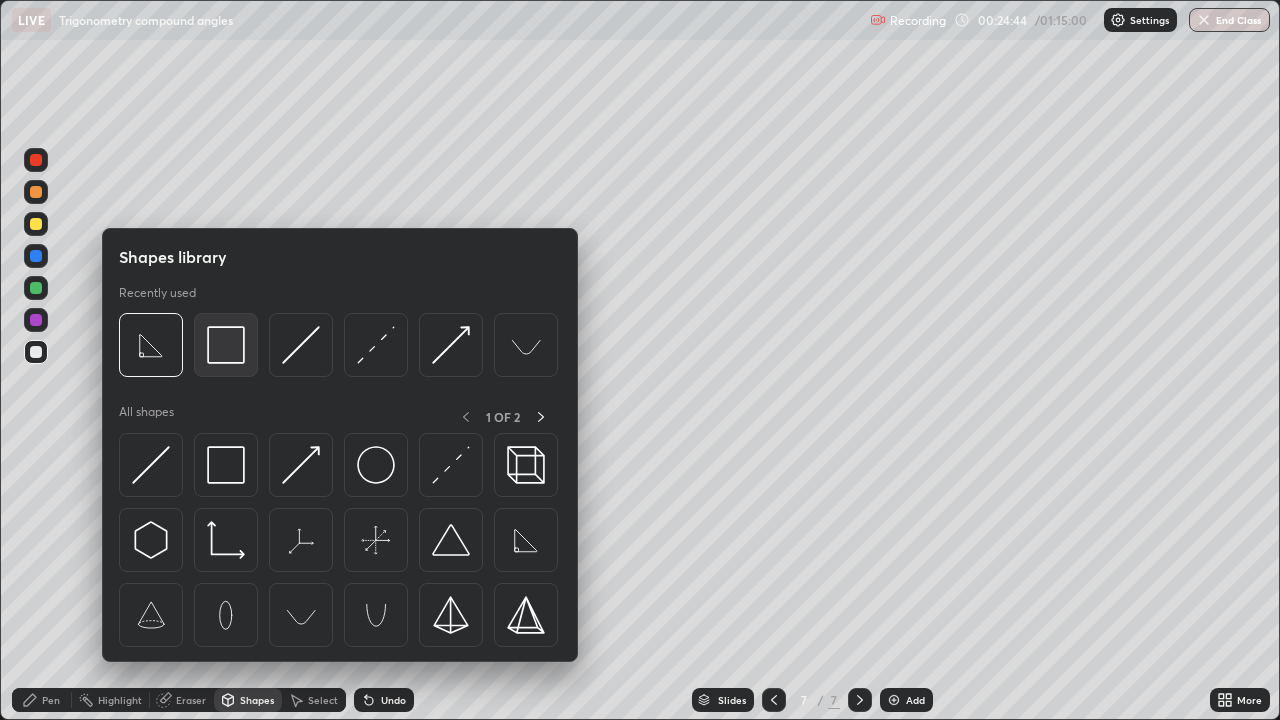 click at bounding box center [226, 345] 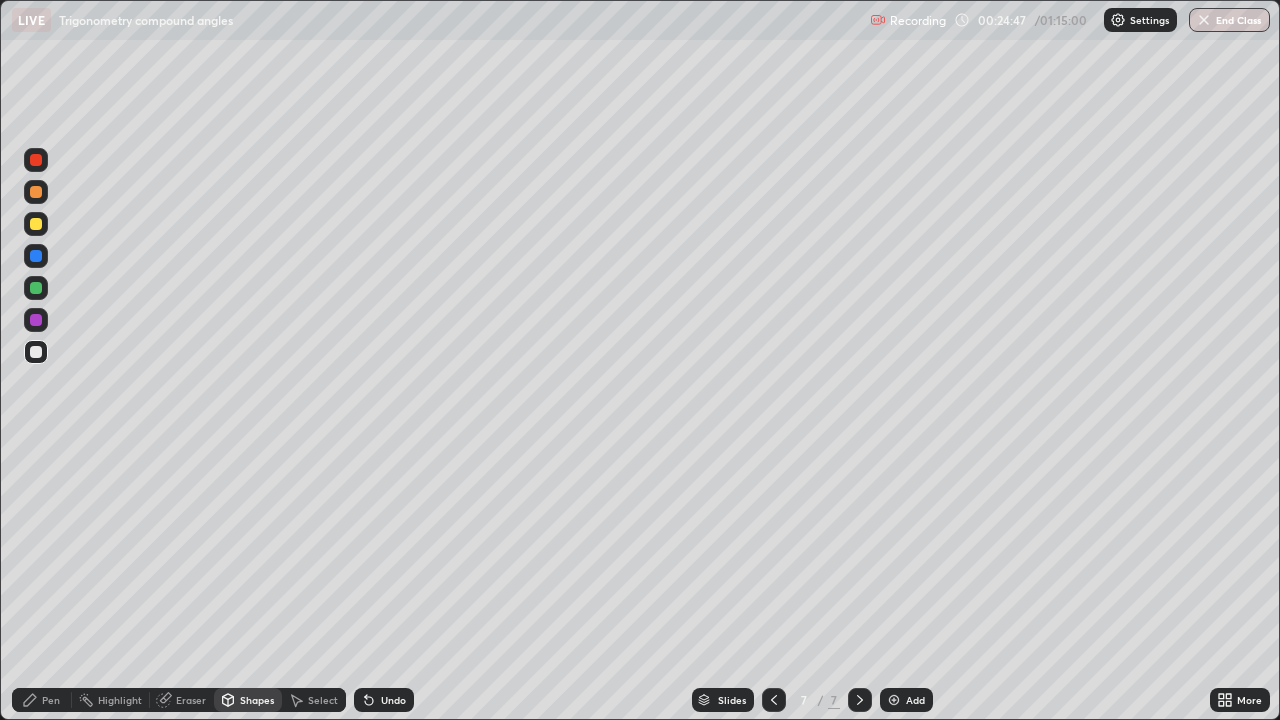 click on "Pen" at bounding box center [51, 700] 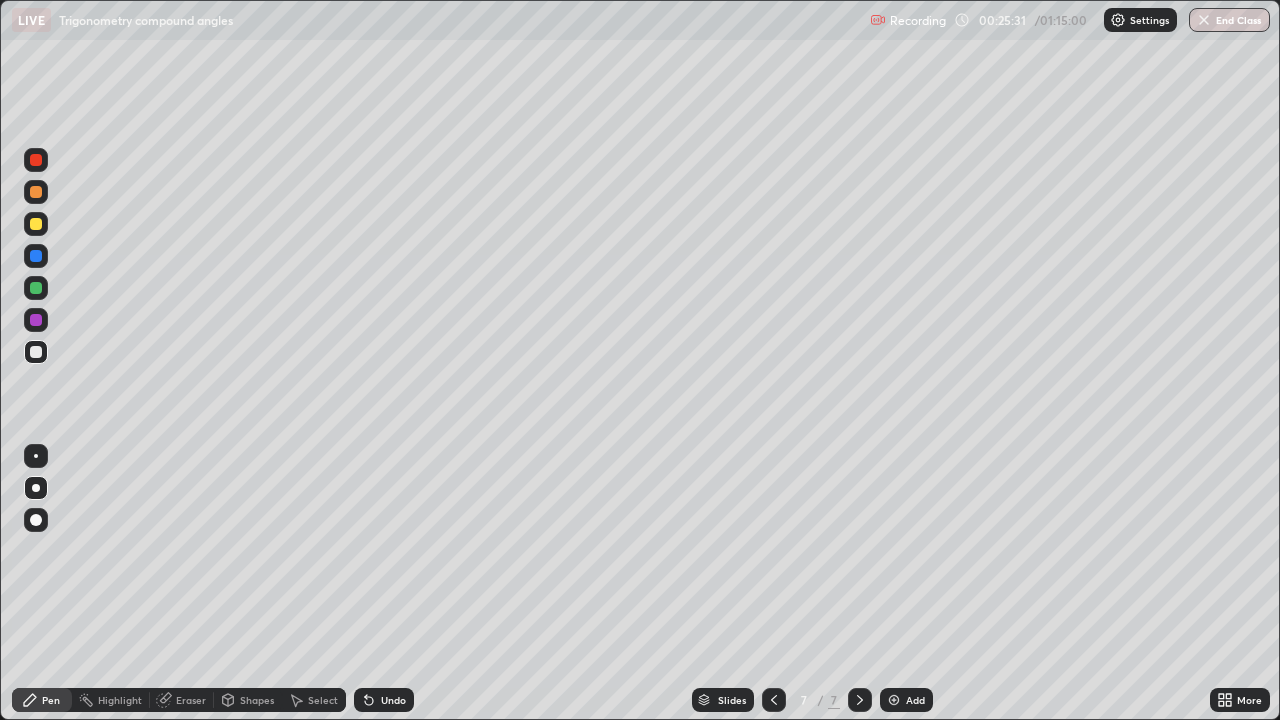 click on "Shapes" at bounding box center [257, 700] 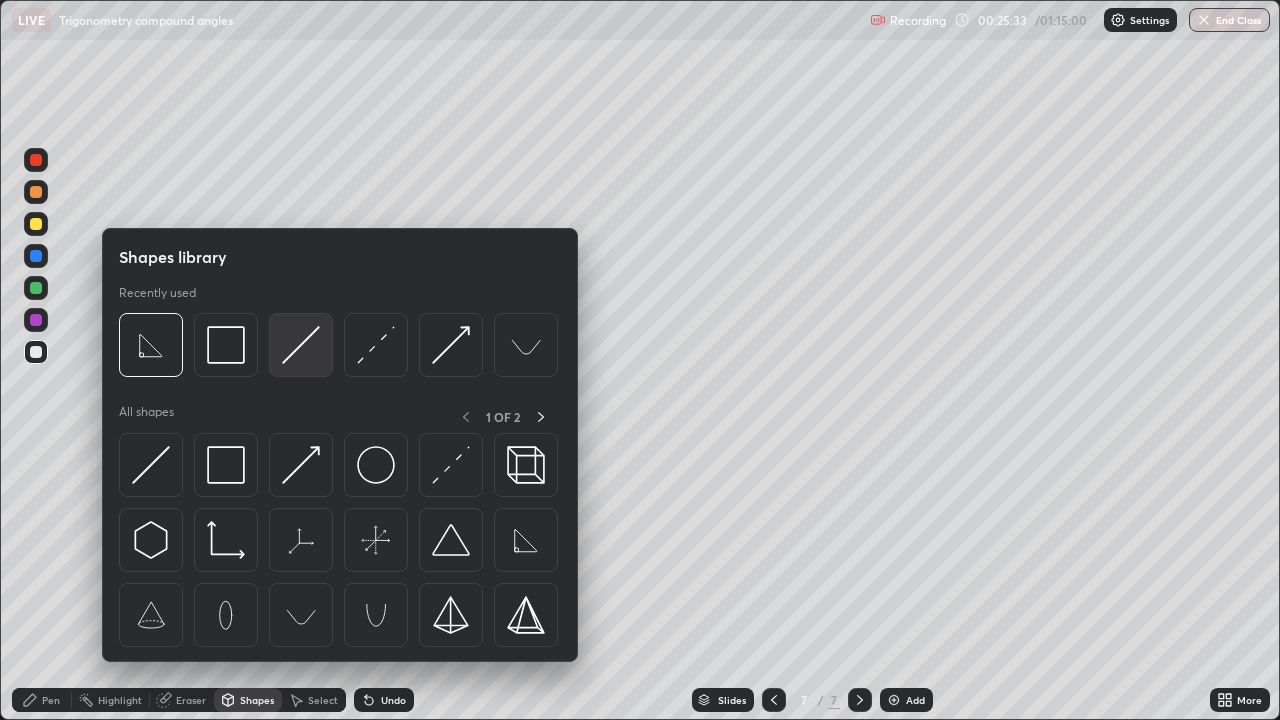 click at bounding box center [301, 345] 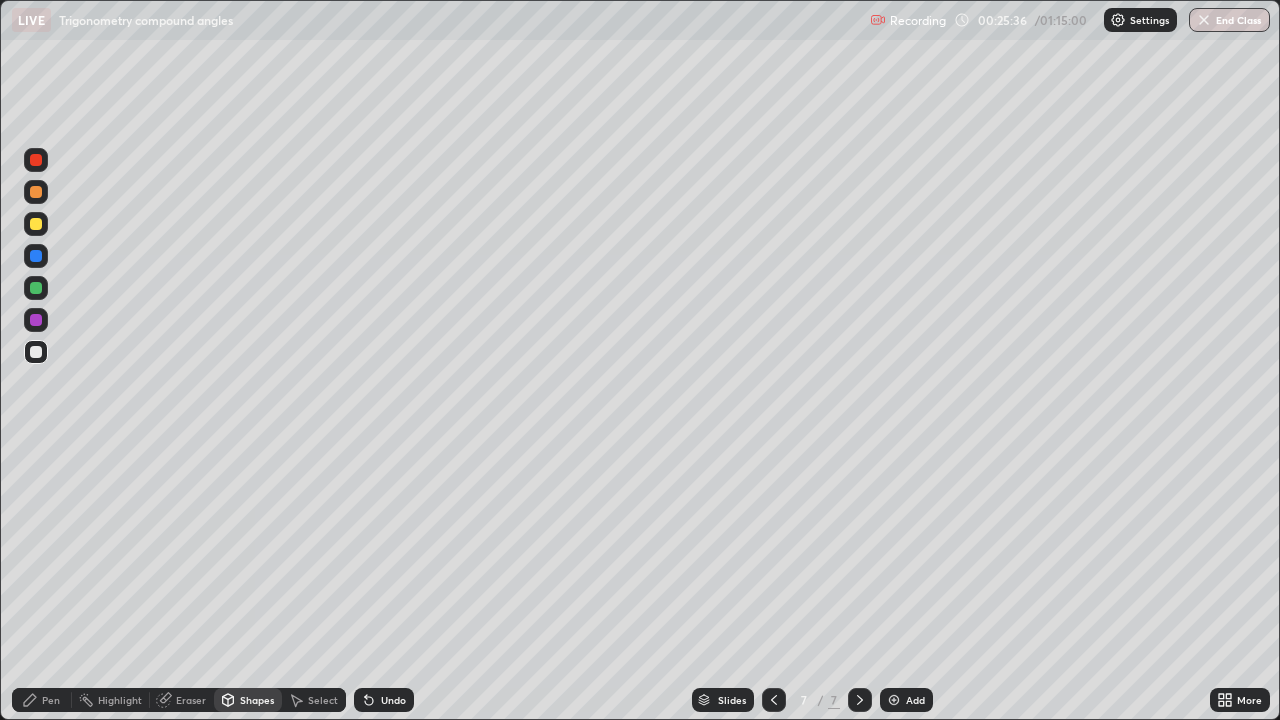 click on "Pen" at bounding box center [51, 700] 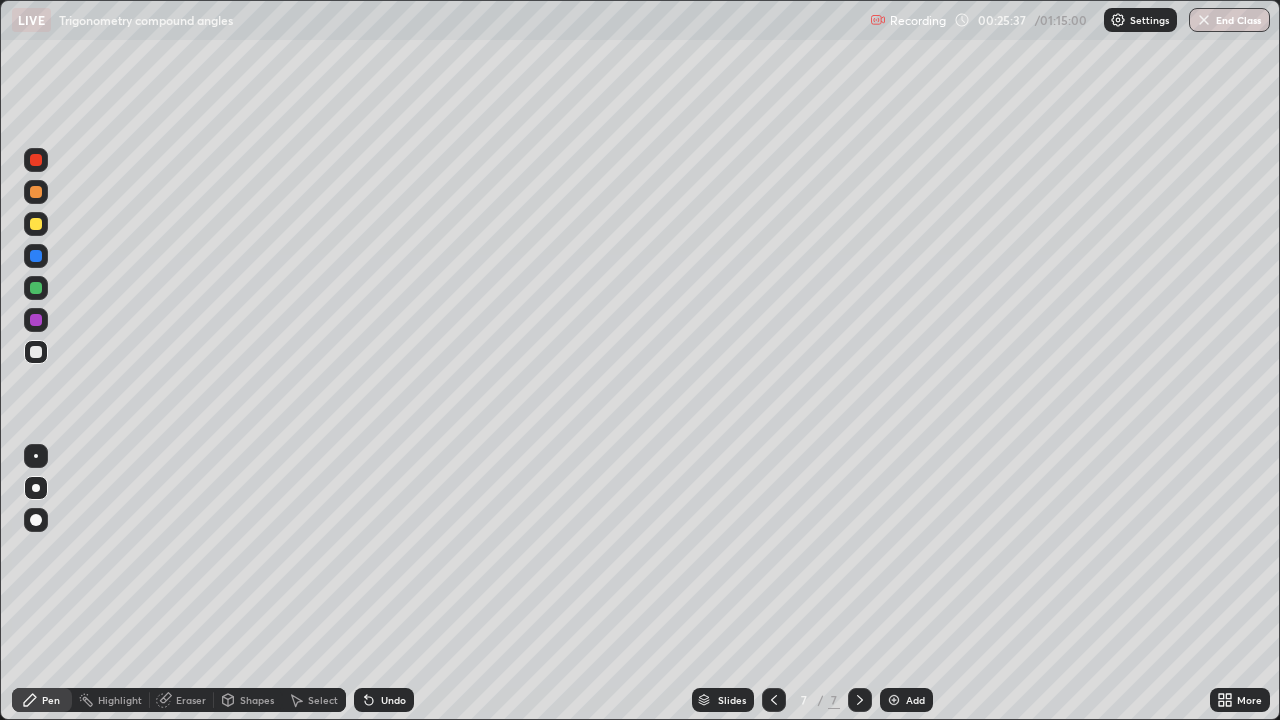 click on "Shapes" at bounding box center (248, 700) 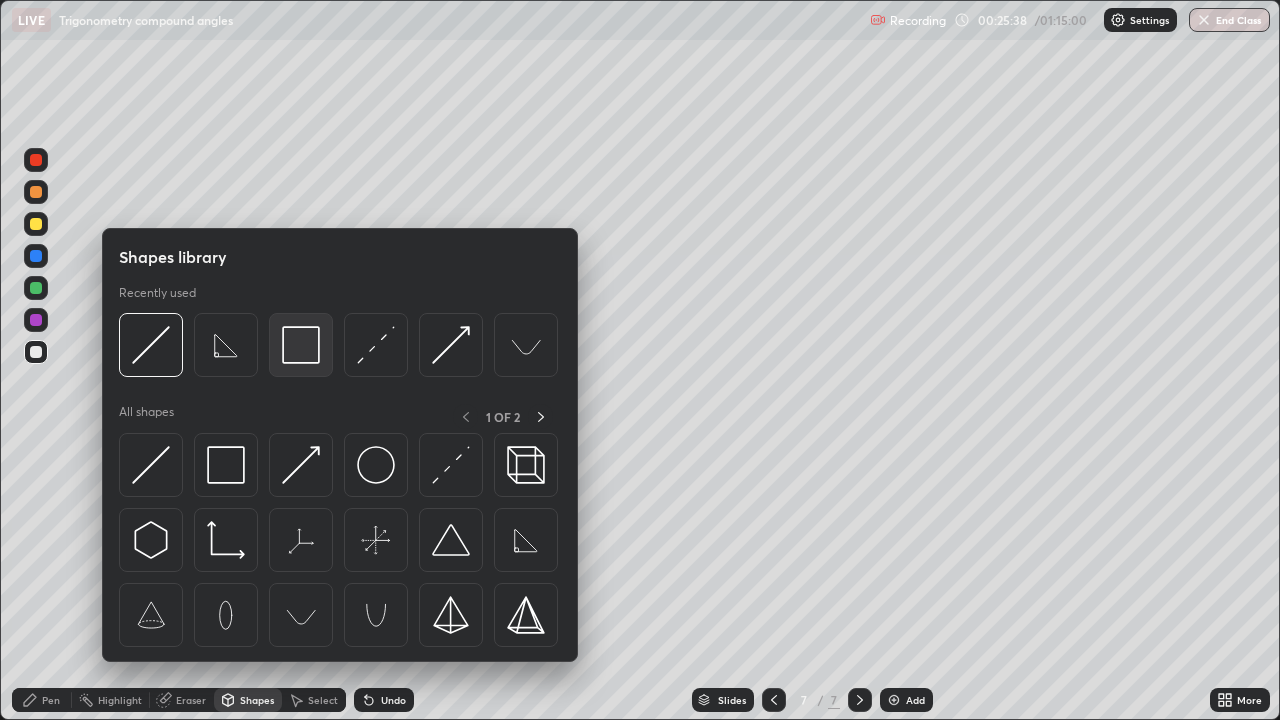 click at bounding box center (301, 345) 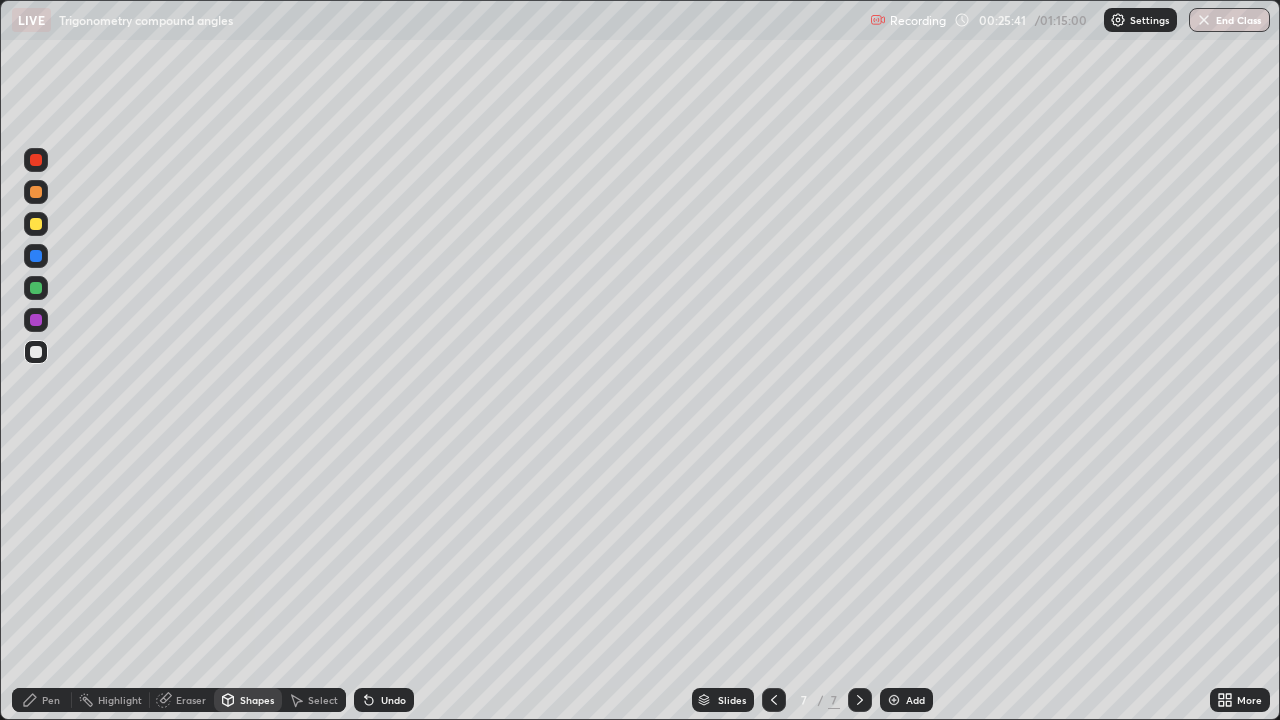 click on "Pen" at bounding box center [51, 700] 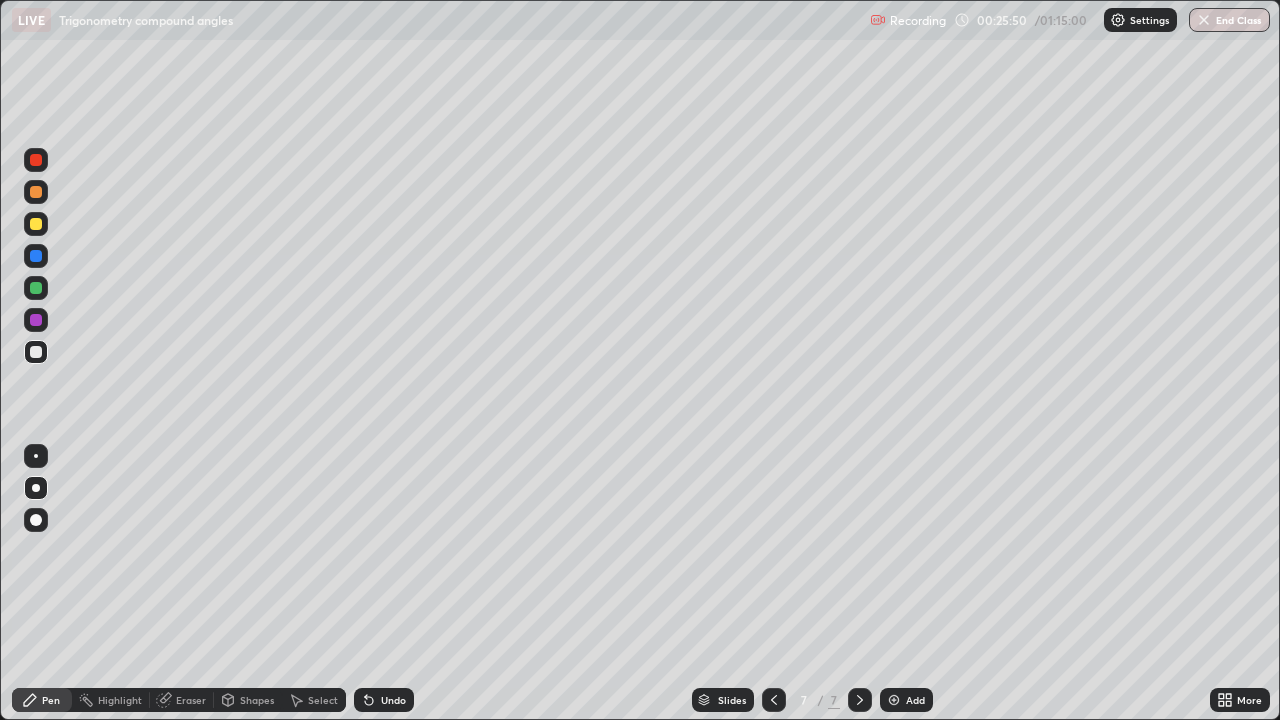 click on "Pen" at bounding box center [51, 700] 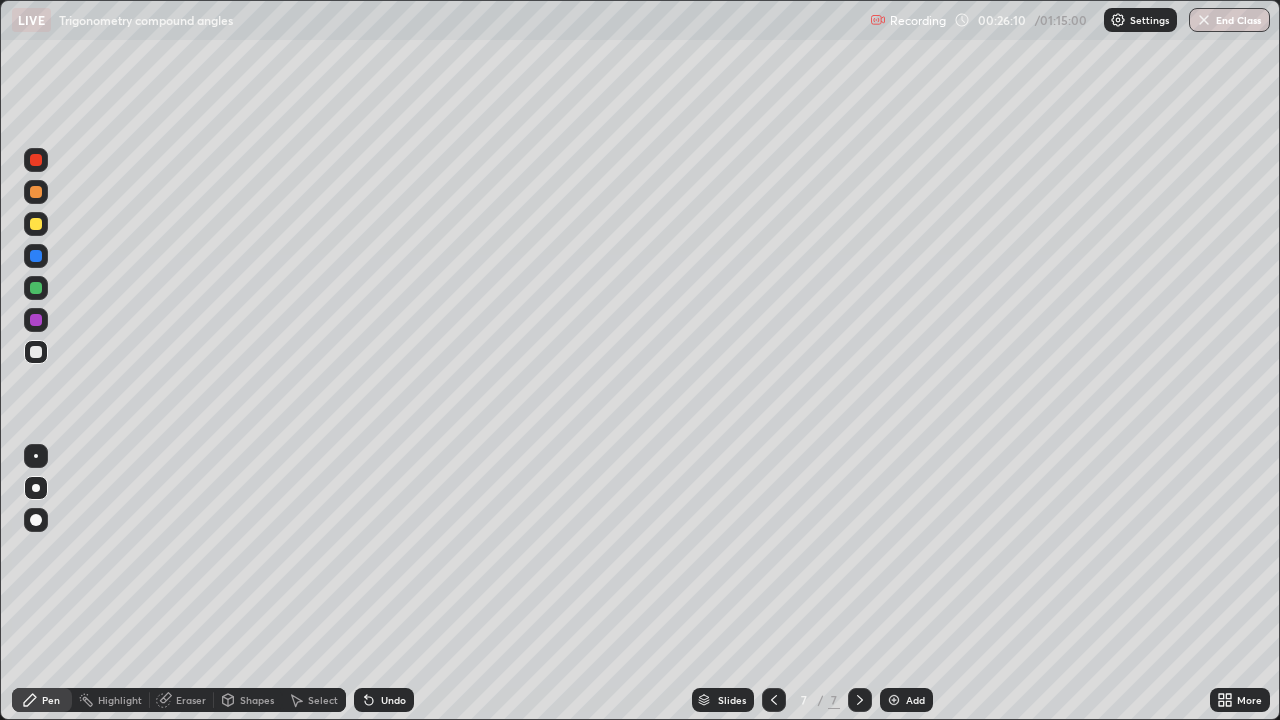 click on "Undo" at bounding box center (384, 700) 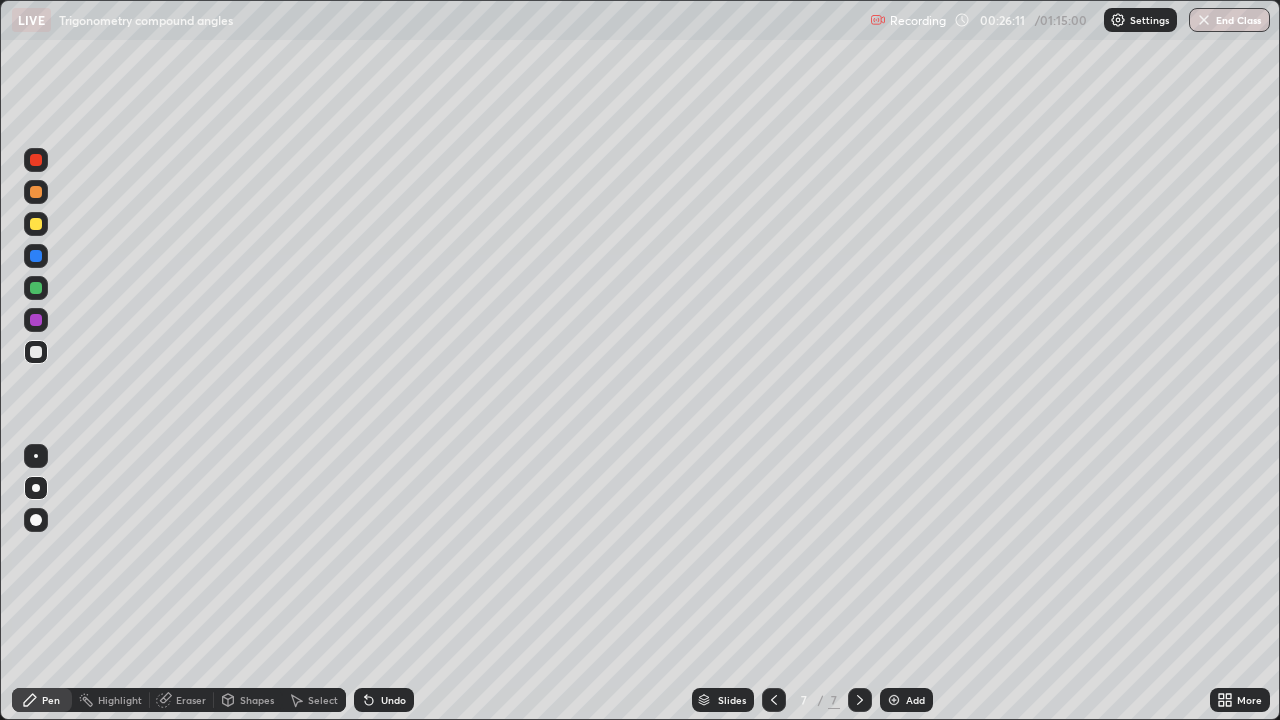 click on "Undo" at bounding box center [393, 700] 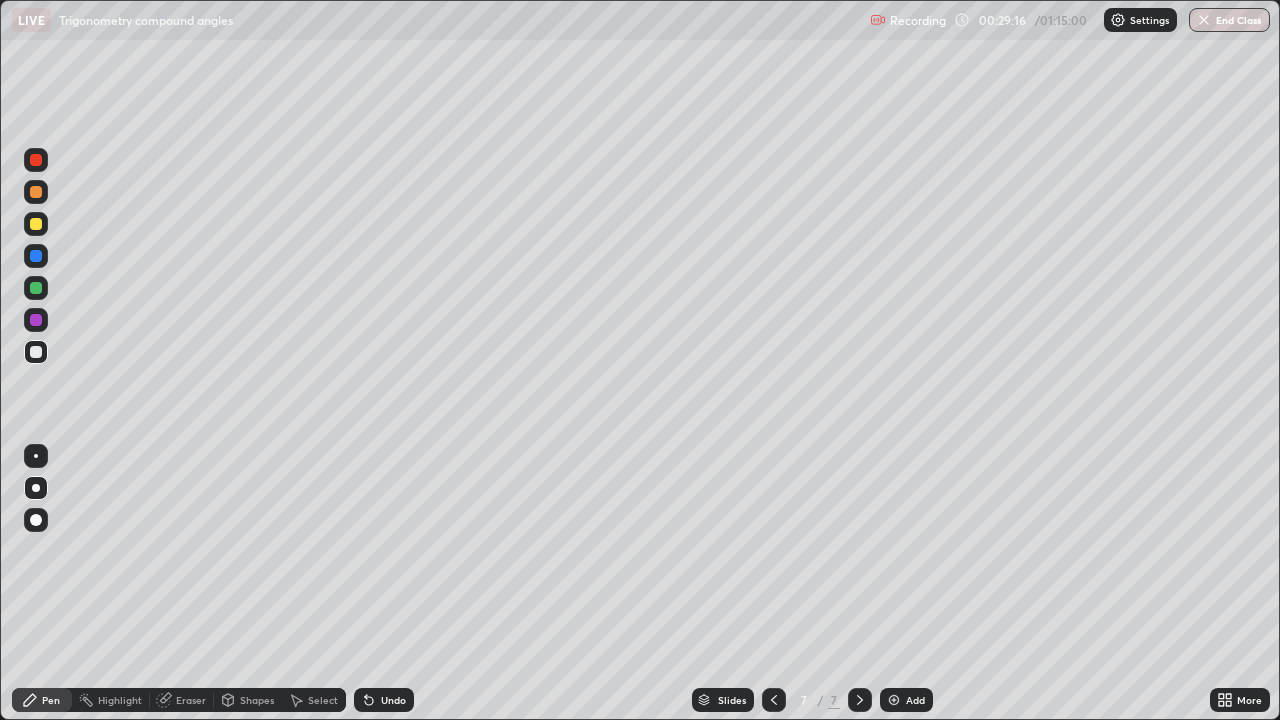 click at bounding box center [894, 700] 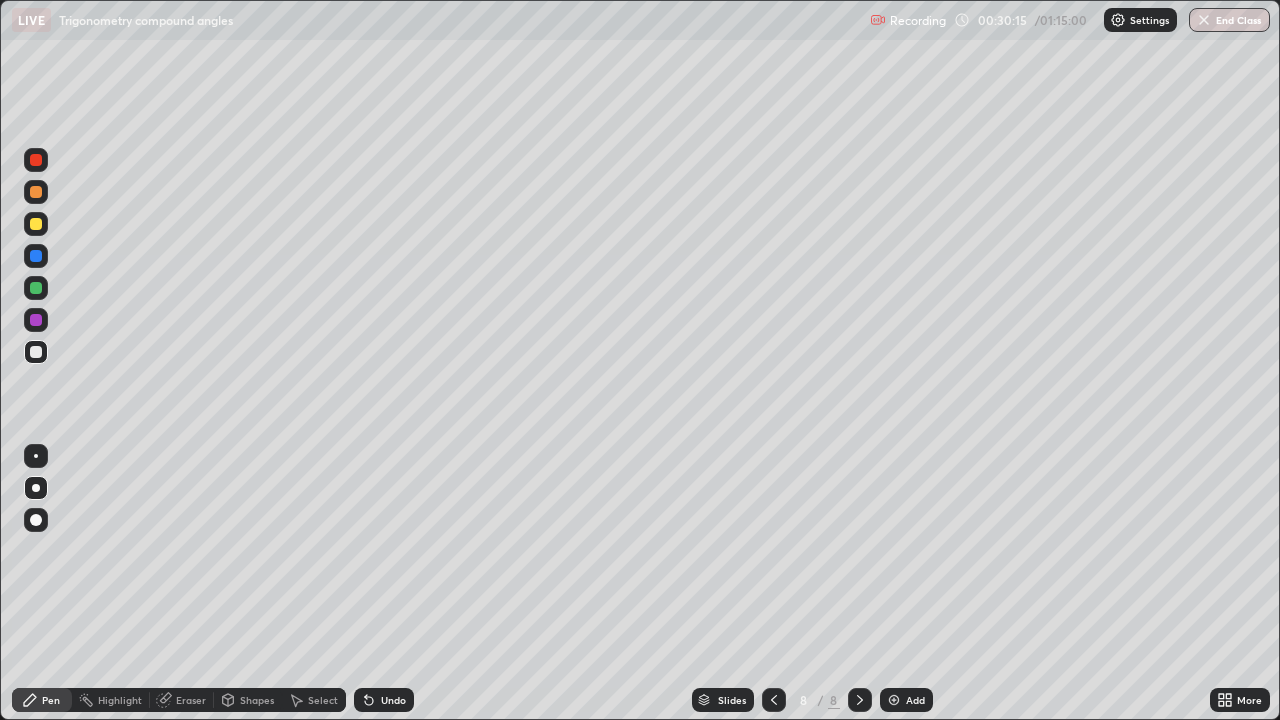 click on "Shapes" at bounding box center [257, 700] 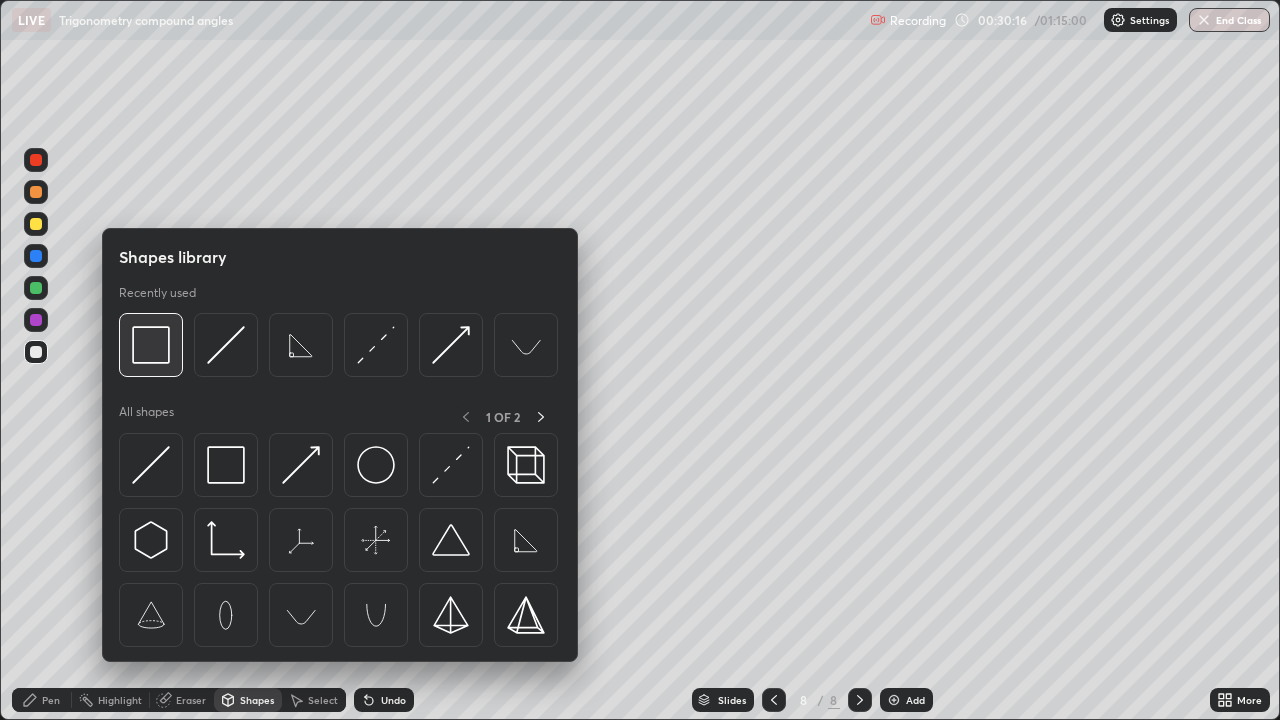 click at bounding box center (151, 345) 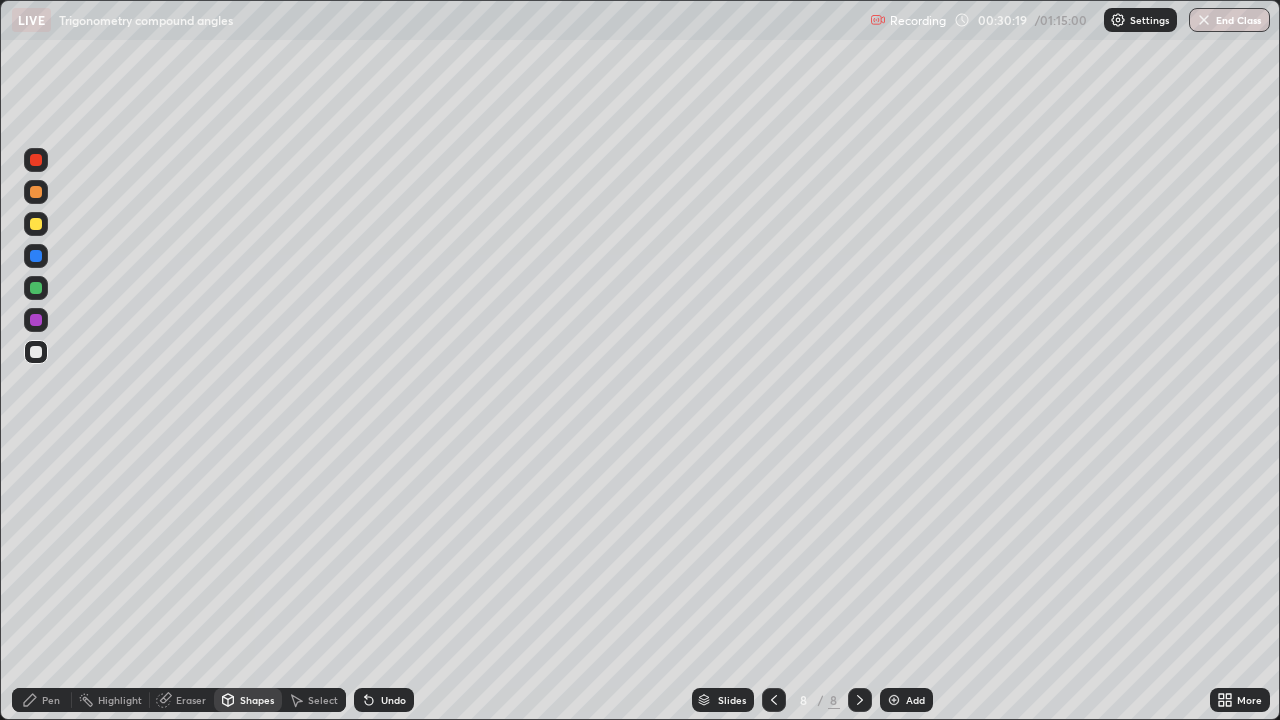 click on "Pen" at bounding box center [51, 700] 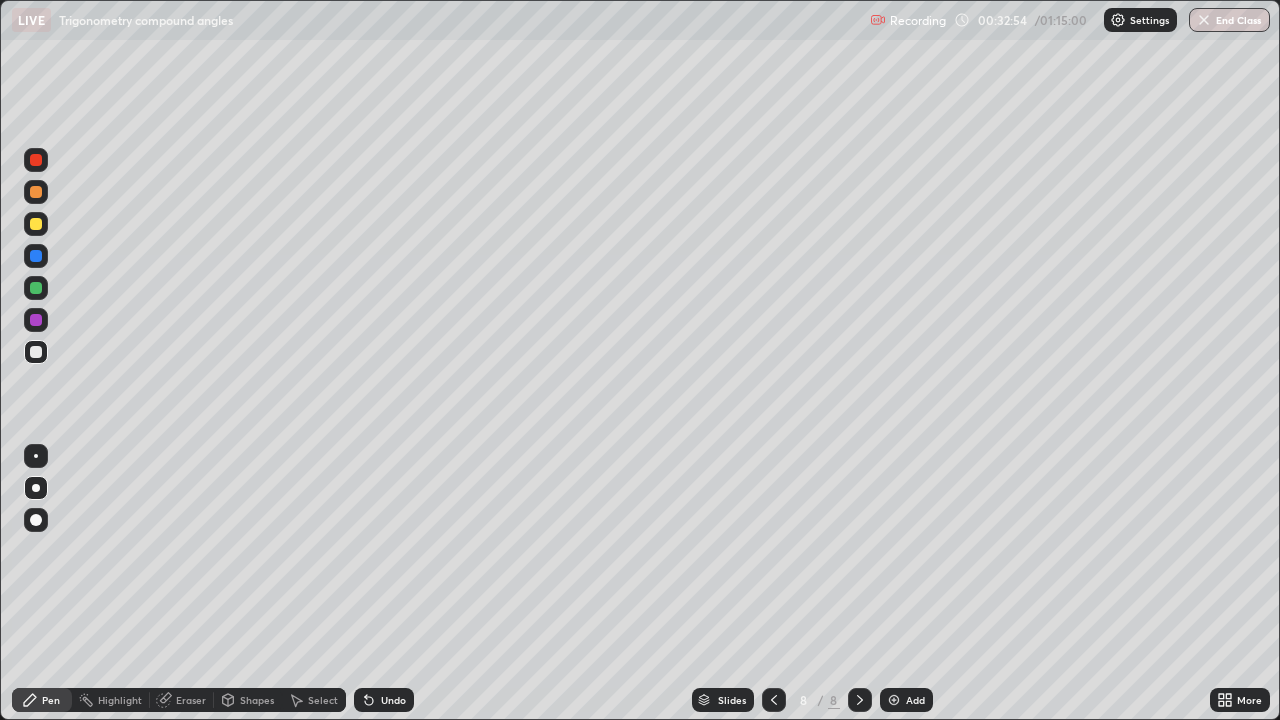click on "Shapes" at bounding box center [257, 700] 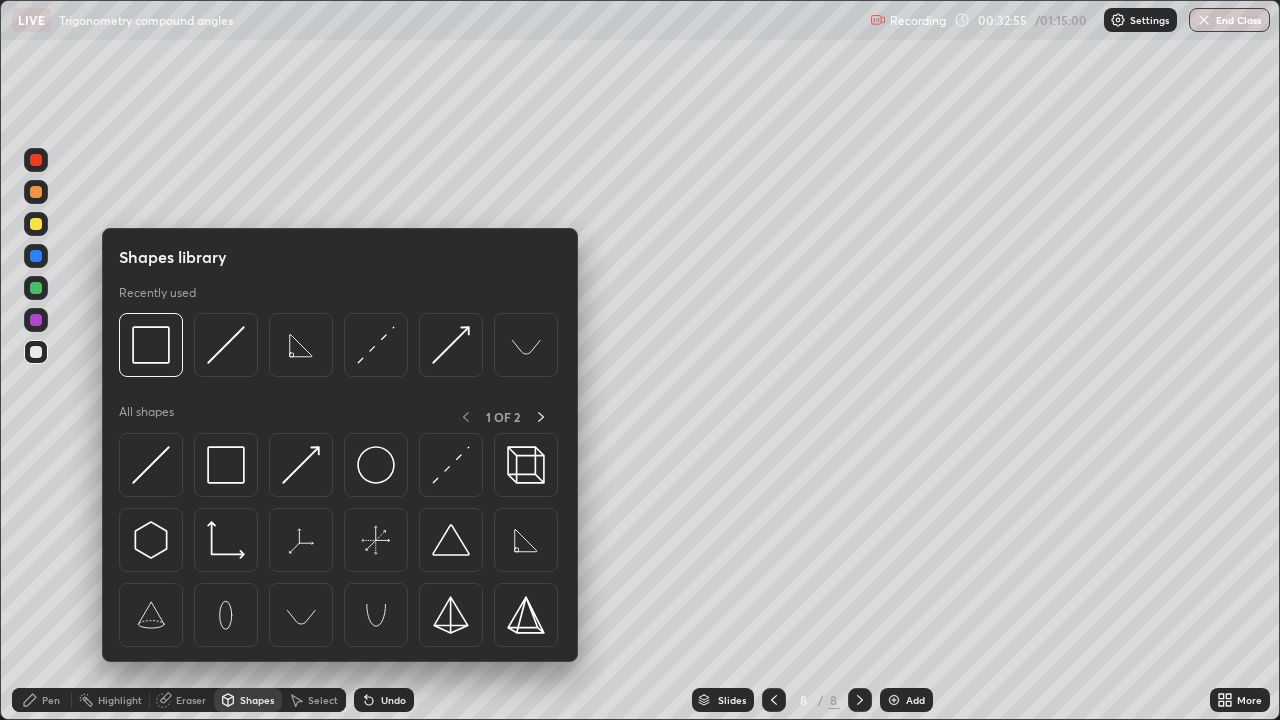 click on "Eraser" at bounding box center [191, 700] 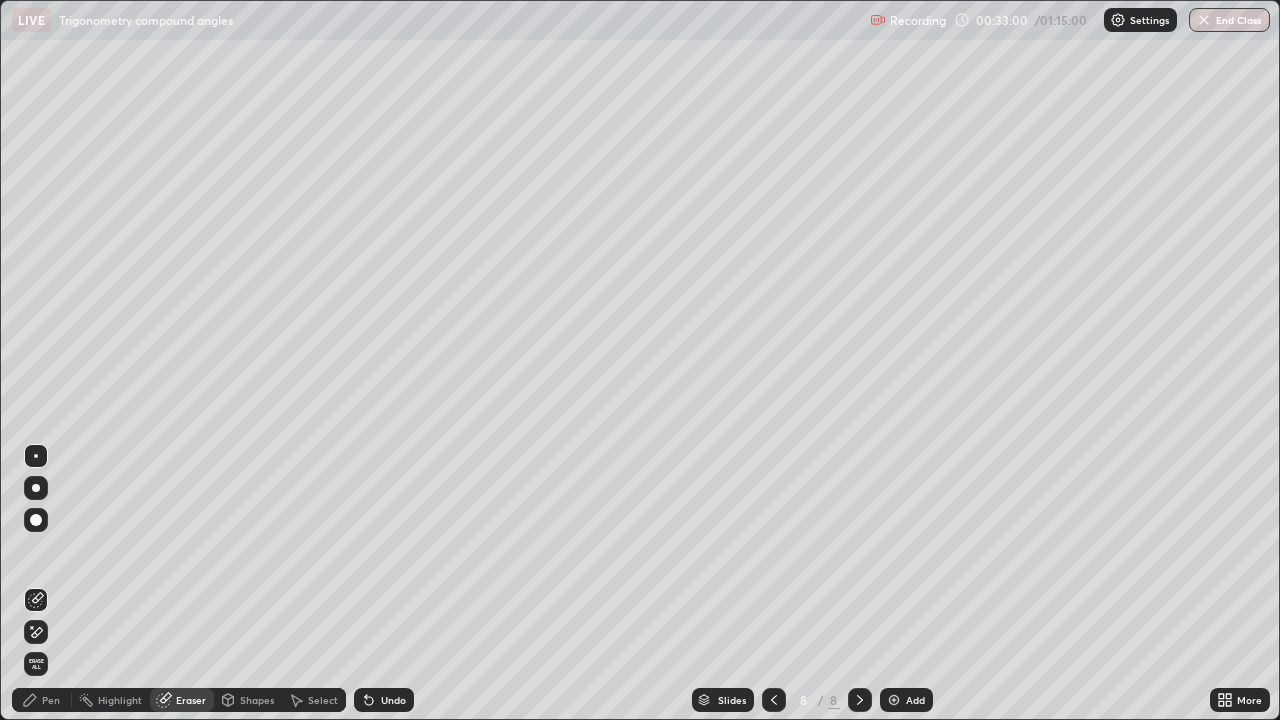 click on "Pen" at bounding box center (51, 700) 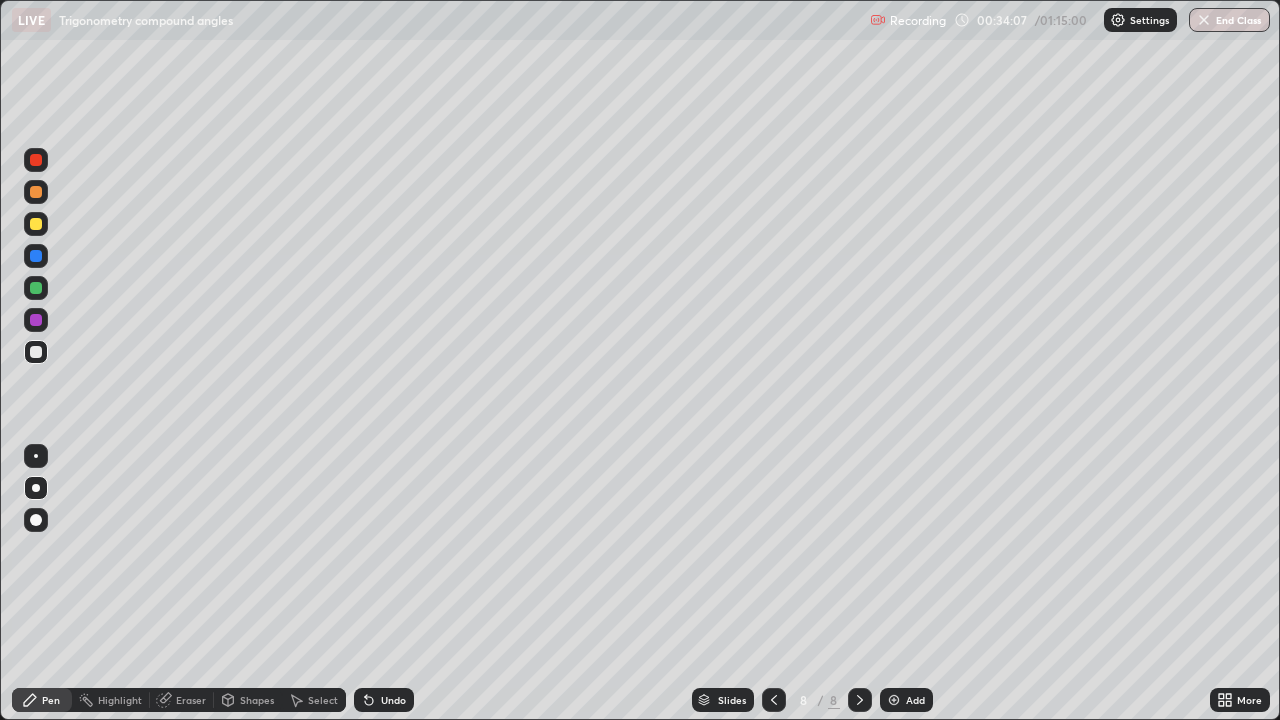 click on "Shapes" at bounding box center [257, 700] 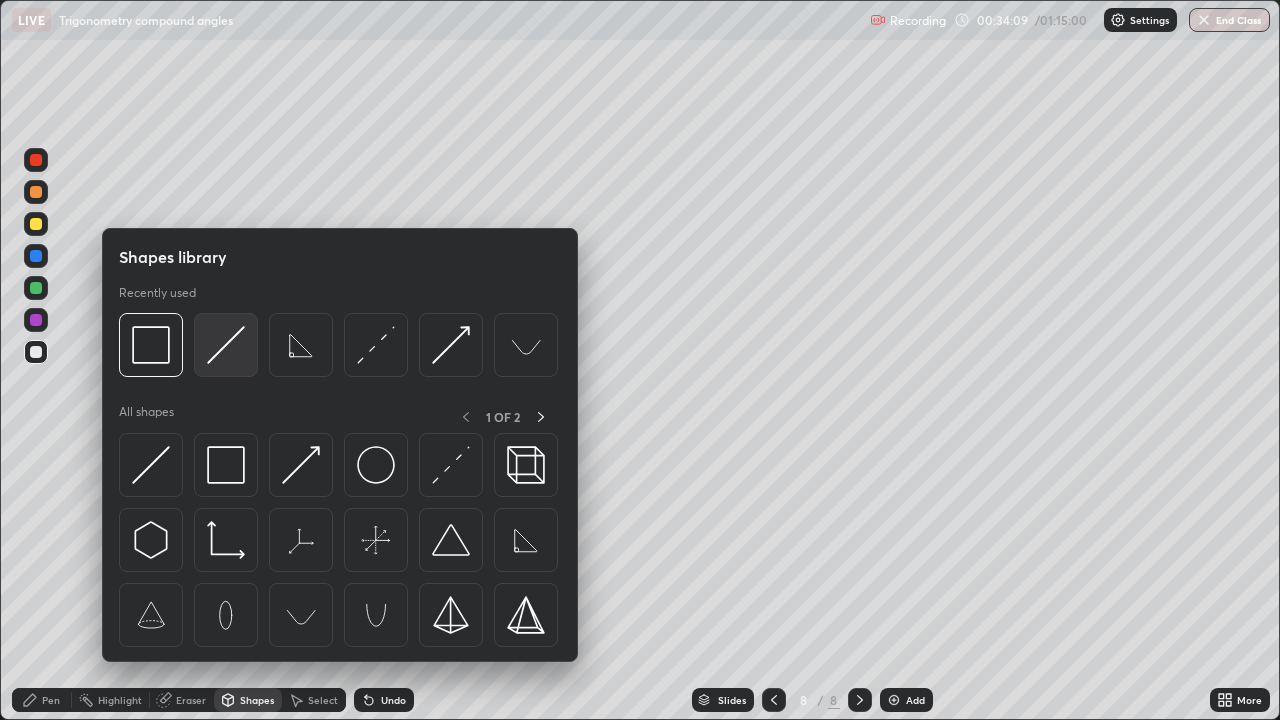 click at bounding box center (226, 345) 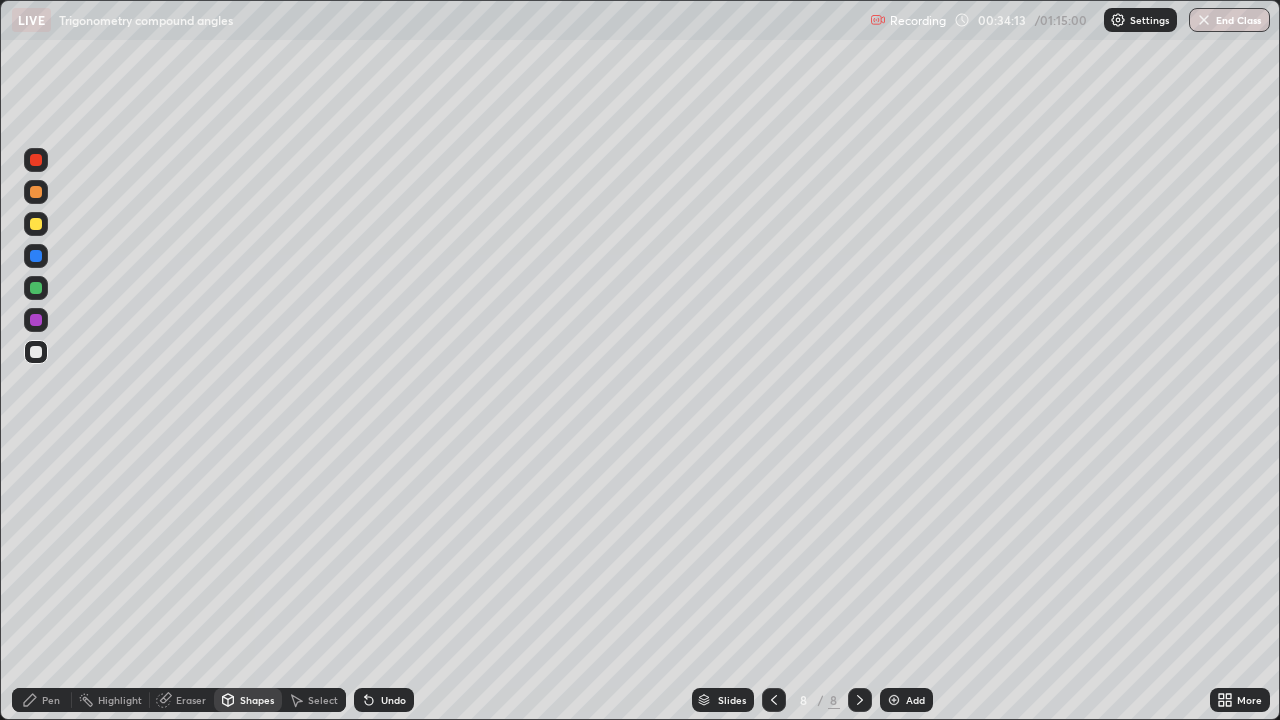 click on "Pen" at bounding box center (42, 700) 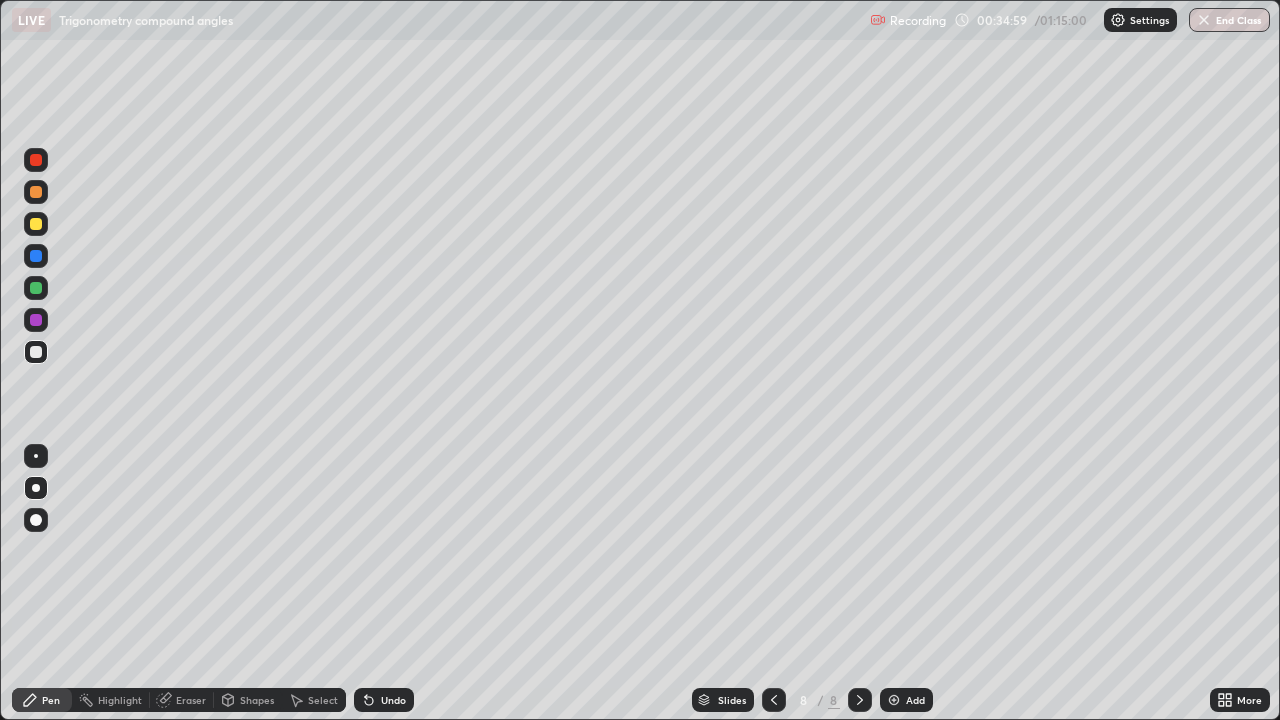 click on "Shapes" at bounding box center (257, 700) 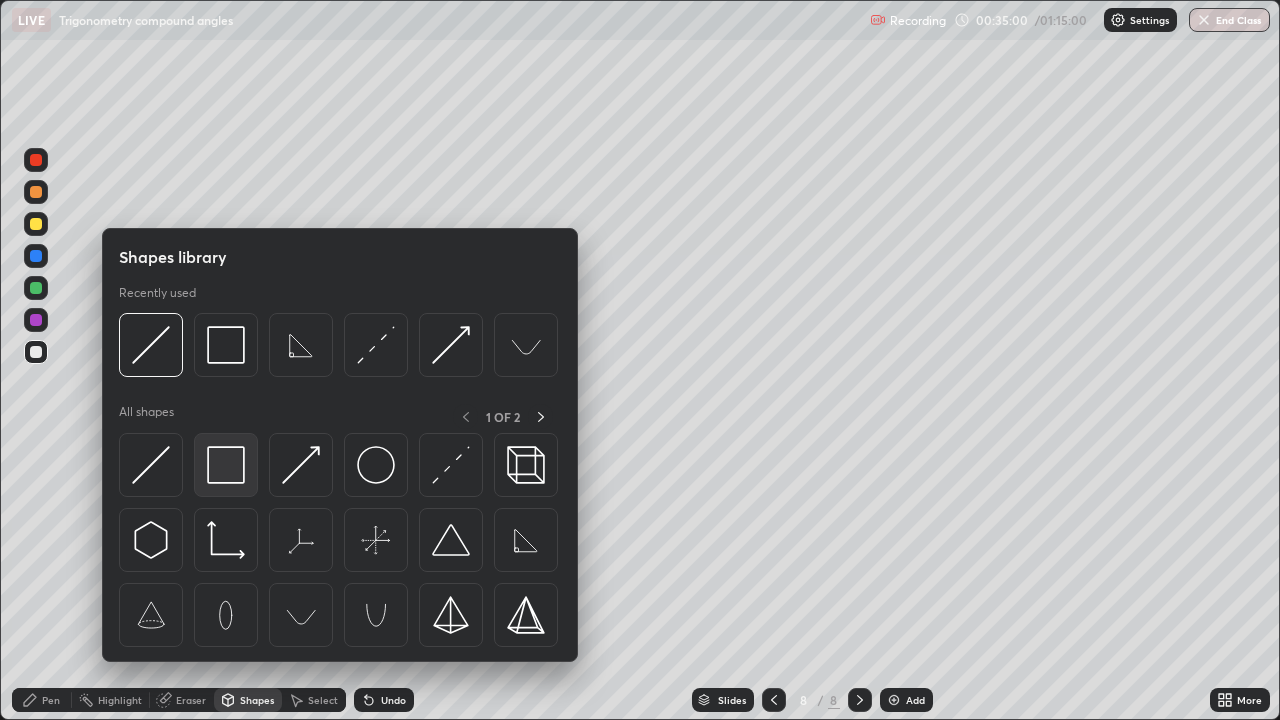 click at bounding box center [226, 465] 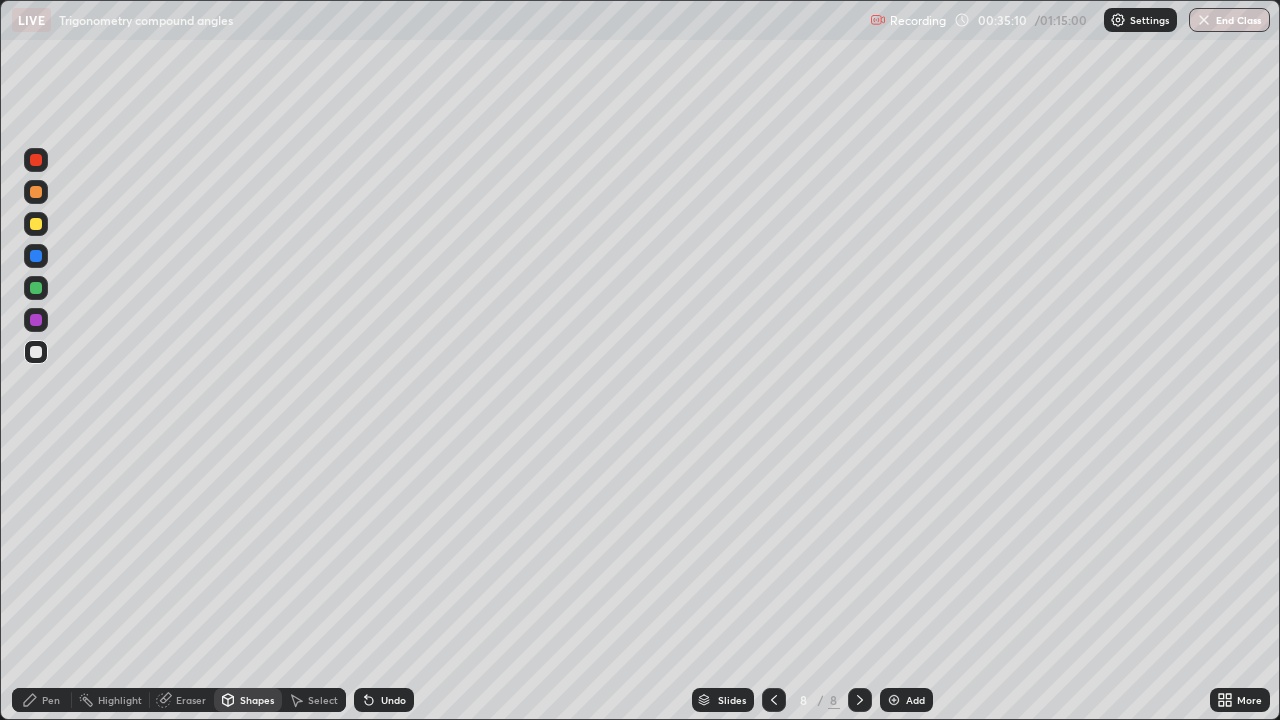 click on "Undo" at bounding box center [393, 700] 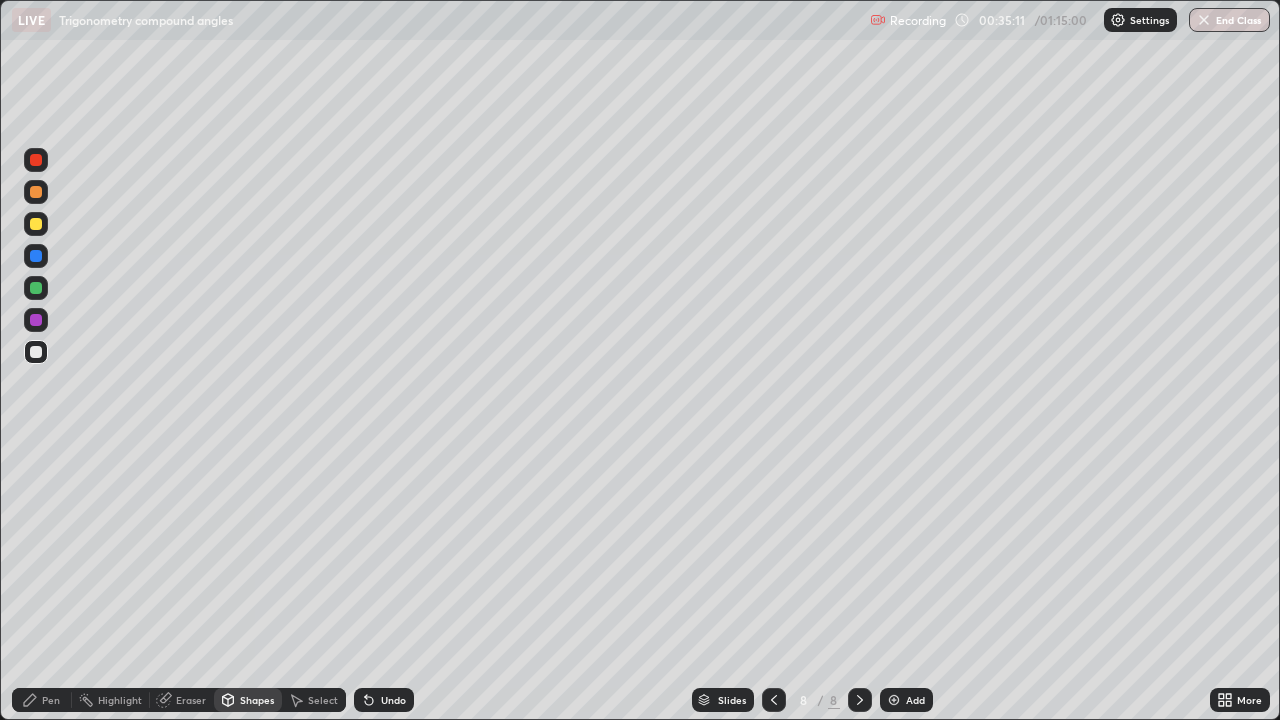 click on "Undo" at bounding box center [393, 700] 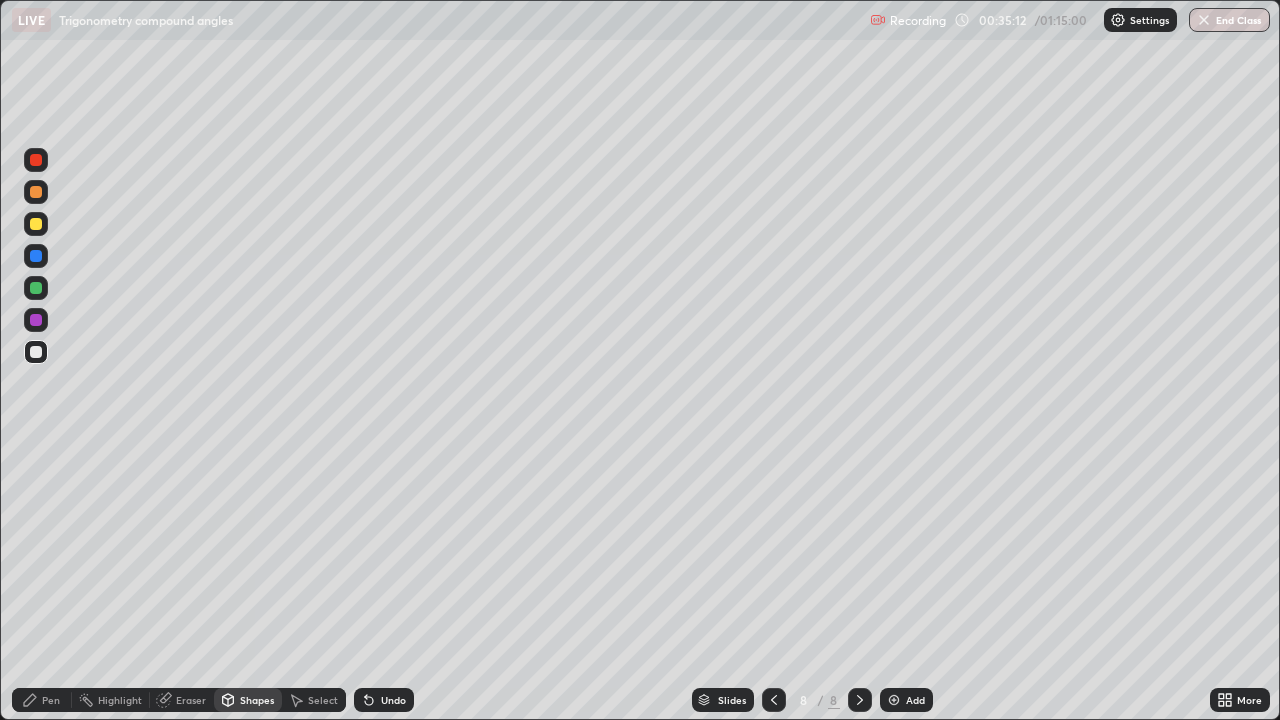 click on "Pen" at bounding box center (51, 700) 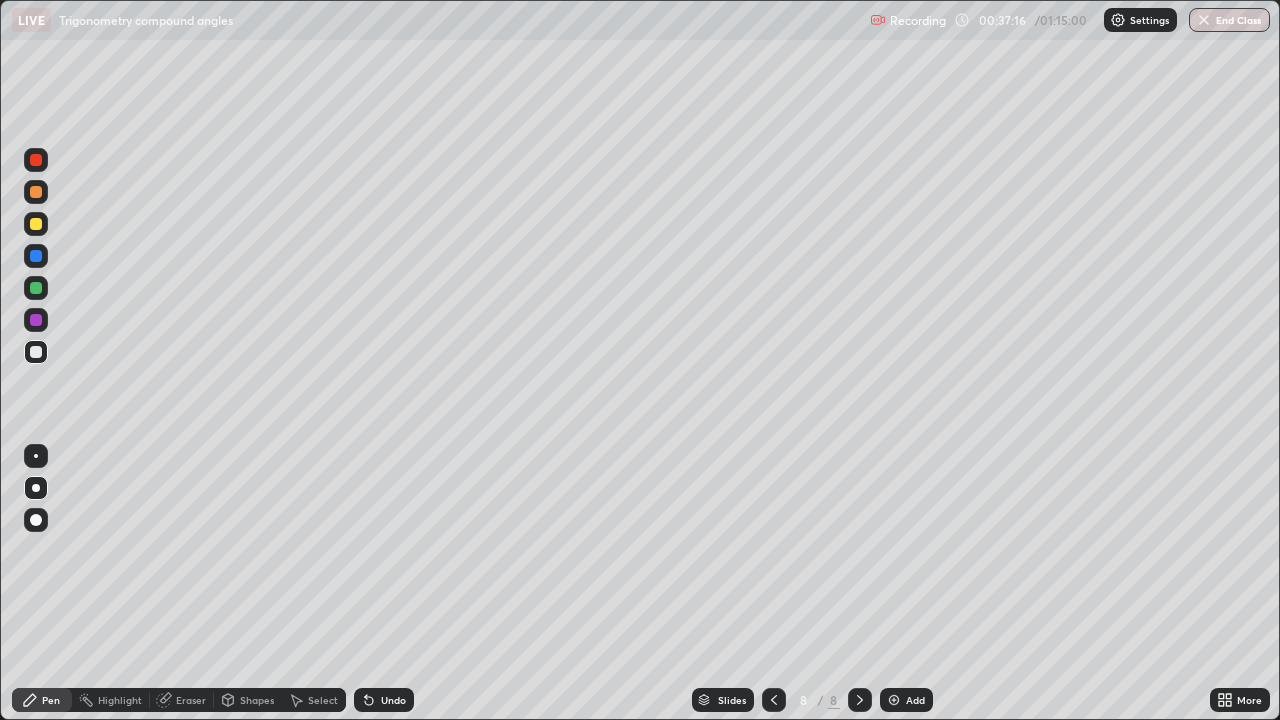 click at bounding box center (894, 700) 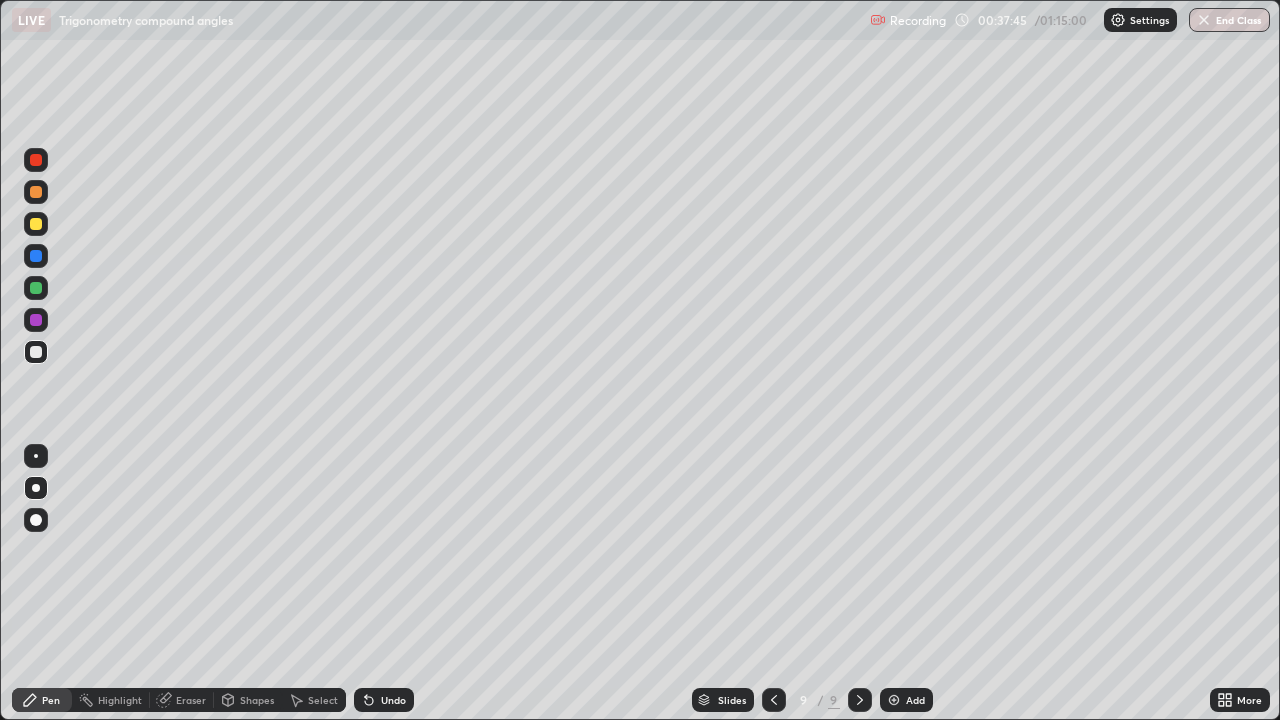 click on "Eraser" at bounding box center [191, 700] 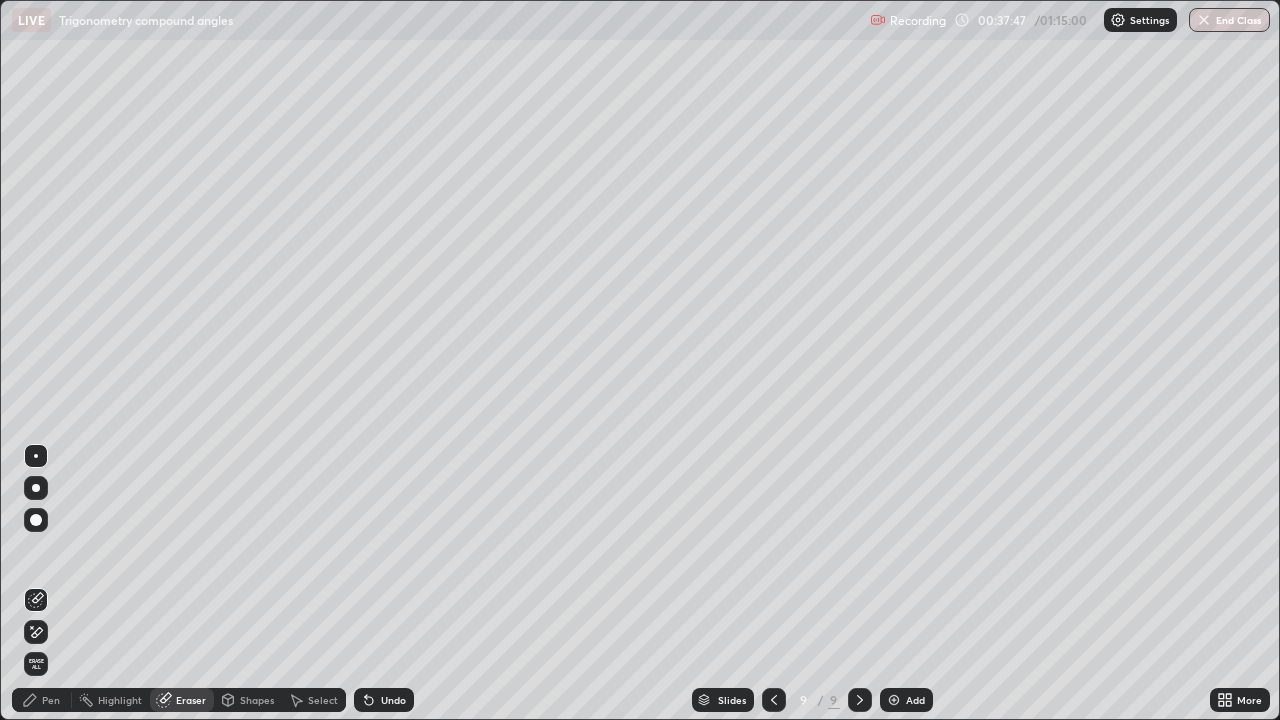 click on "Pen" at bounding box center (42, 700) 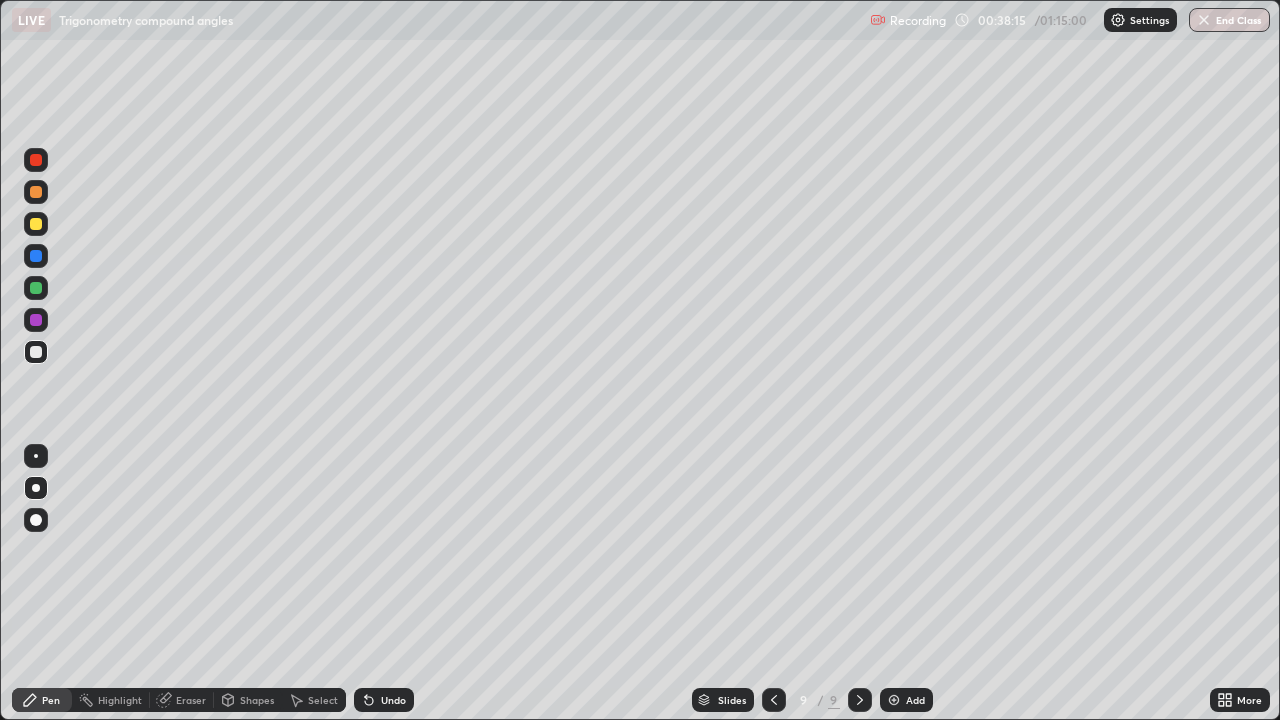 click on "Eraser" at bounding box center (191, 700) 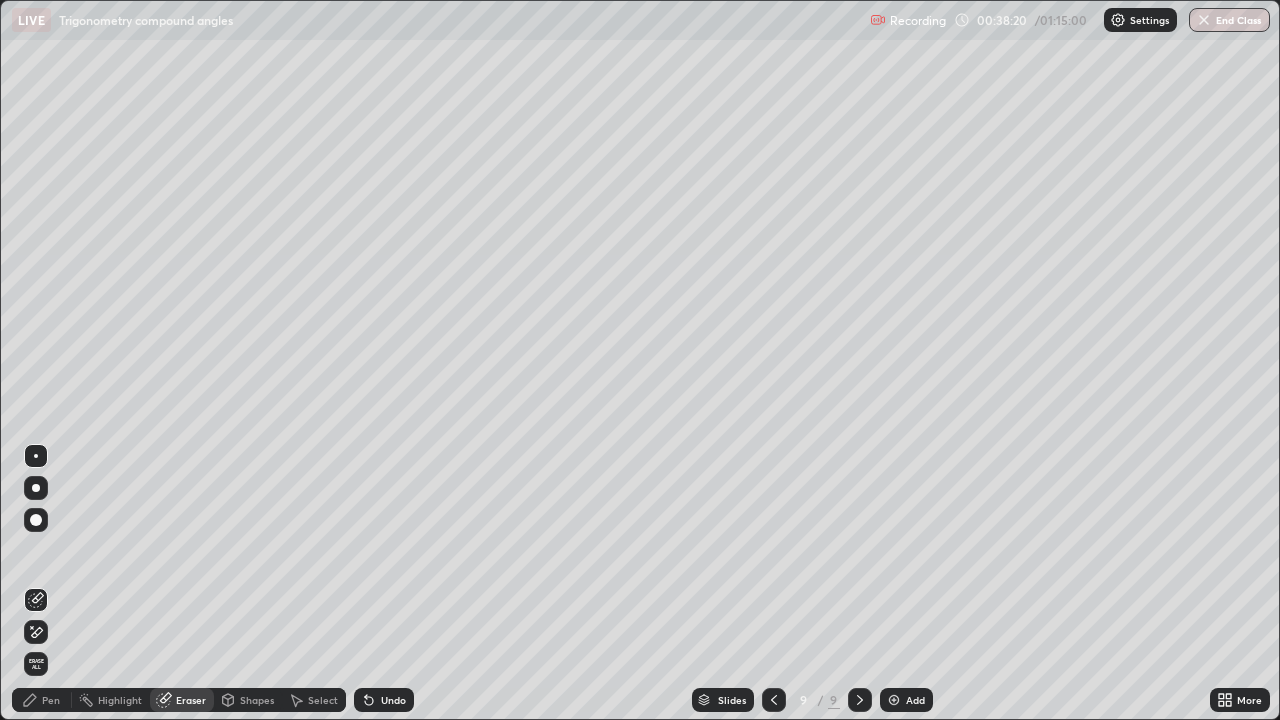 click on "Pen" at bounding box center [51, 700] 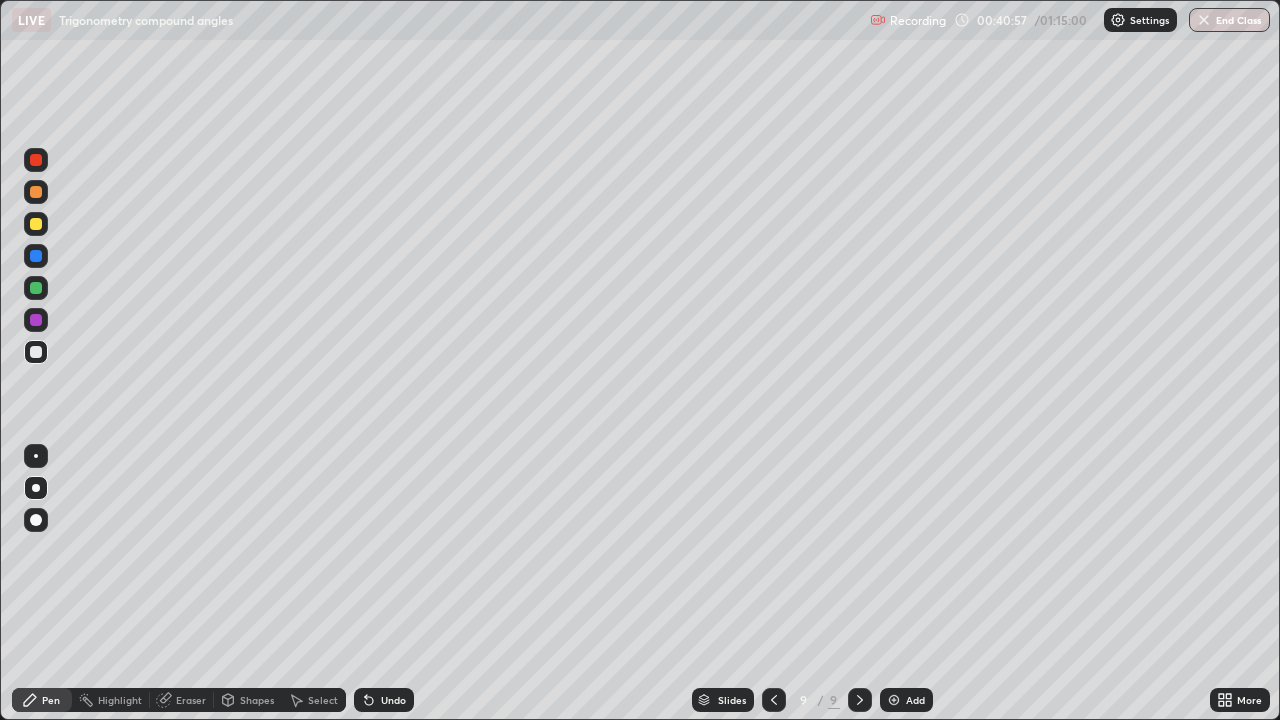 click 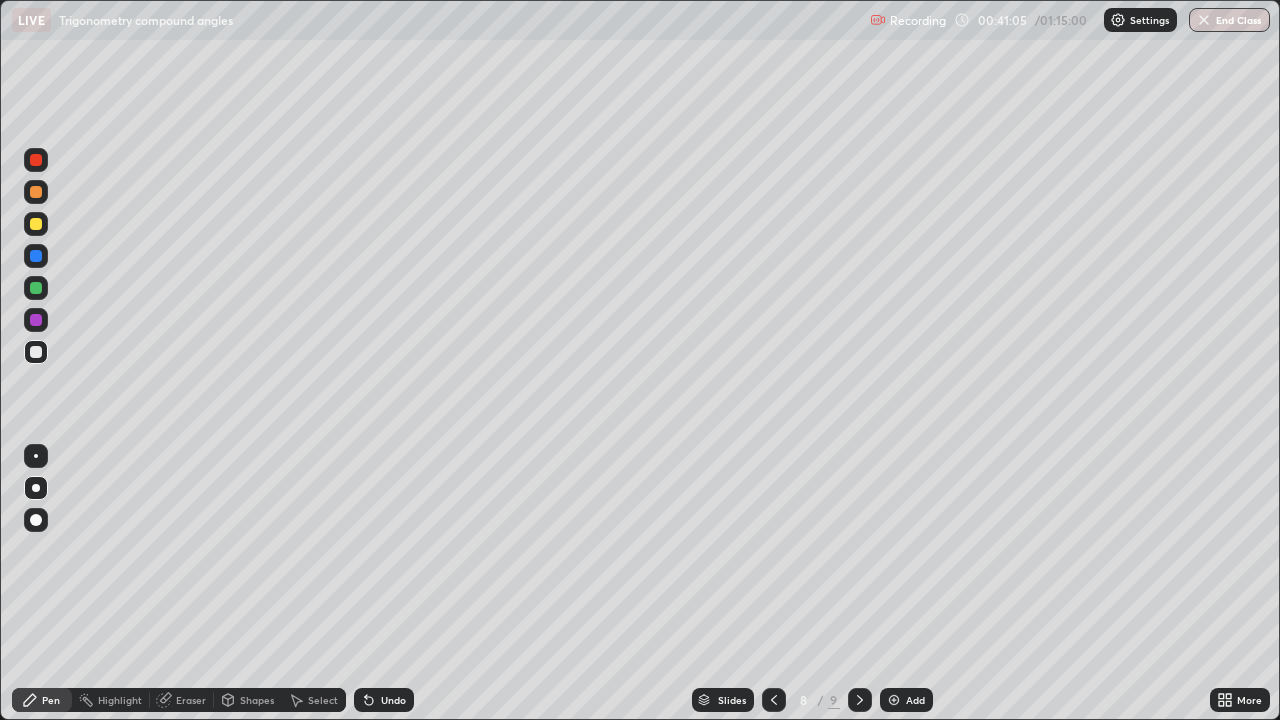 click 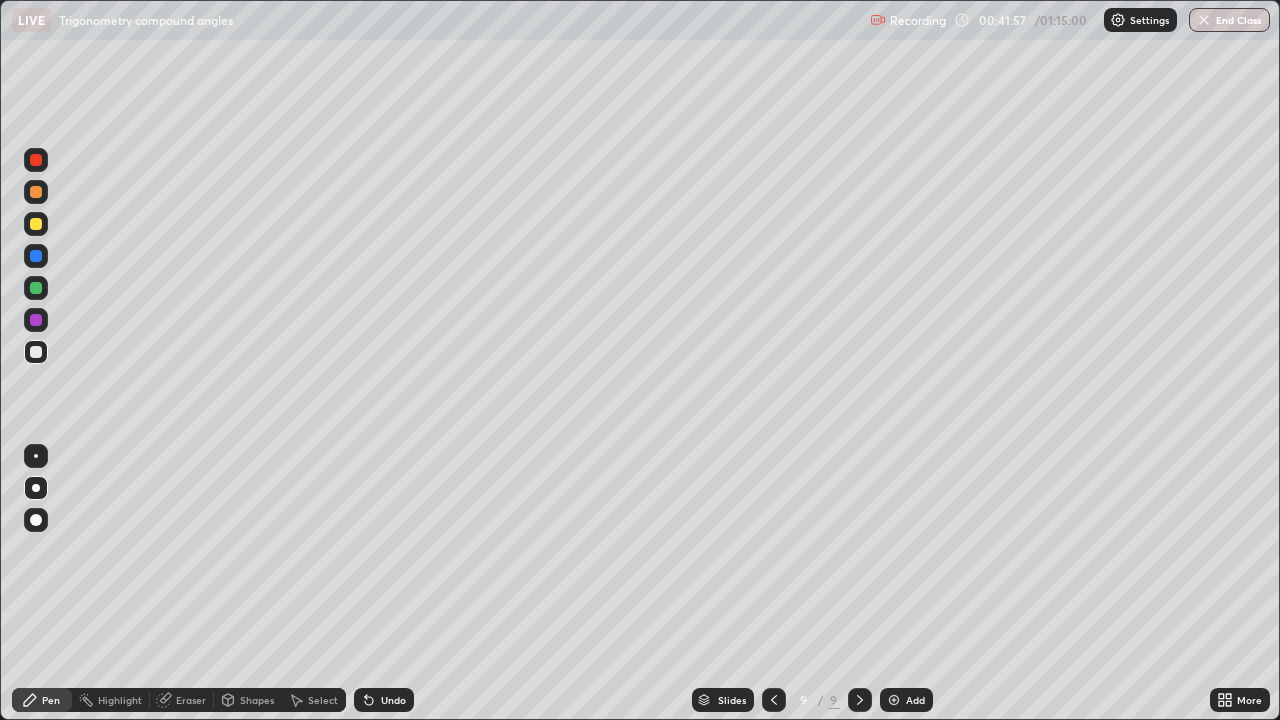 click on "Eraser" at bounding box center [191, 700] 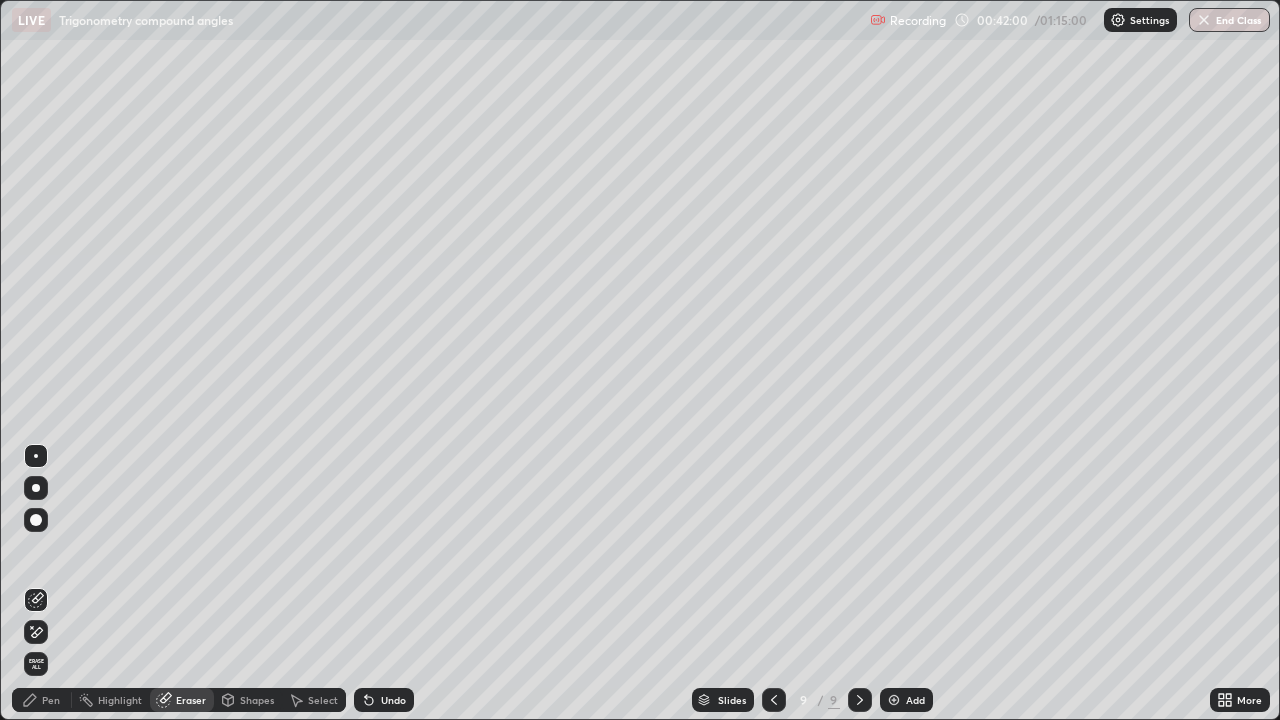 click on "Pen" at bounding box center (42, 700) 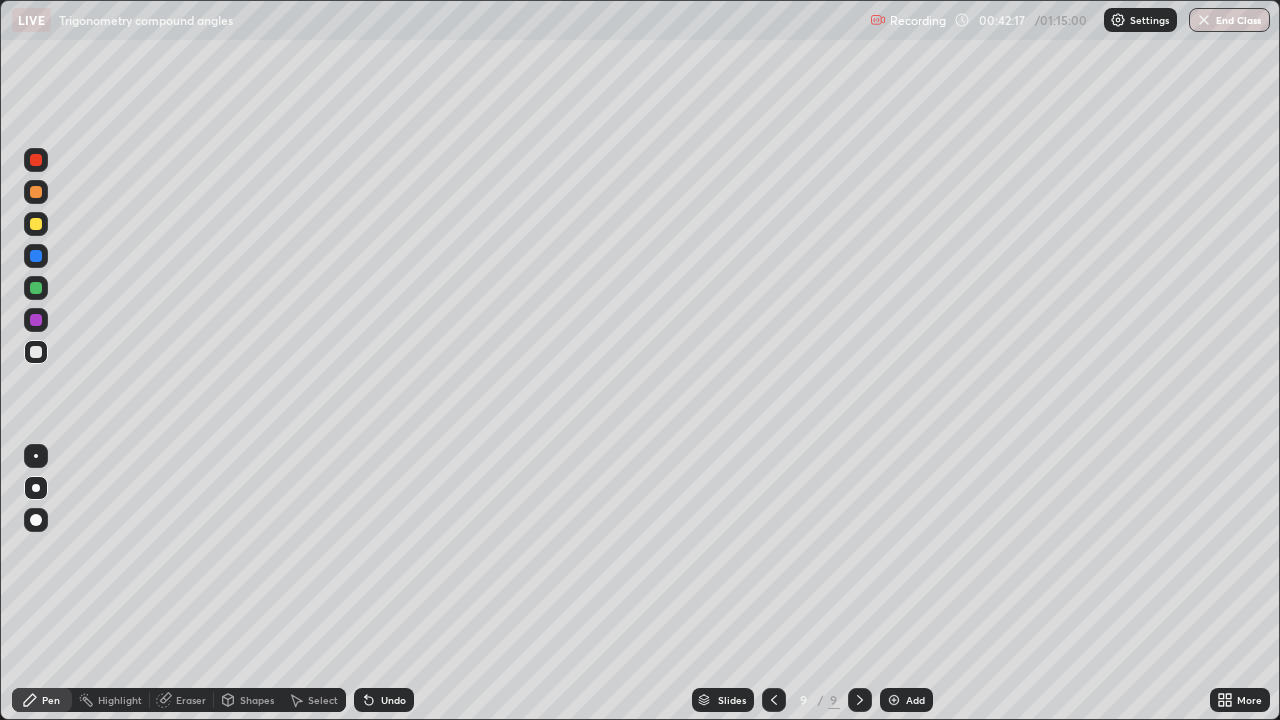 click 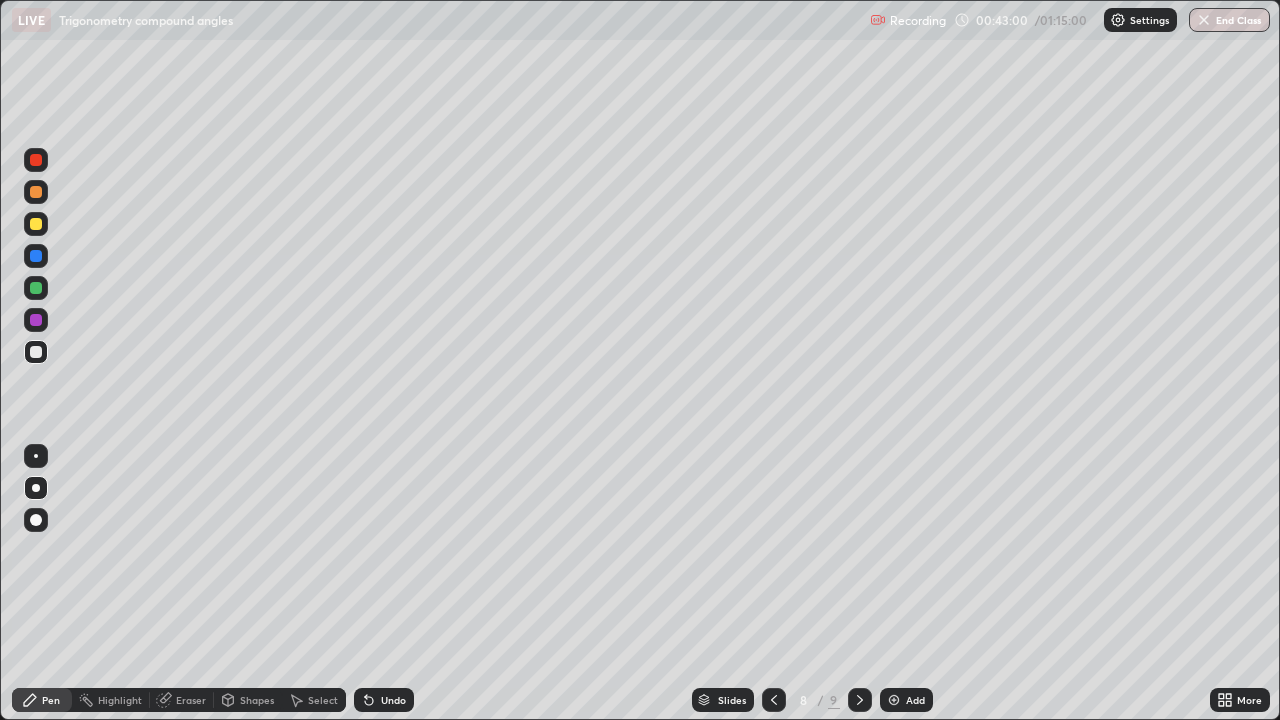 click 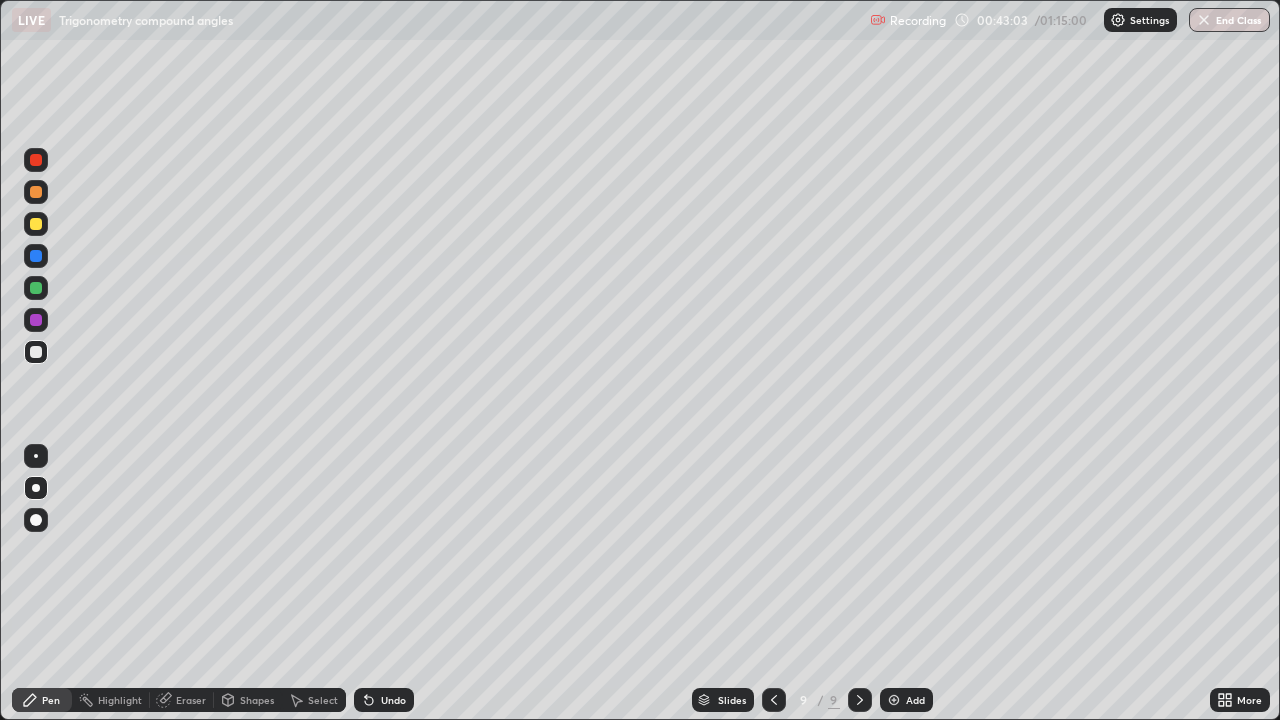 click 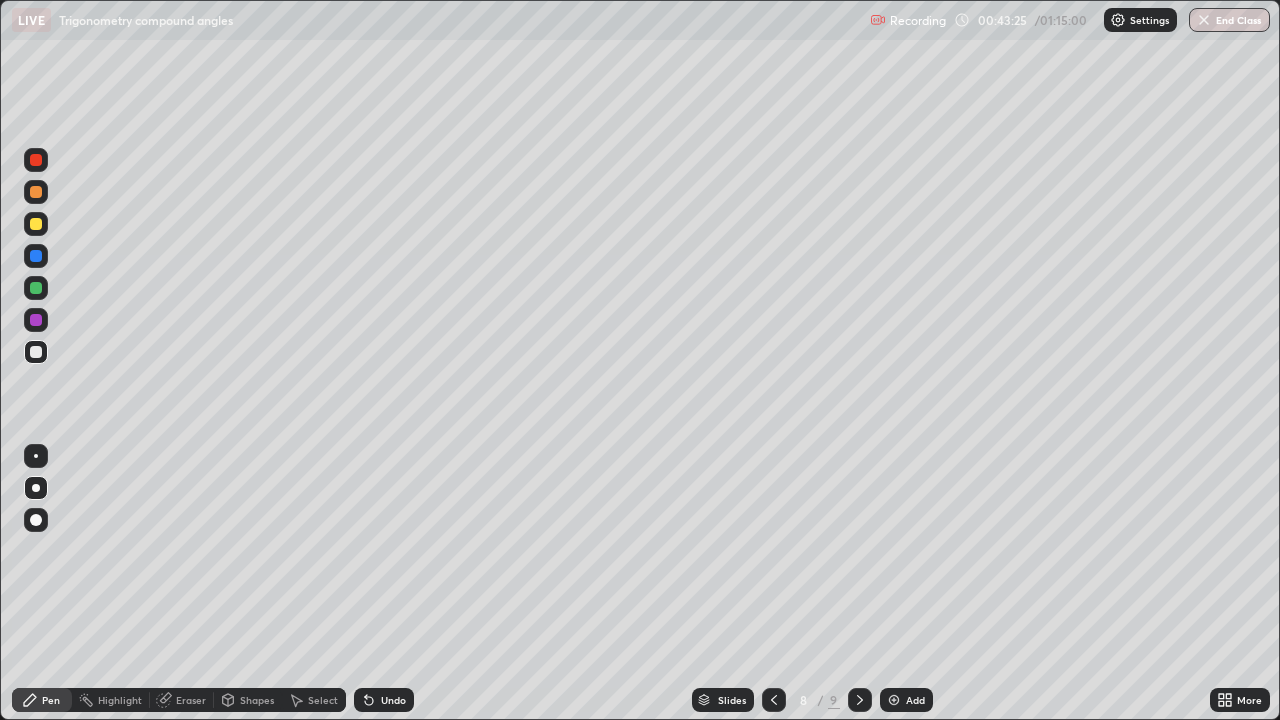 click on "Eraser" at bounding box center (182, 700) 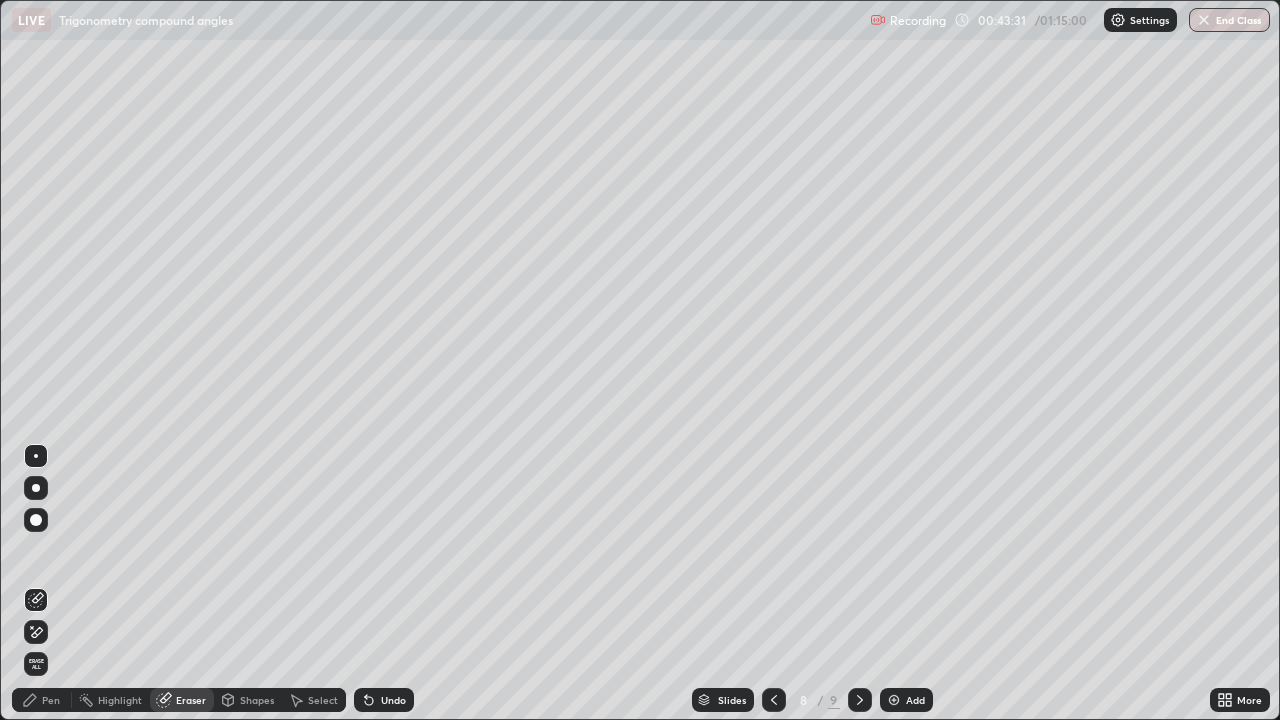 click on "Pen" at bounding box center (51, 700) 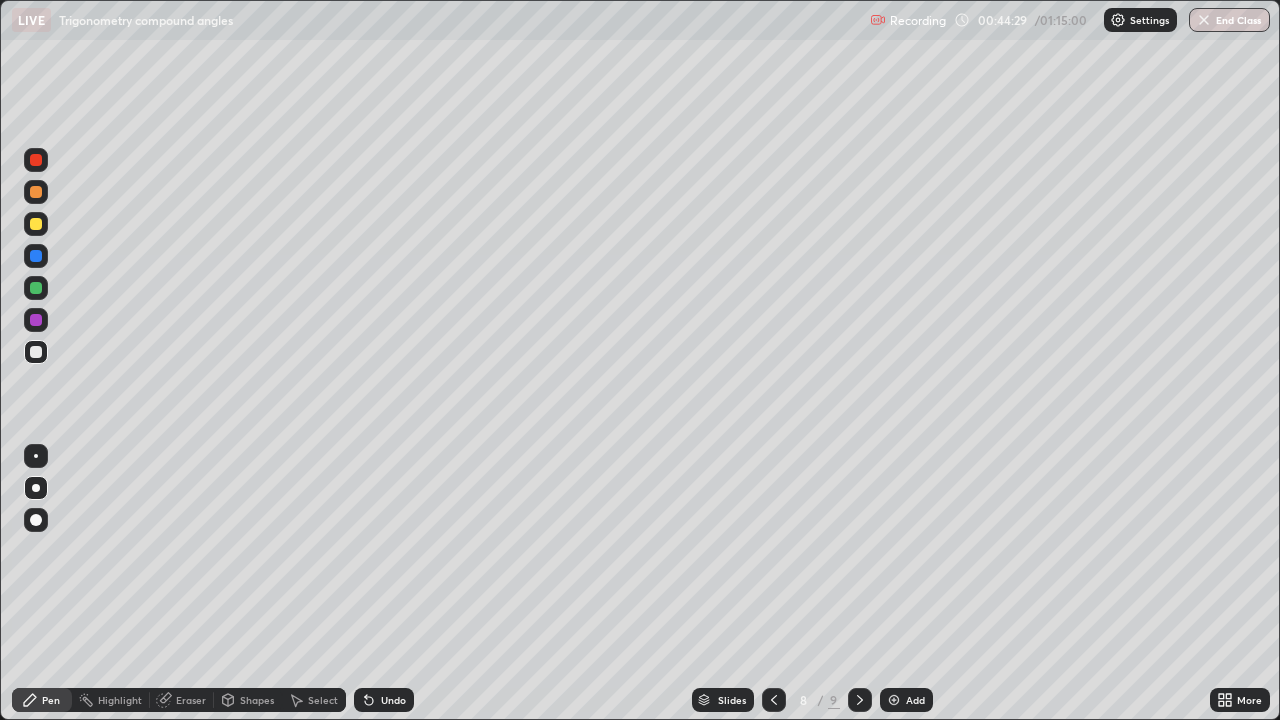 click 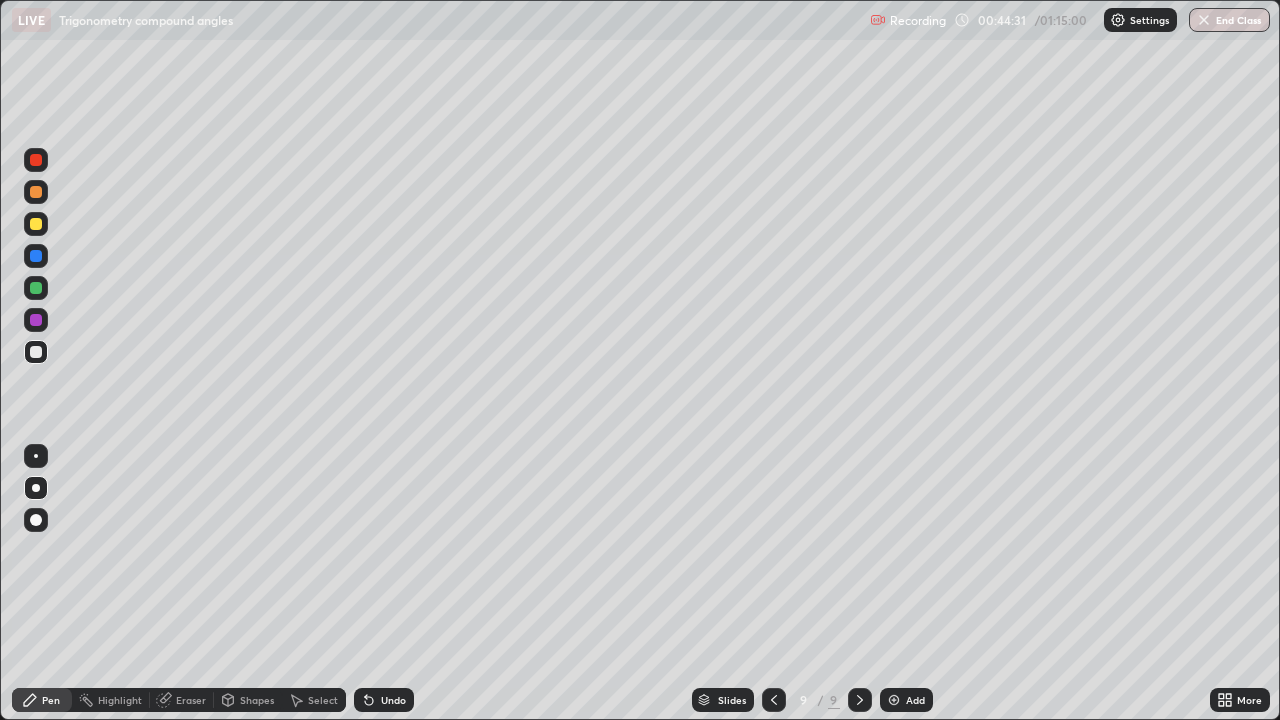 click 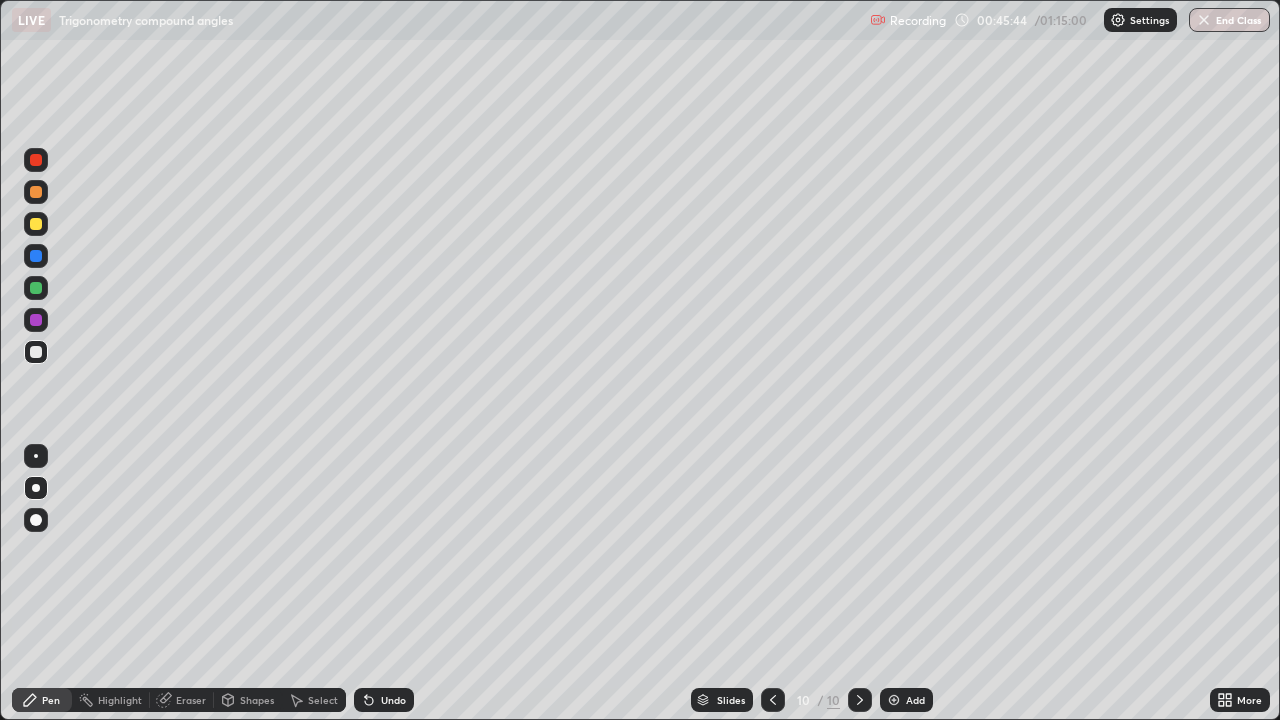 click on "Shapes" at bounding box center [248, 700] 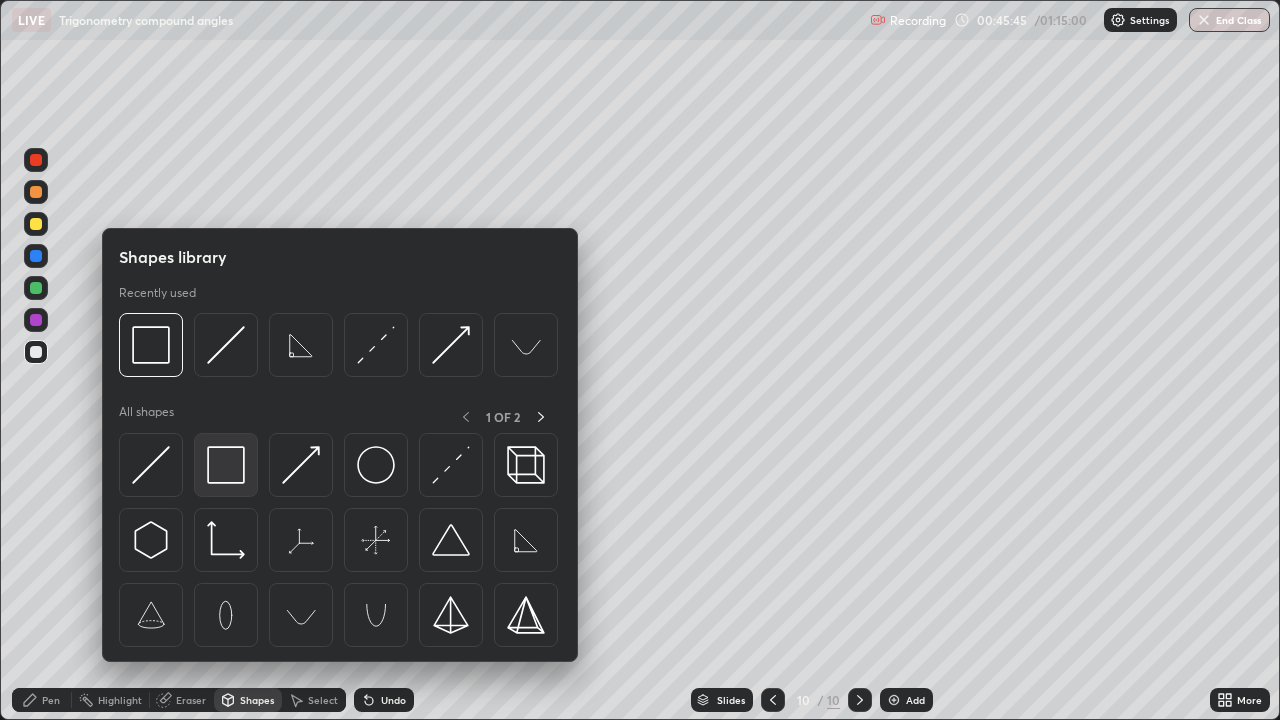click at bounding box center [226, 465] 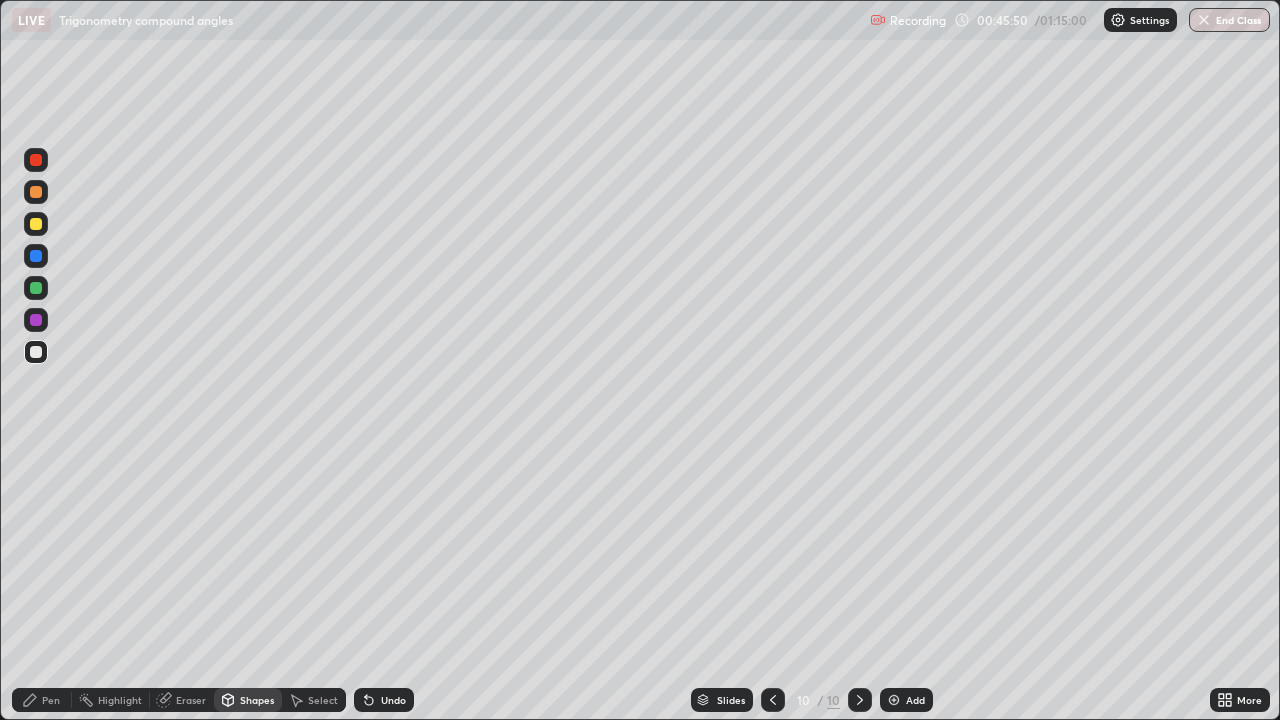 click on "Pen" at bounding box center (51, 700) 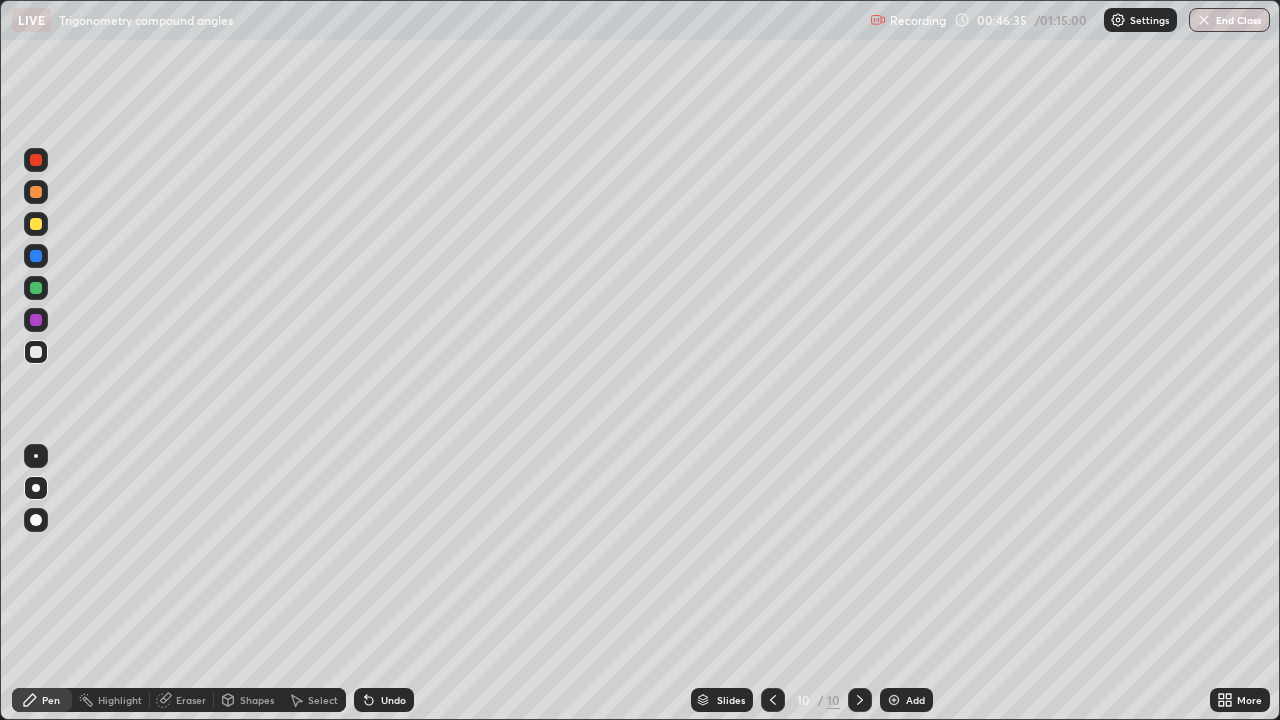 click on "Undo" at bounding box center (393, 700) 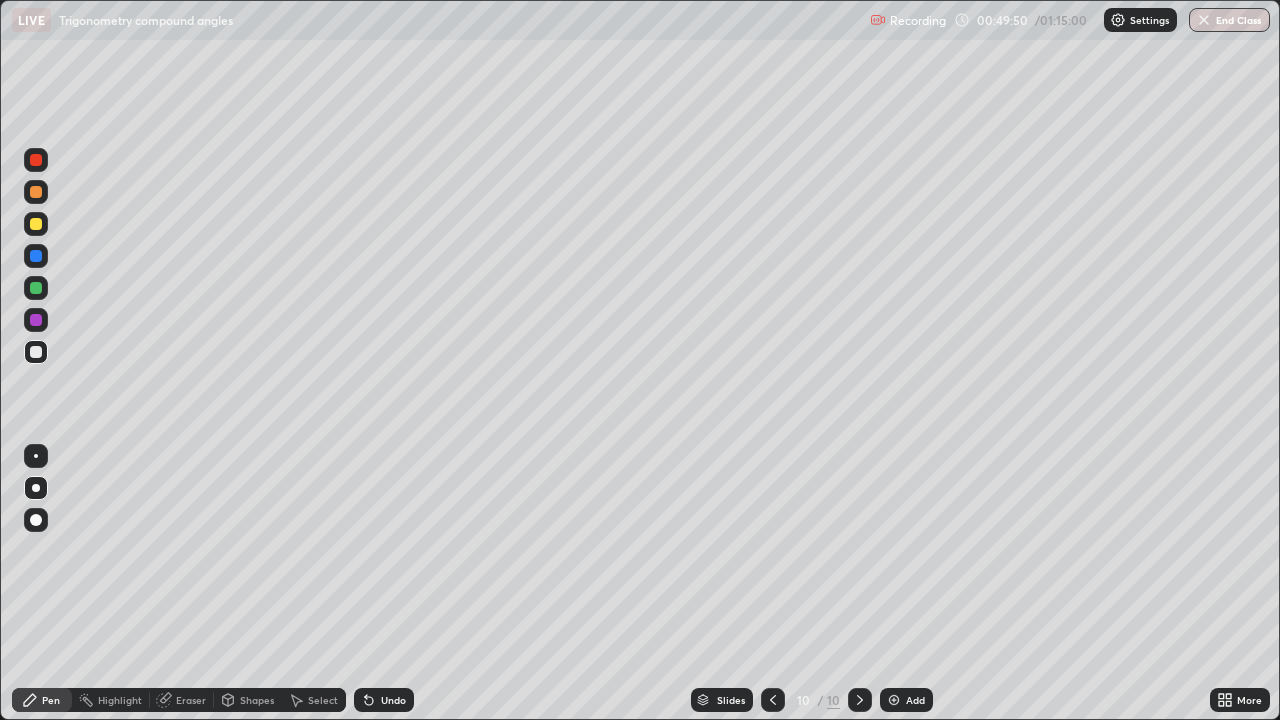 click on "Undo" at bounding box center (393, 700) 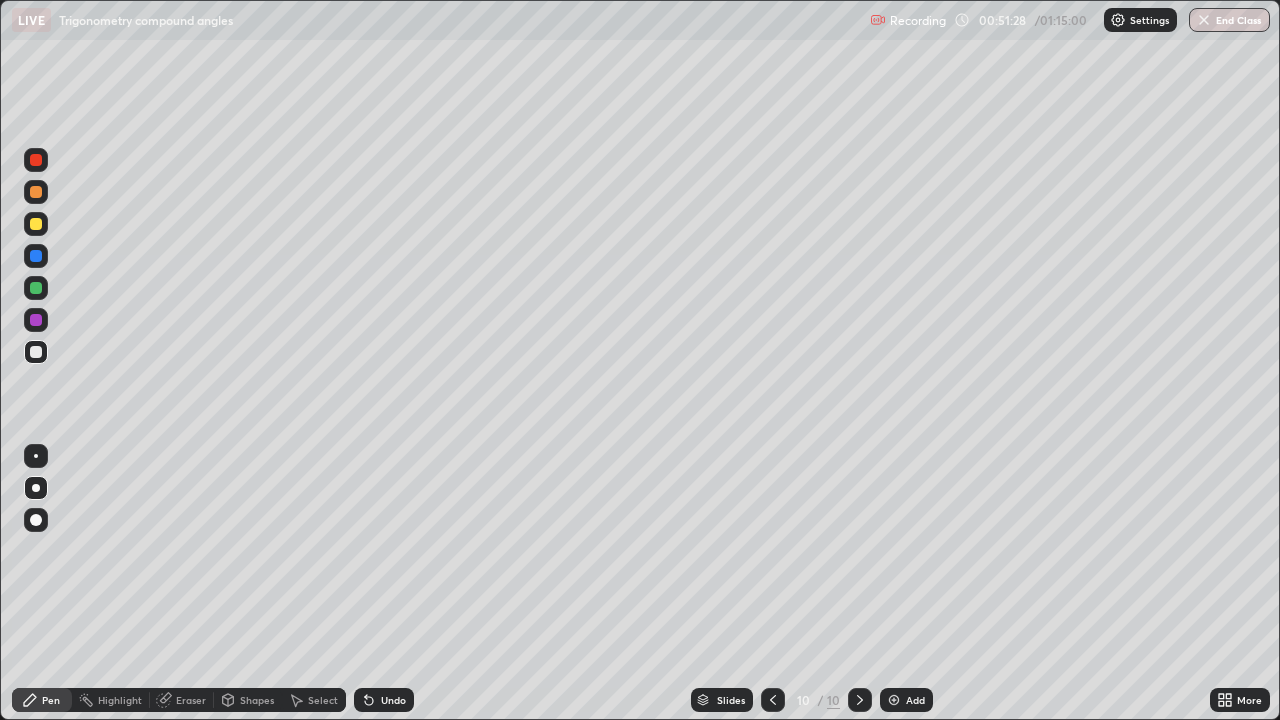 click on "Select" at bounding box center (323, 700) 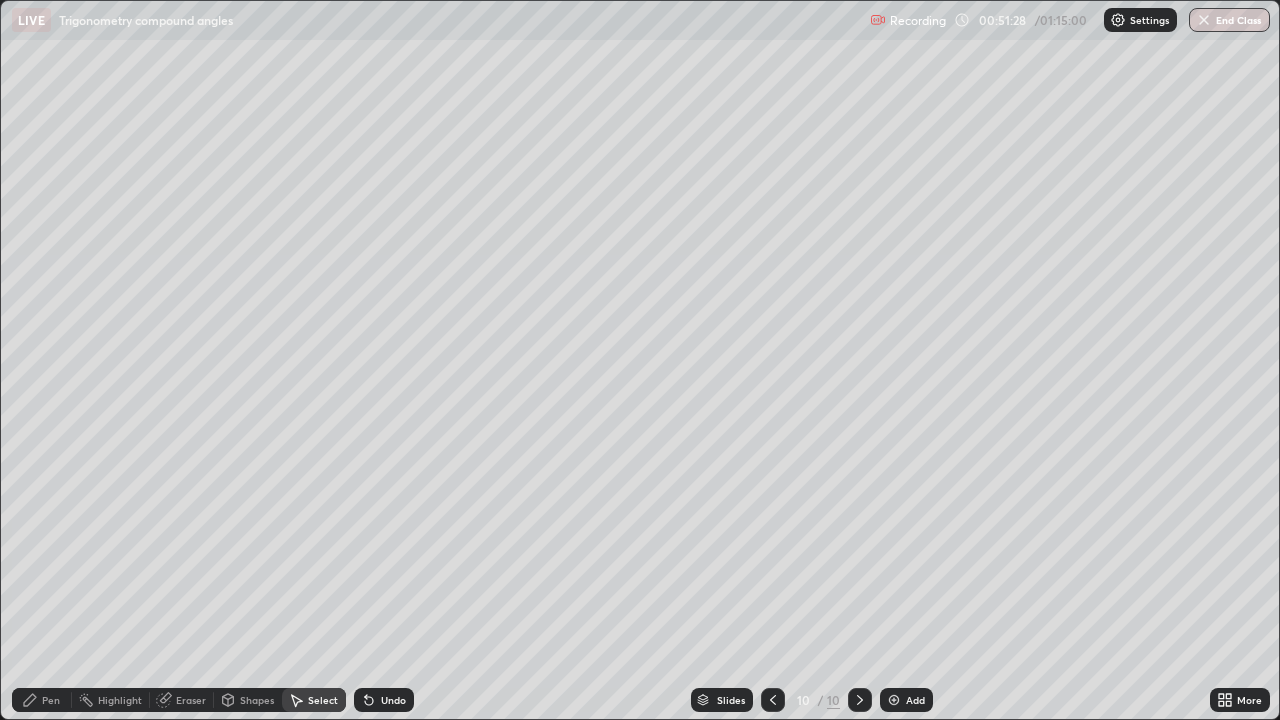 click on "Shapes" at bounding box center [257, 700] 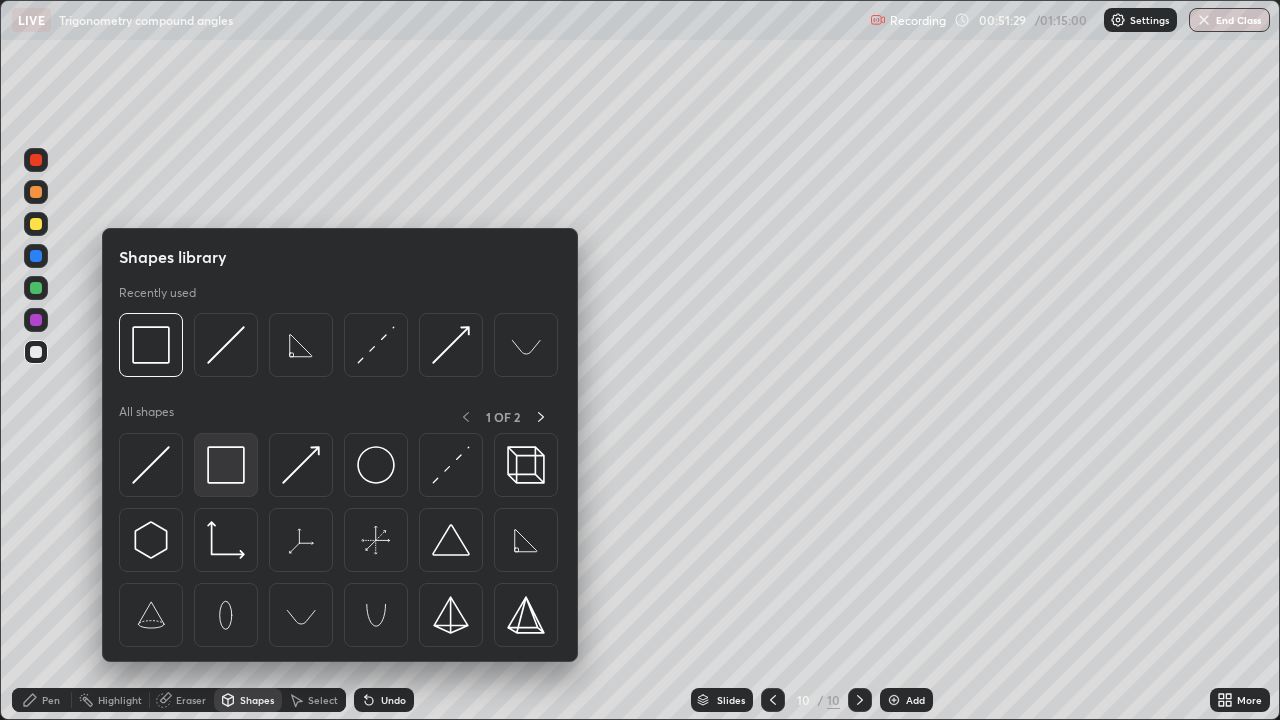 click at bounding box center (226, 465) 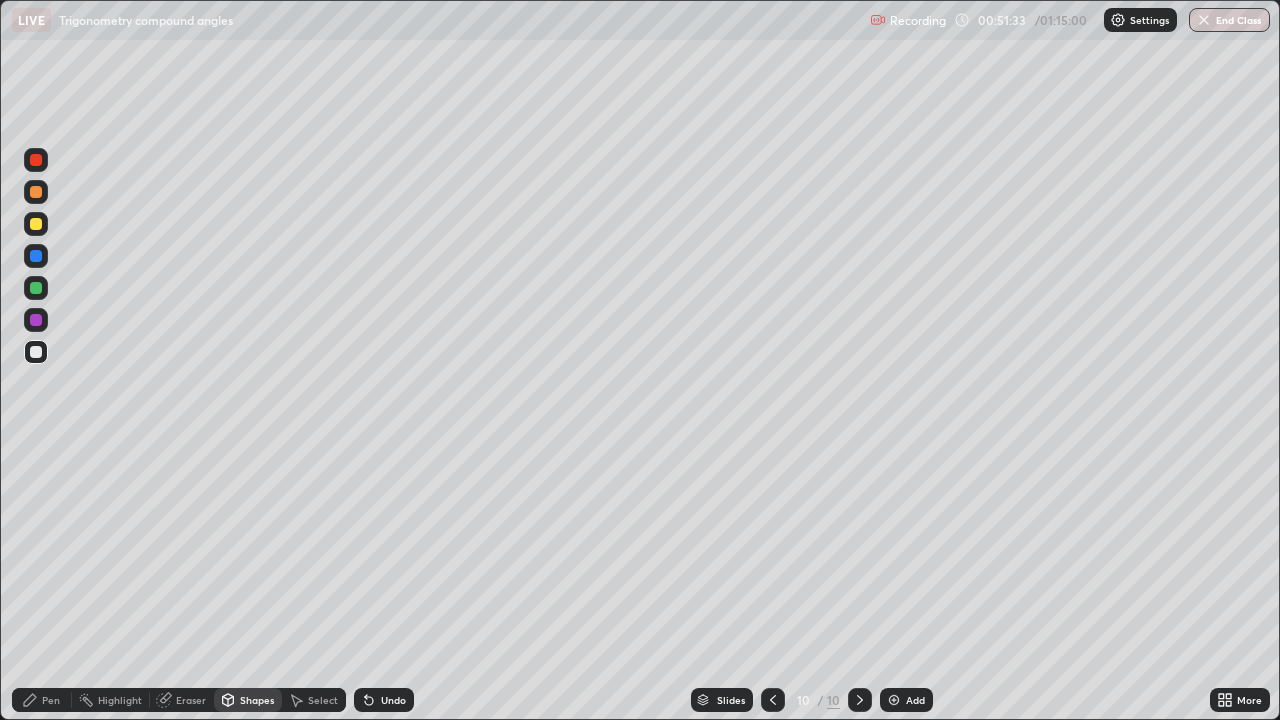 click on "Pen" at bounding box center [51, 700] 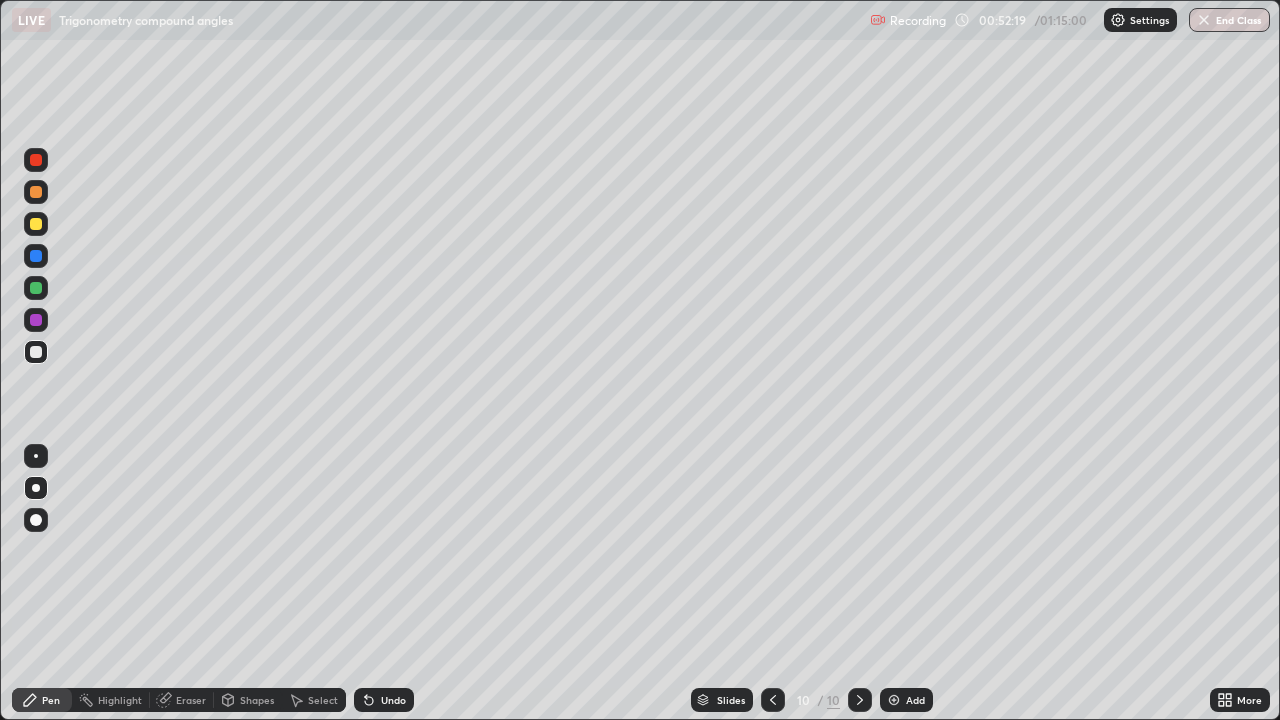 click at bounding box center (894, 700) 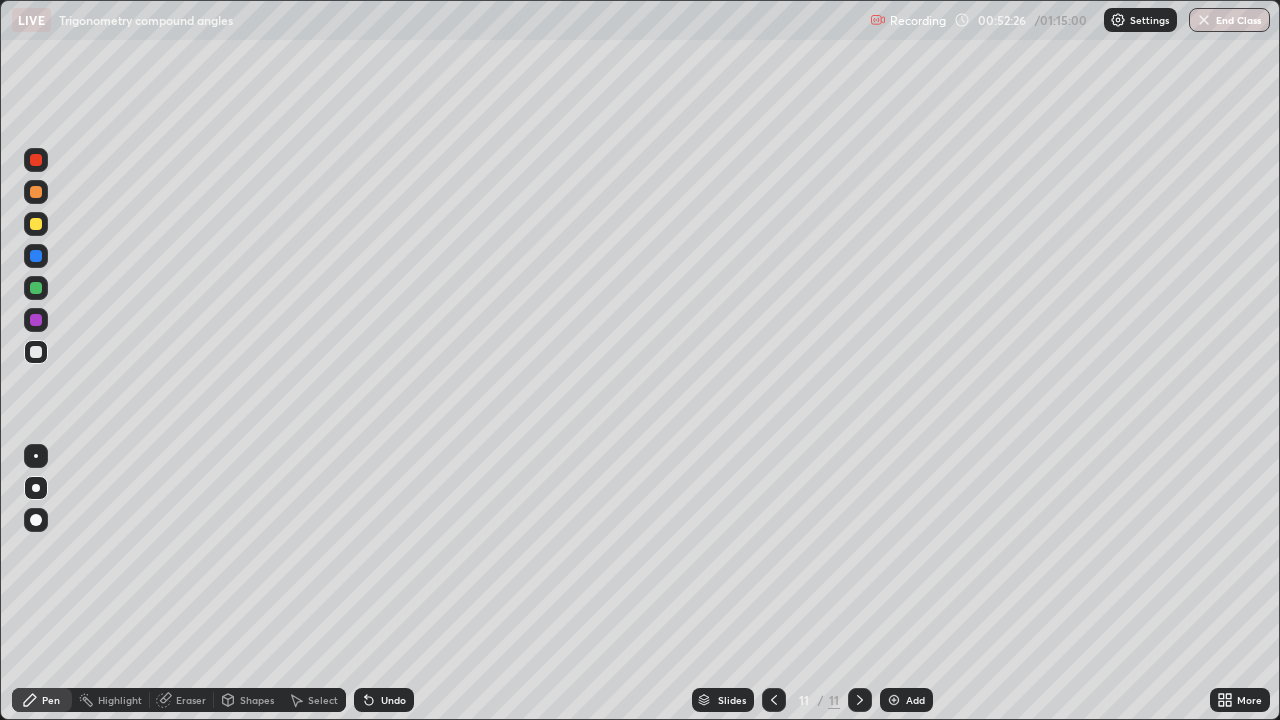 click 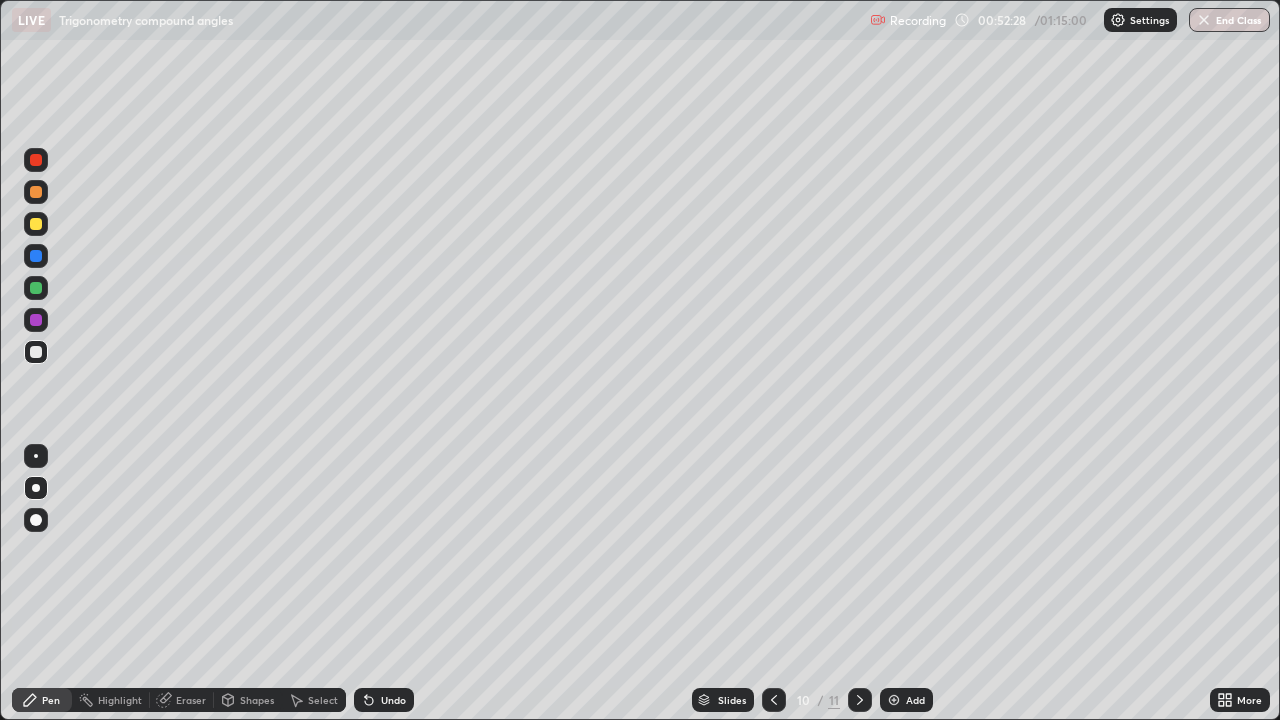 click 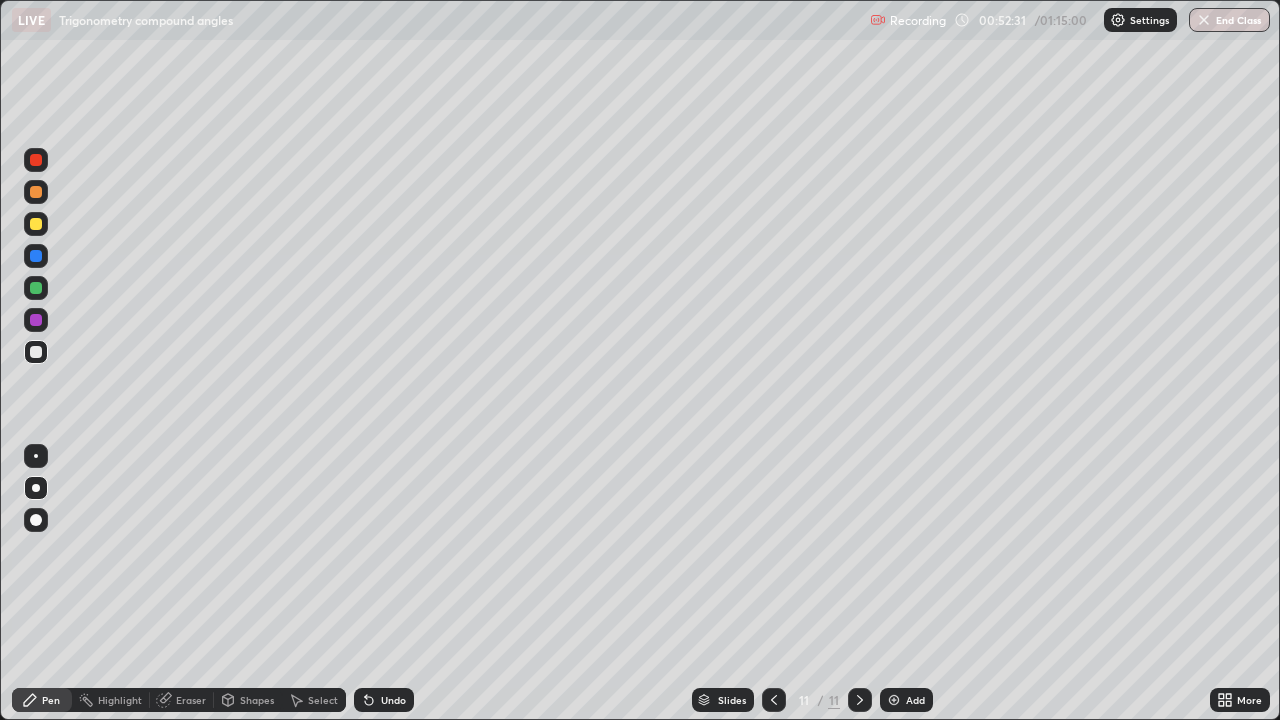 click 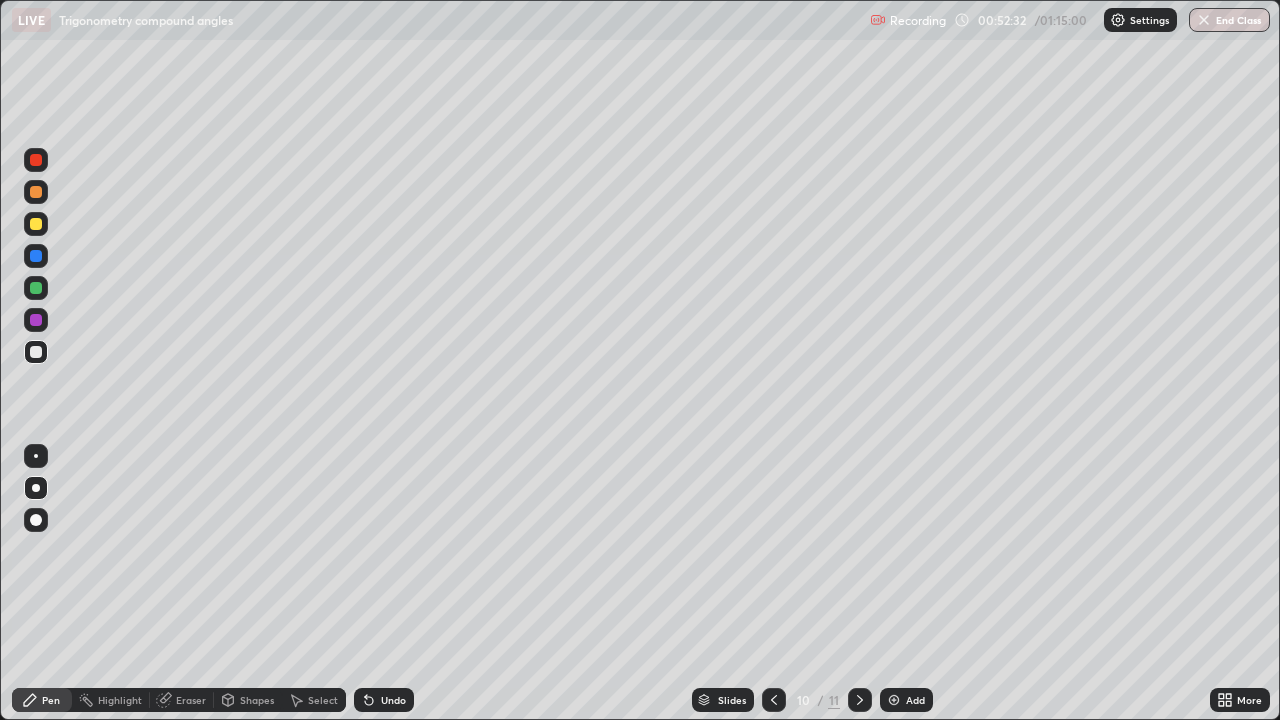 click 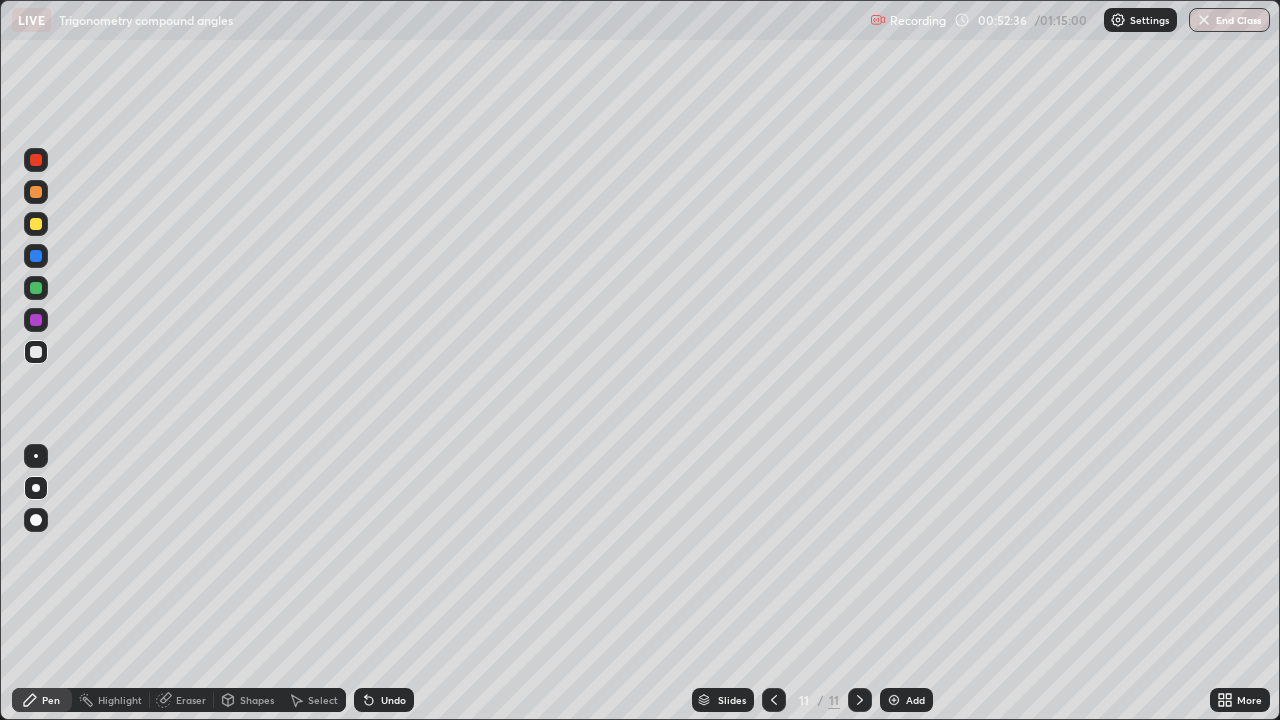 click 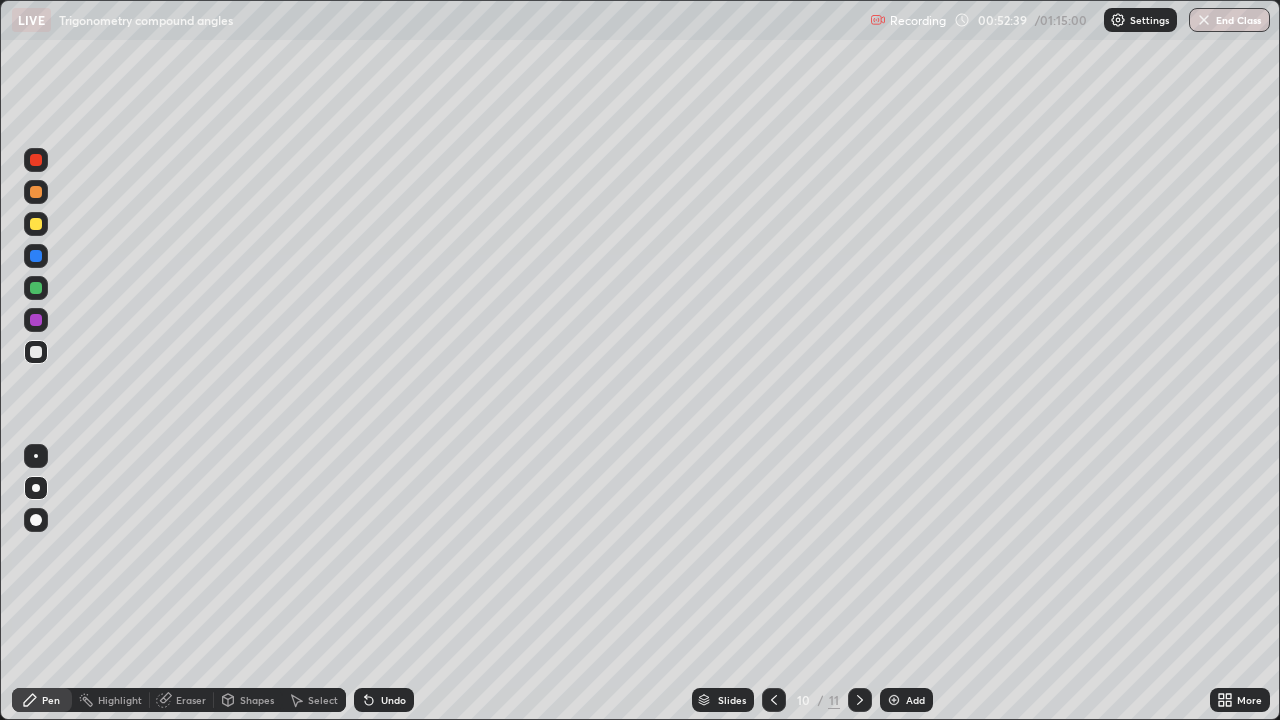 click 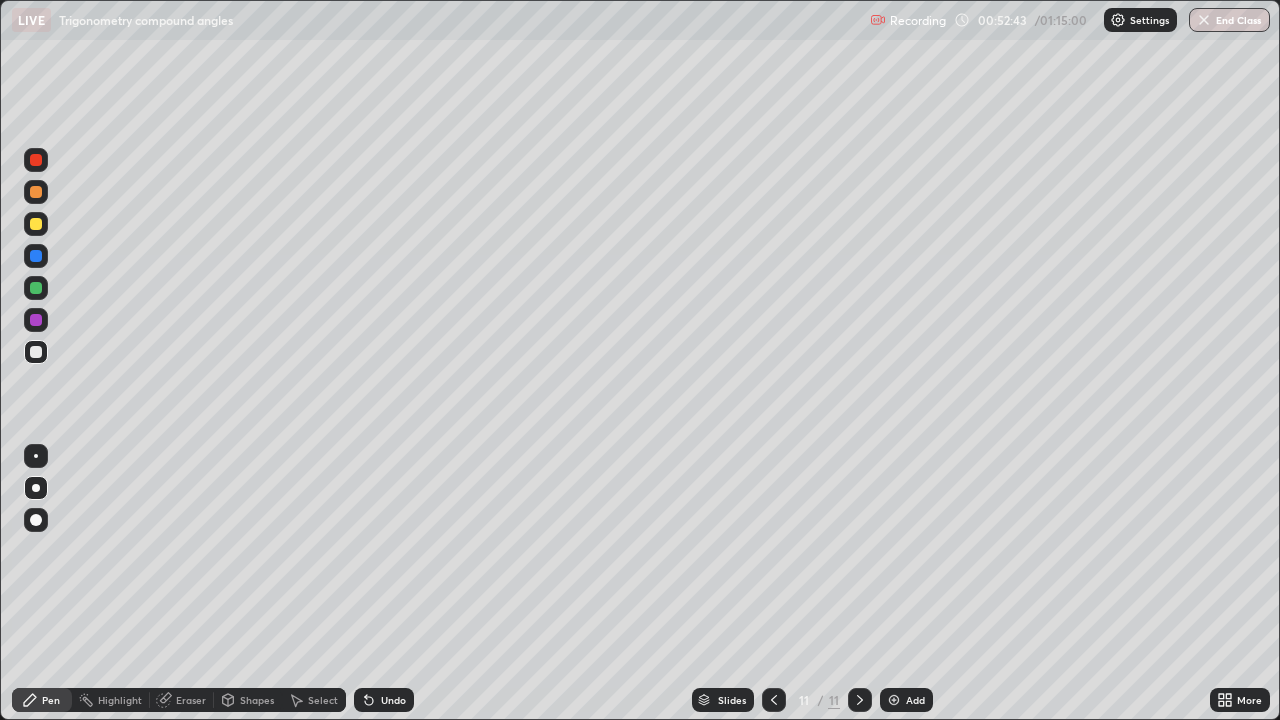 click 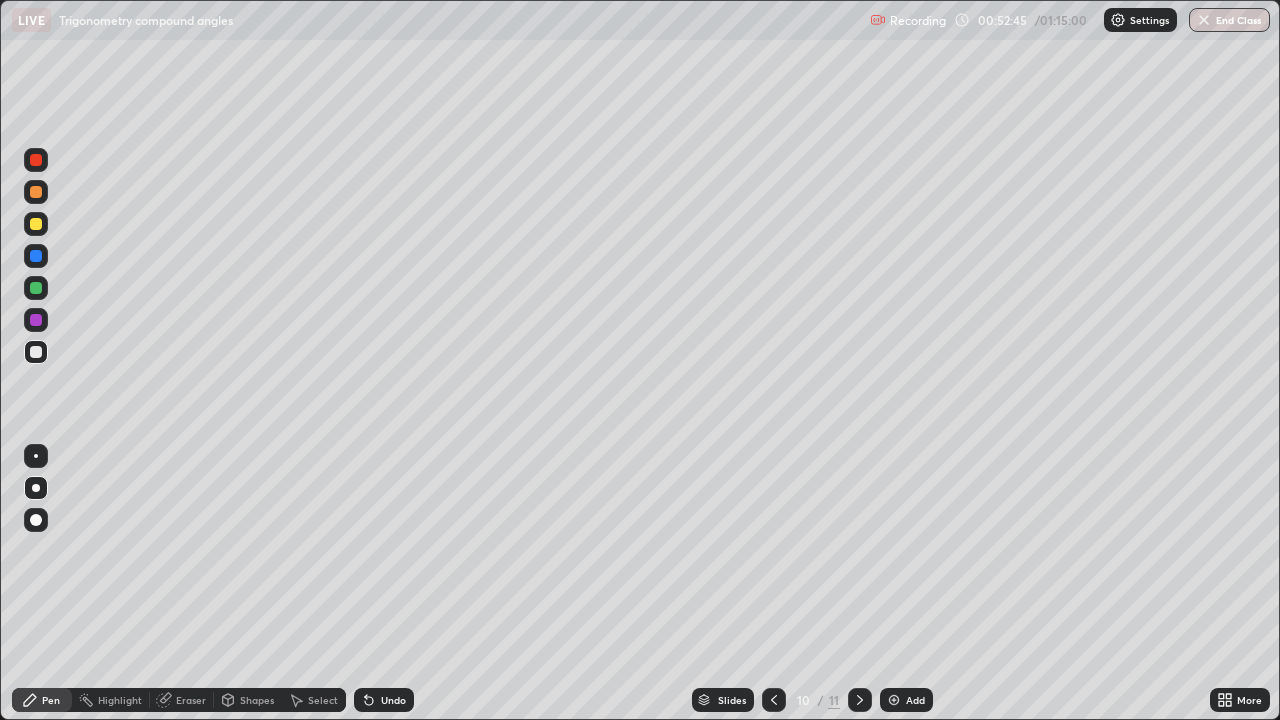 click 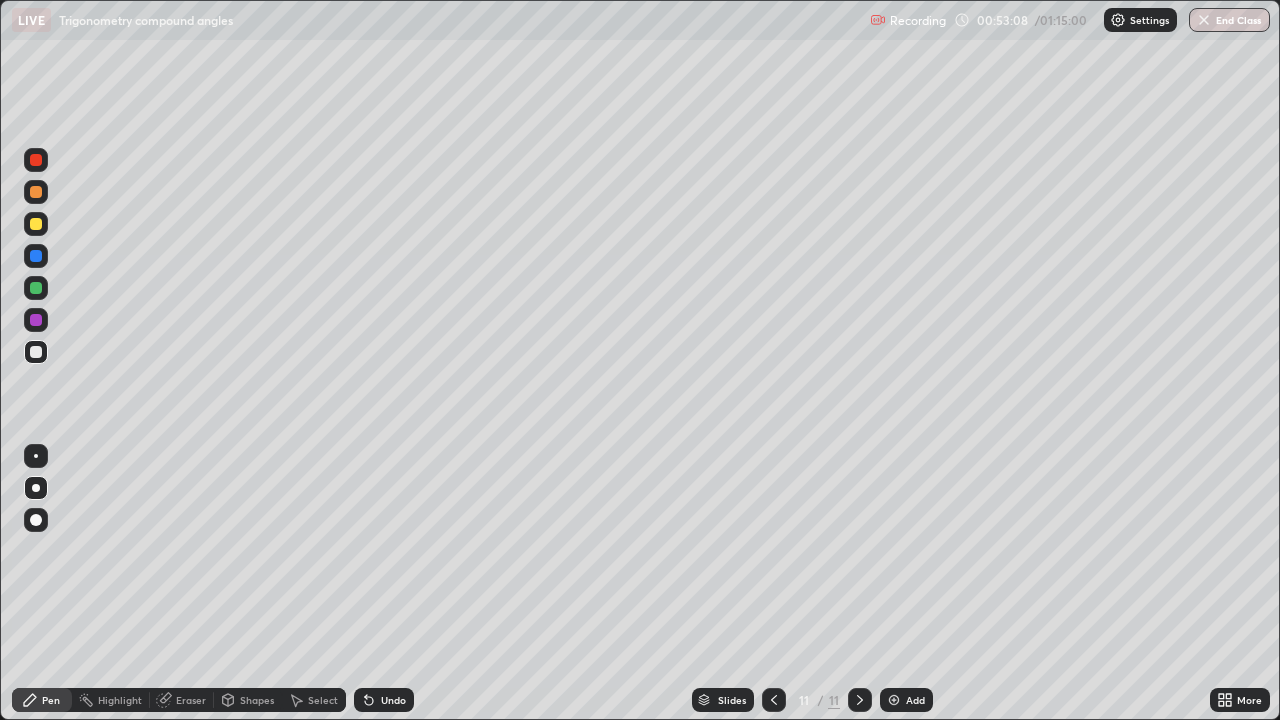 click 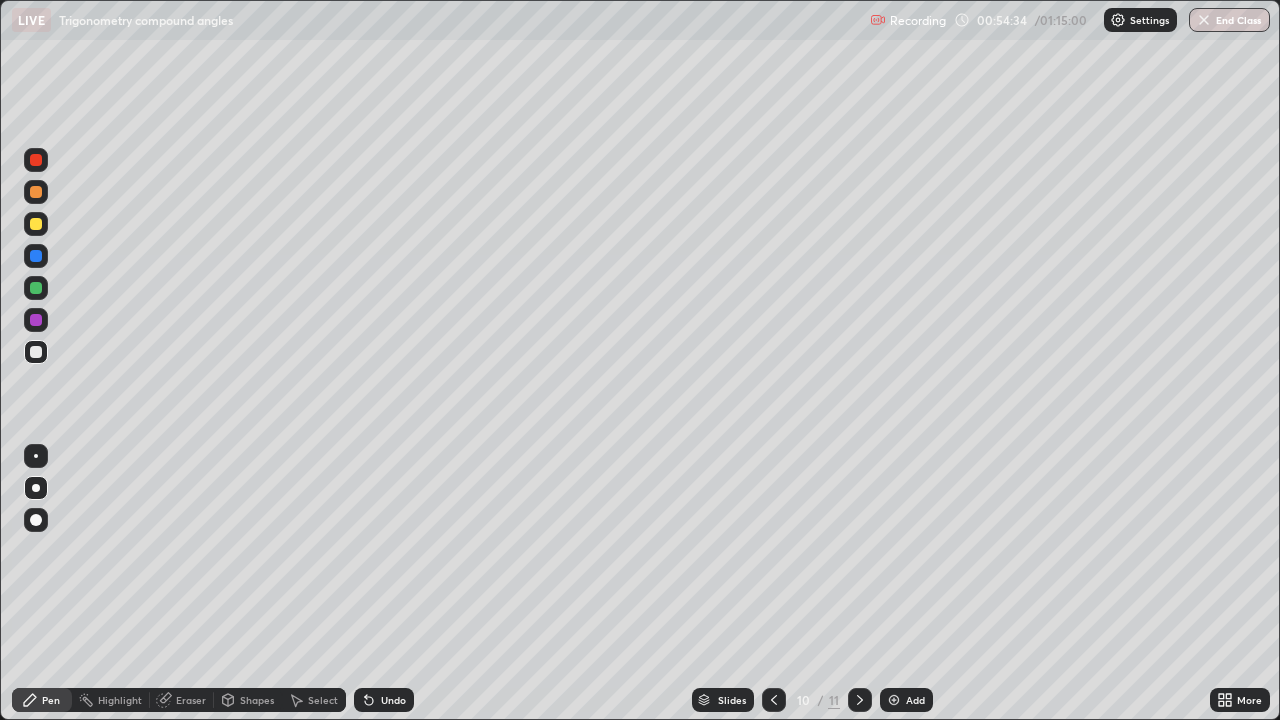 click at bounding box center [860, 700] 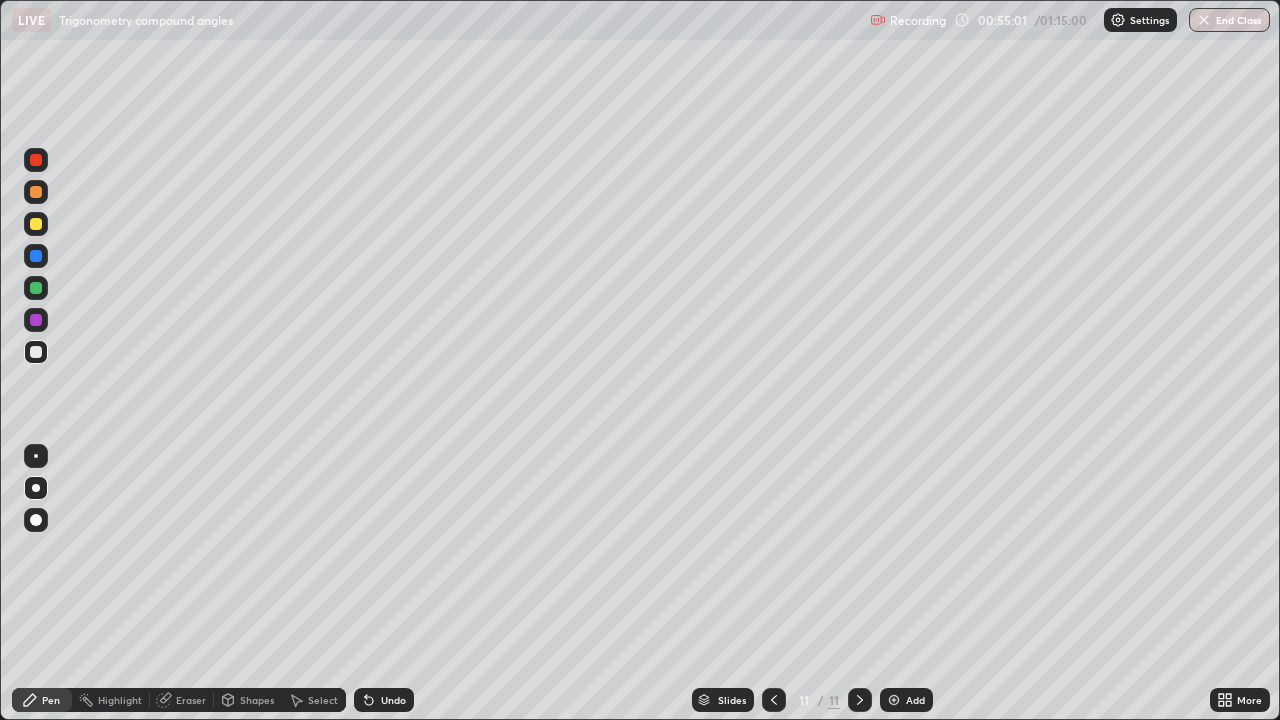 click at bounding box center [894, 700] 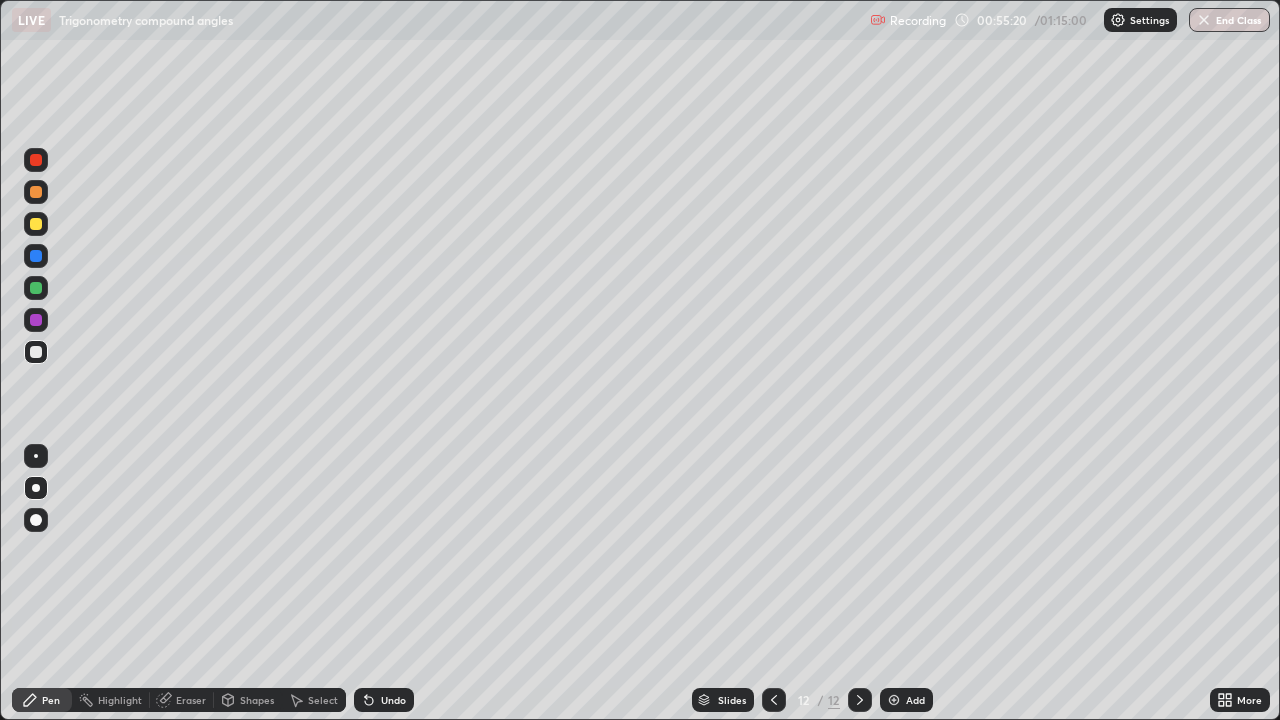 click on "Eraser" at bounding box center [191, 700] 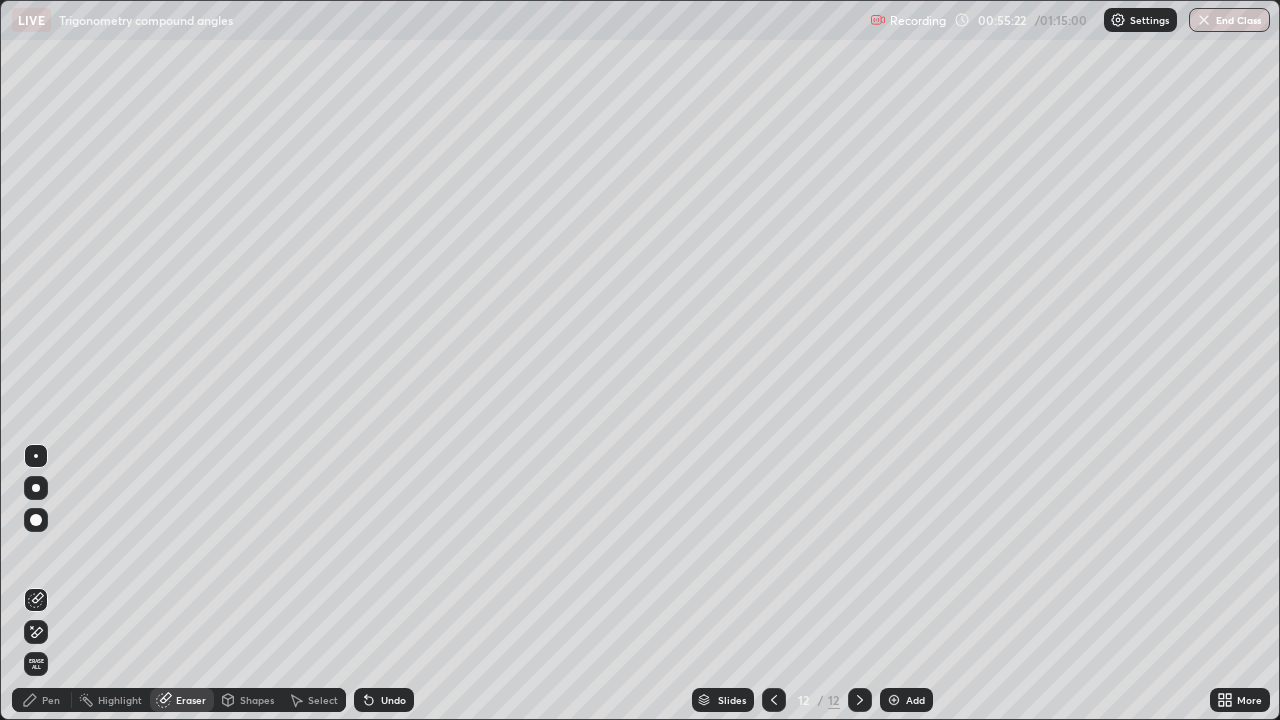 click on "Pen" at bounding box center [42, 700] 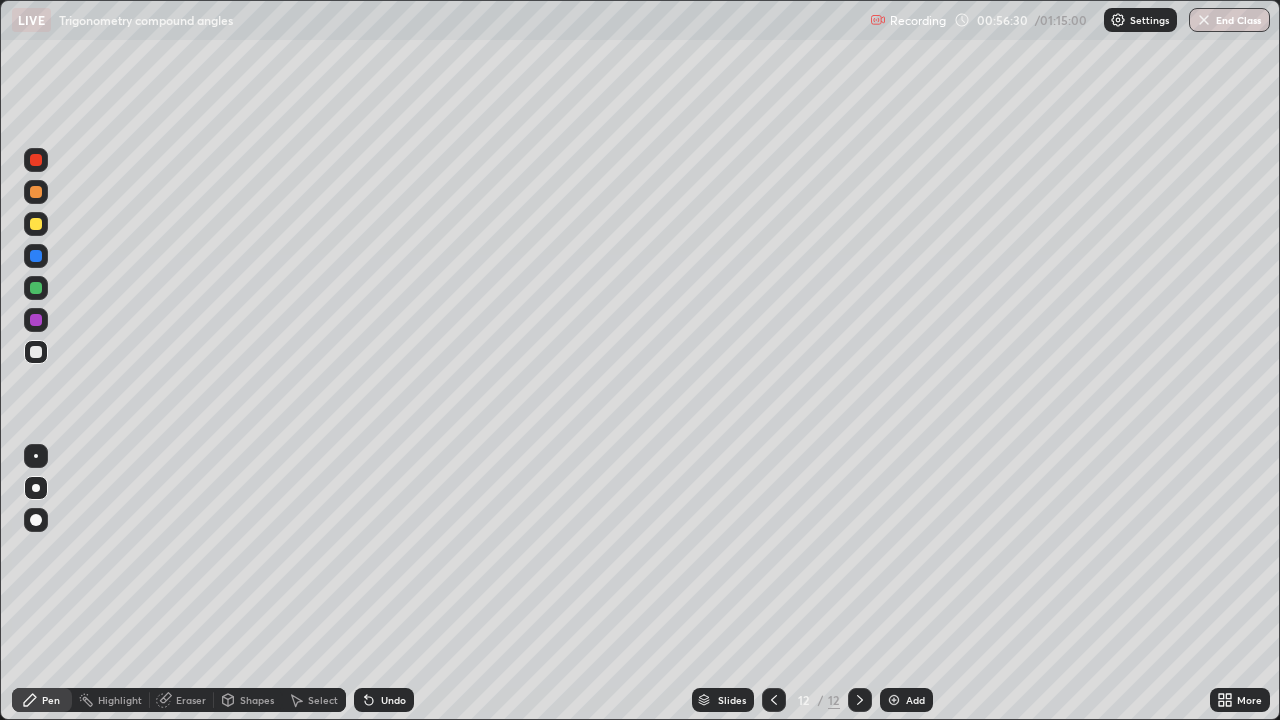 click on "Shapes" at bounding box center (257, 700) 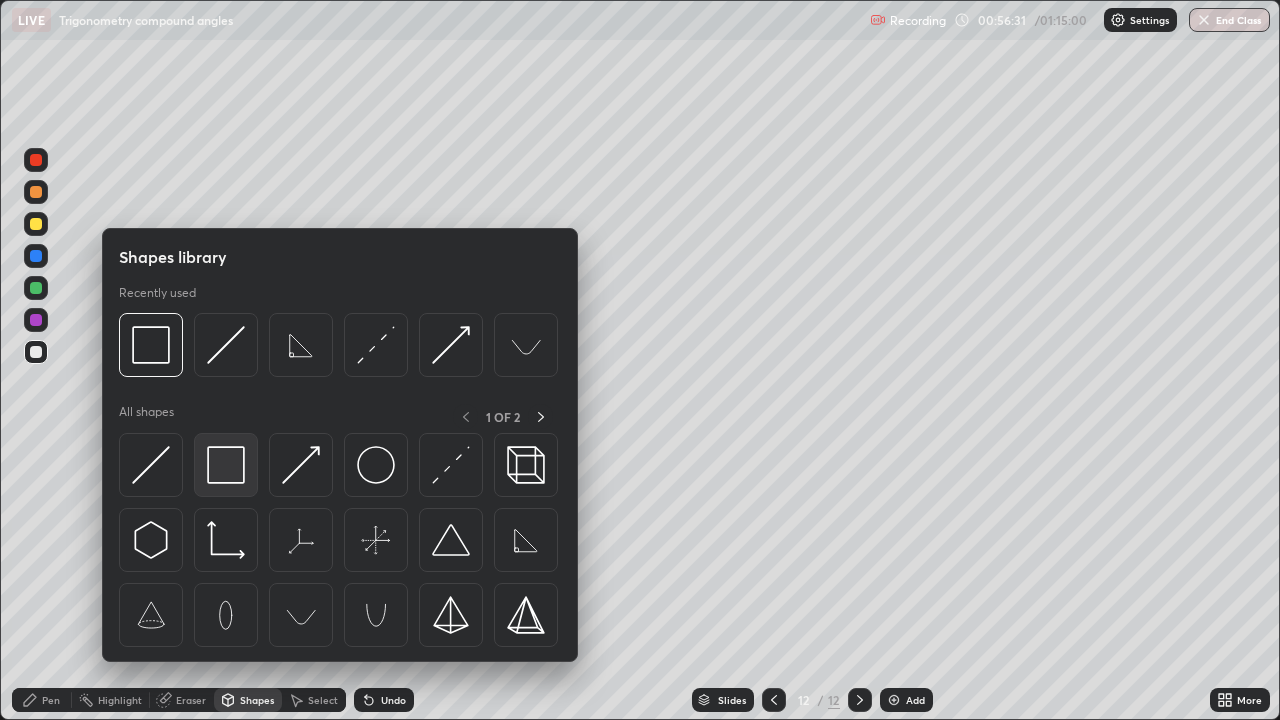 click at bounding box center [226, 465] 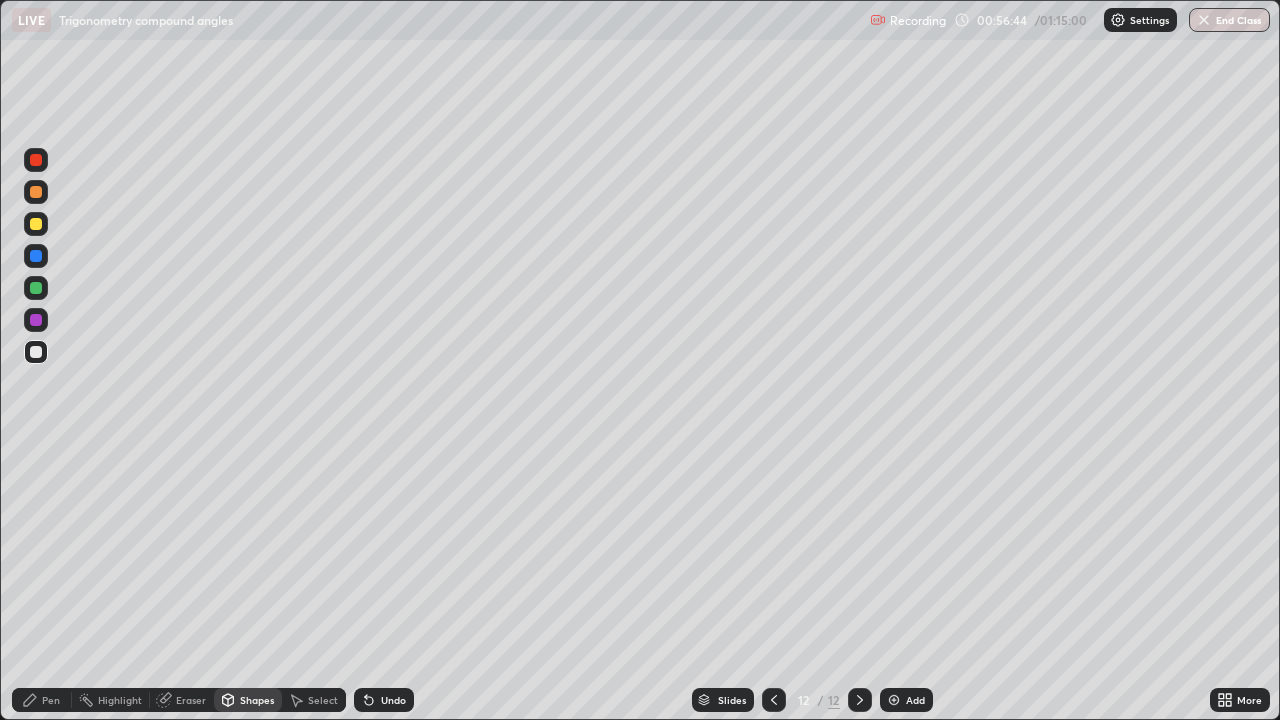 click on "Shapes" at bounding box center [257, 700] 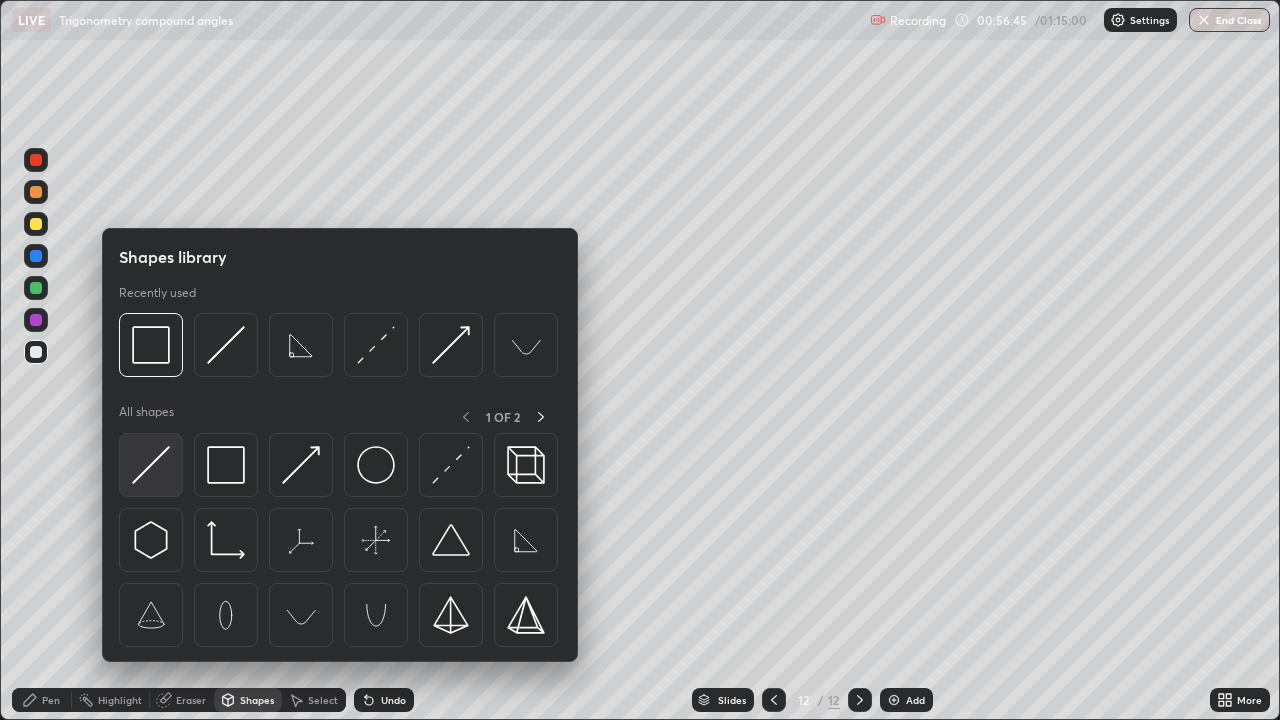 click at bounding box center (151, 465) 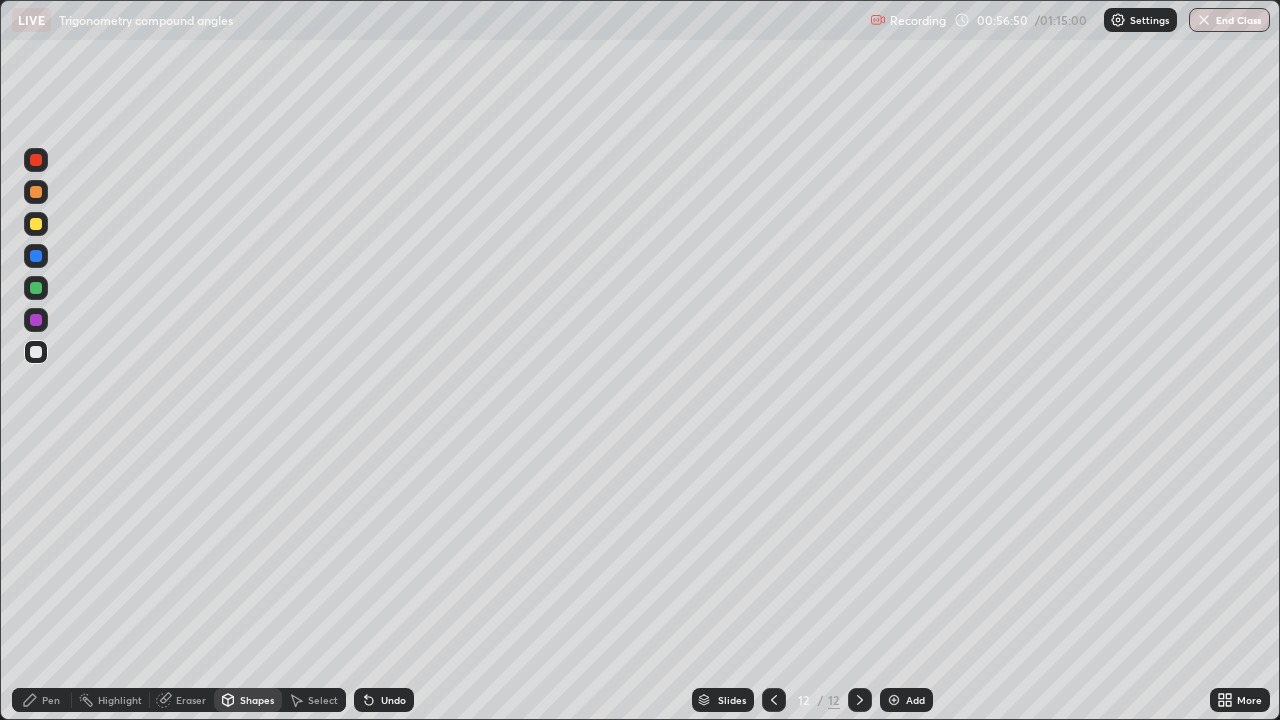click on "Pen" at bounding box center (51, 700) 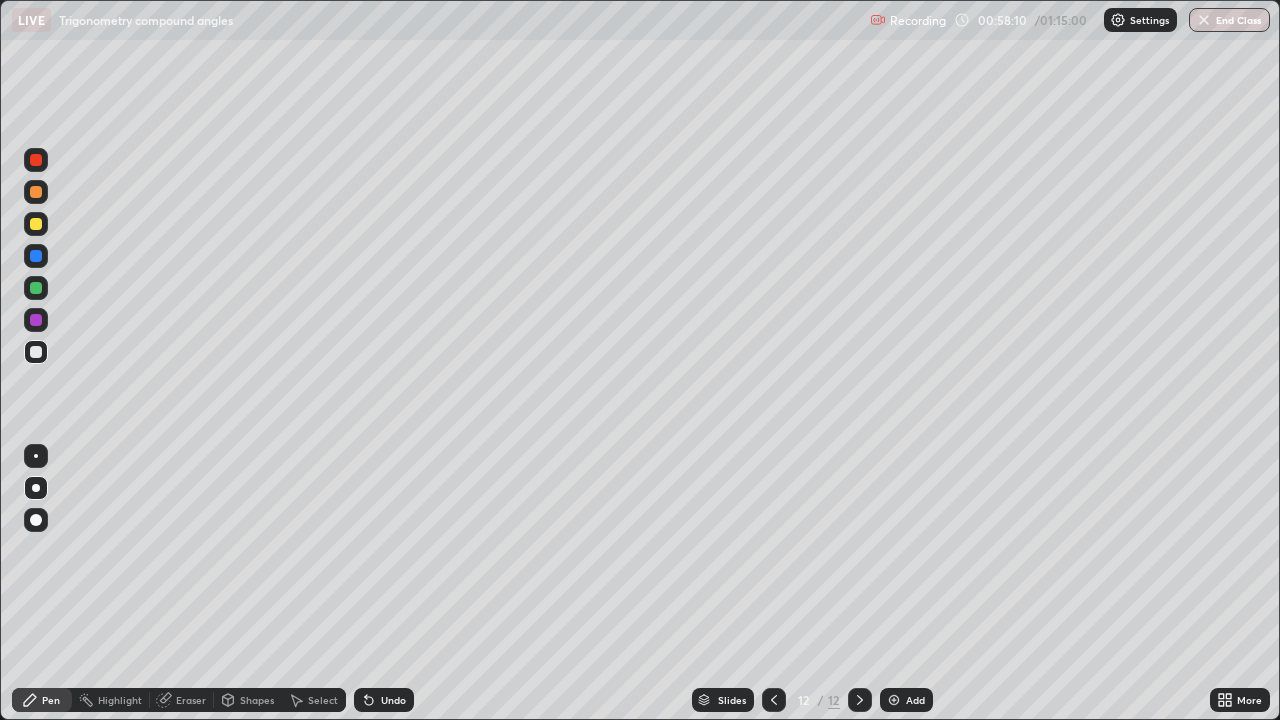 click on "Eraser" at bounding box center (191, 700) 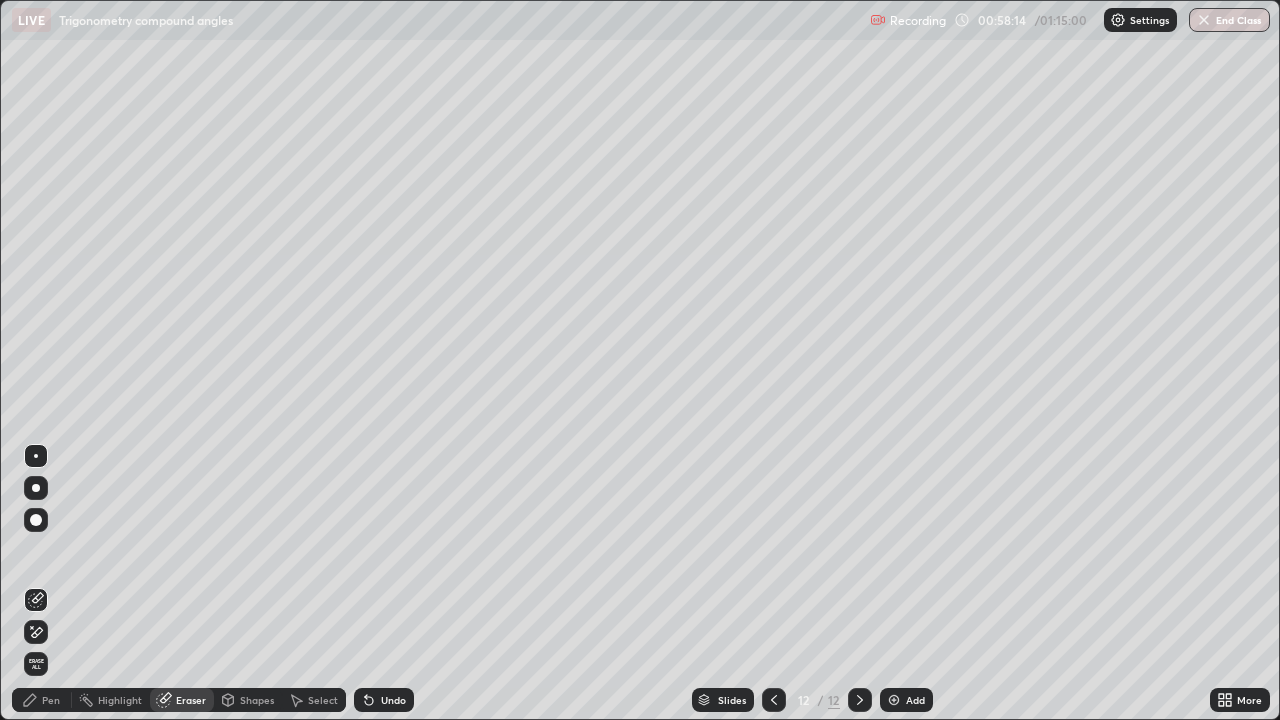 click on "Pen" at bounding box center (51, 700) 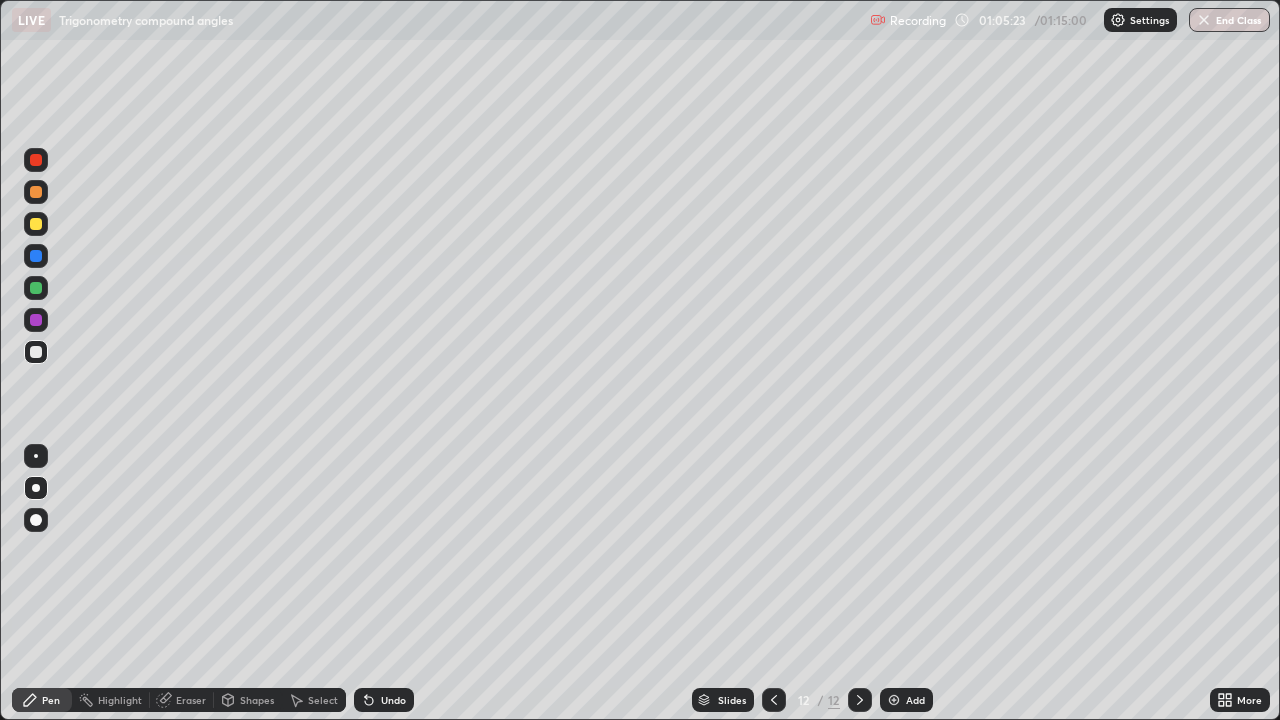 click at bounding box center [894, 700] 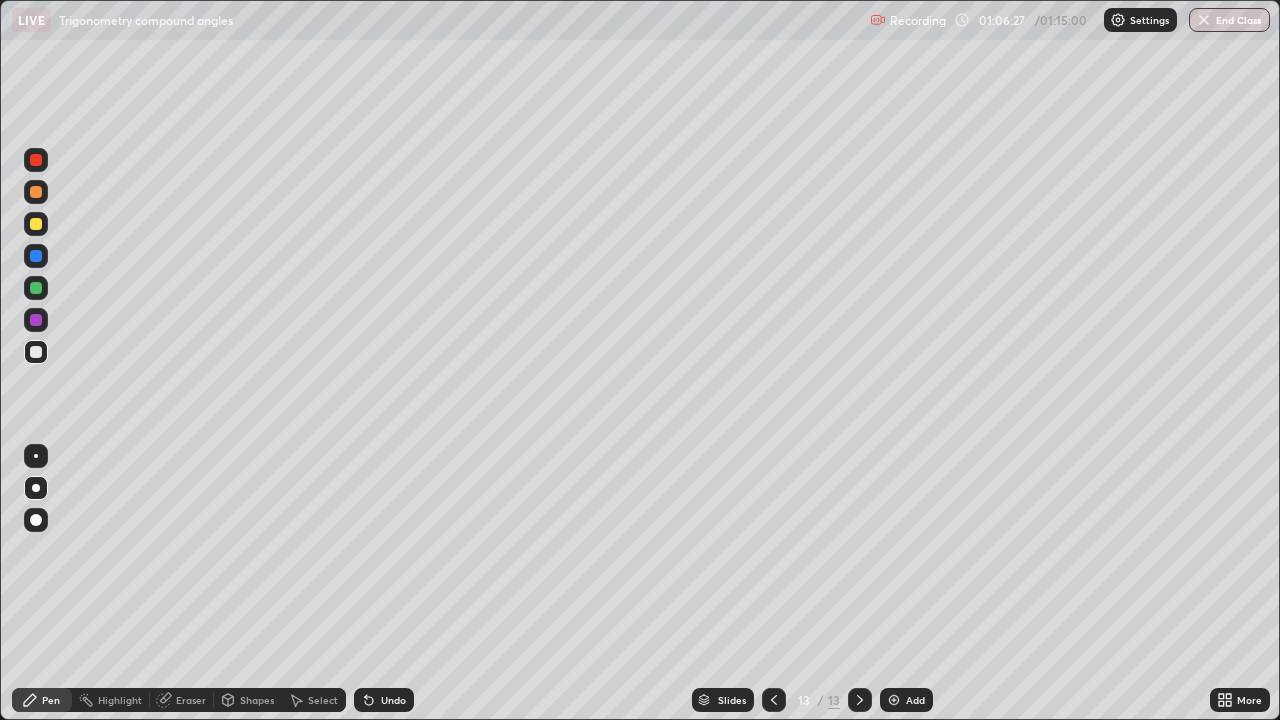 click on "Undo" at bounding box center [393, 700] 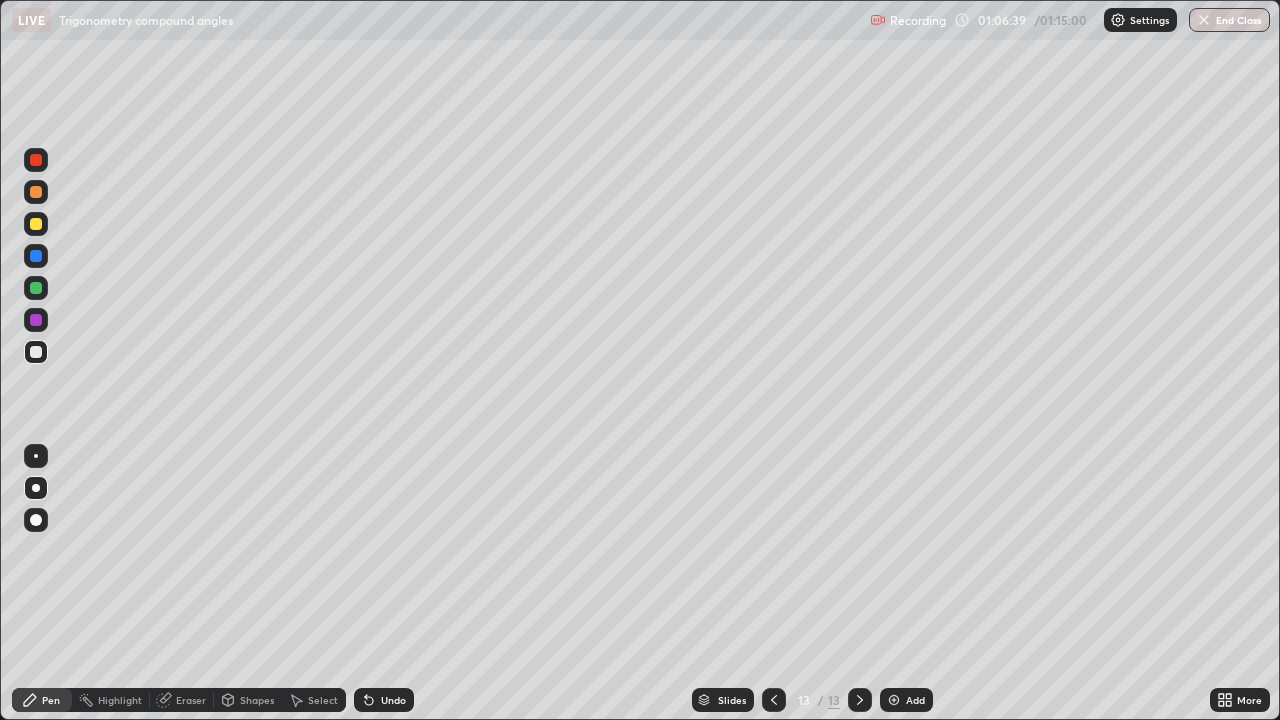 click on "Eraser" at bounding box center (191, 700) 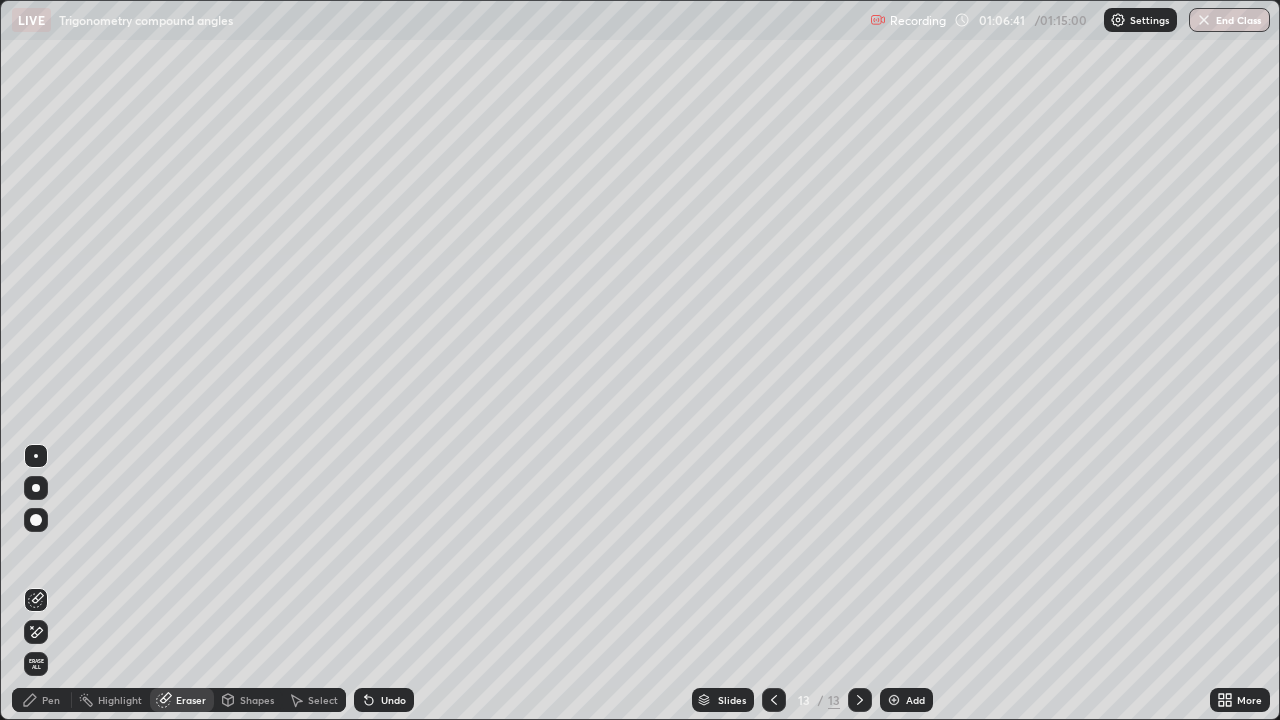 click on "Pen" at bounding box center [51, 700] 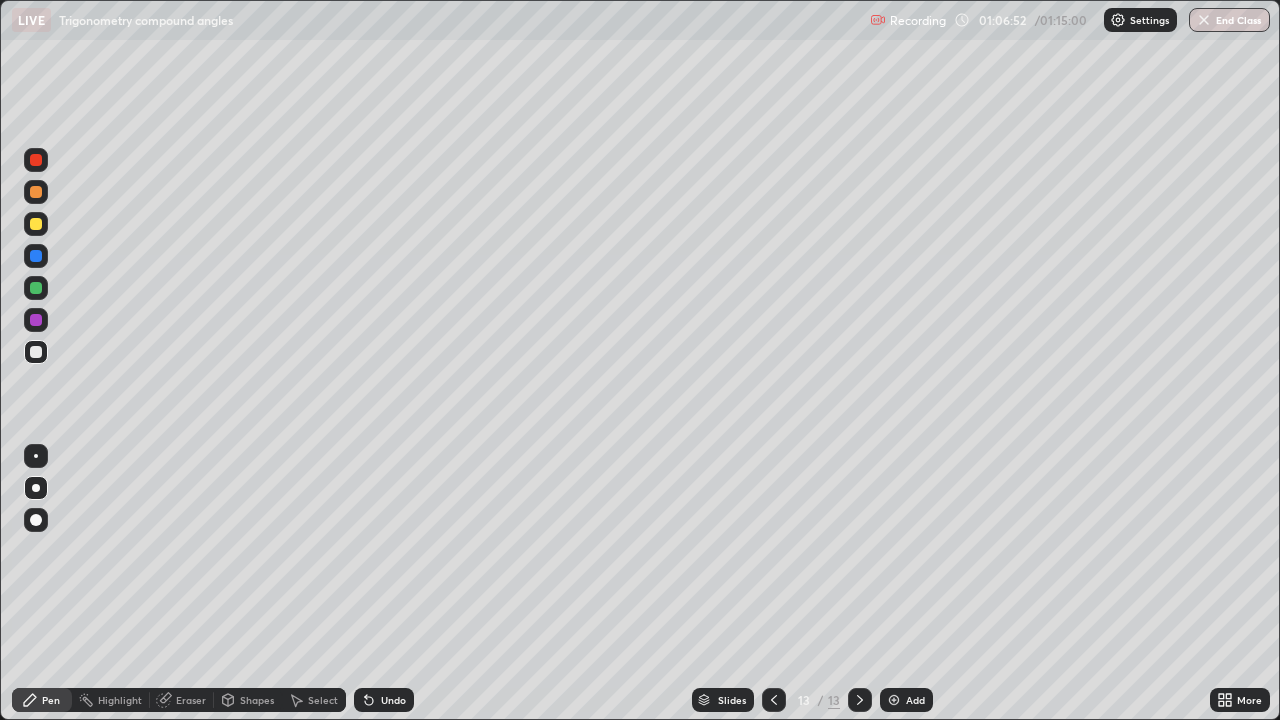 click on "Eraser" at bounding box center [191, 700] 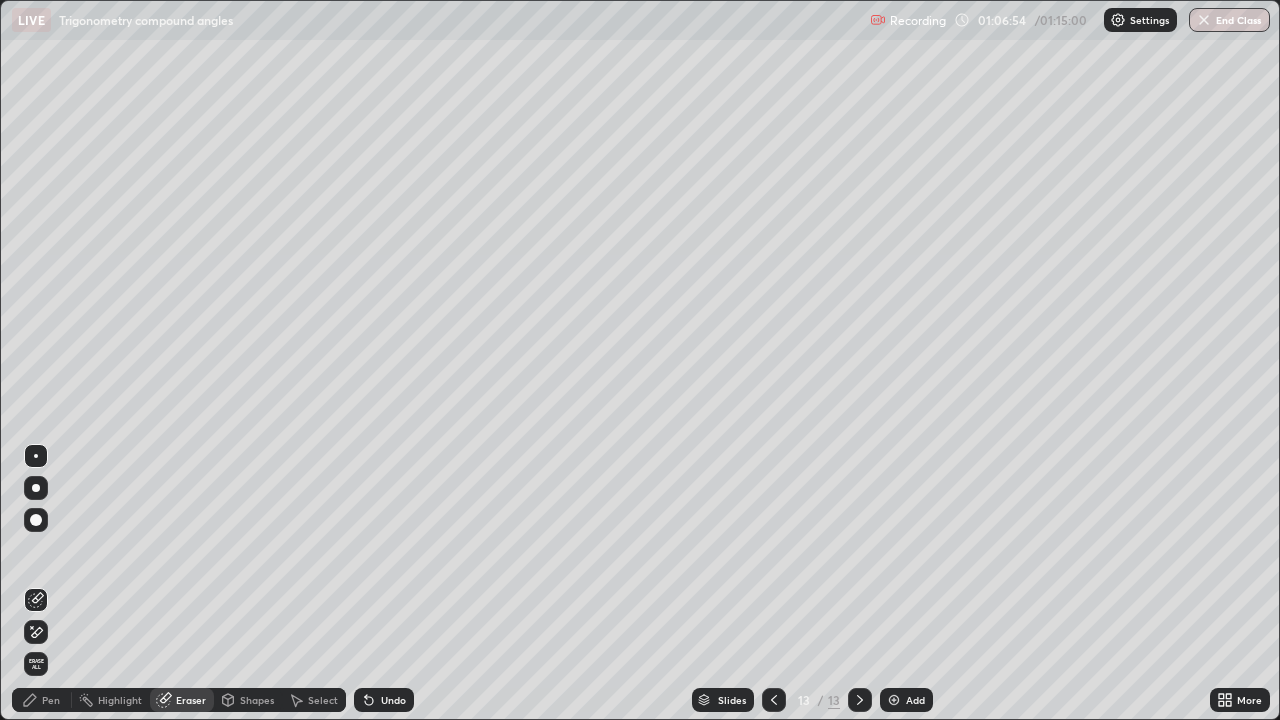 click on "Pen" at bounding box center [51, 700] 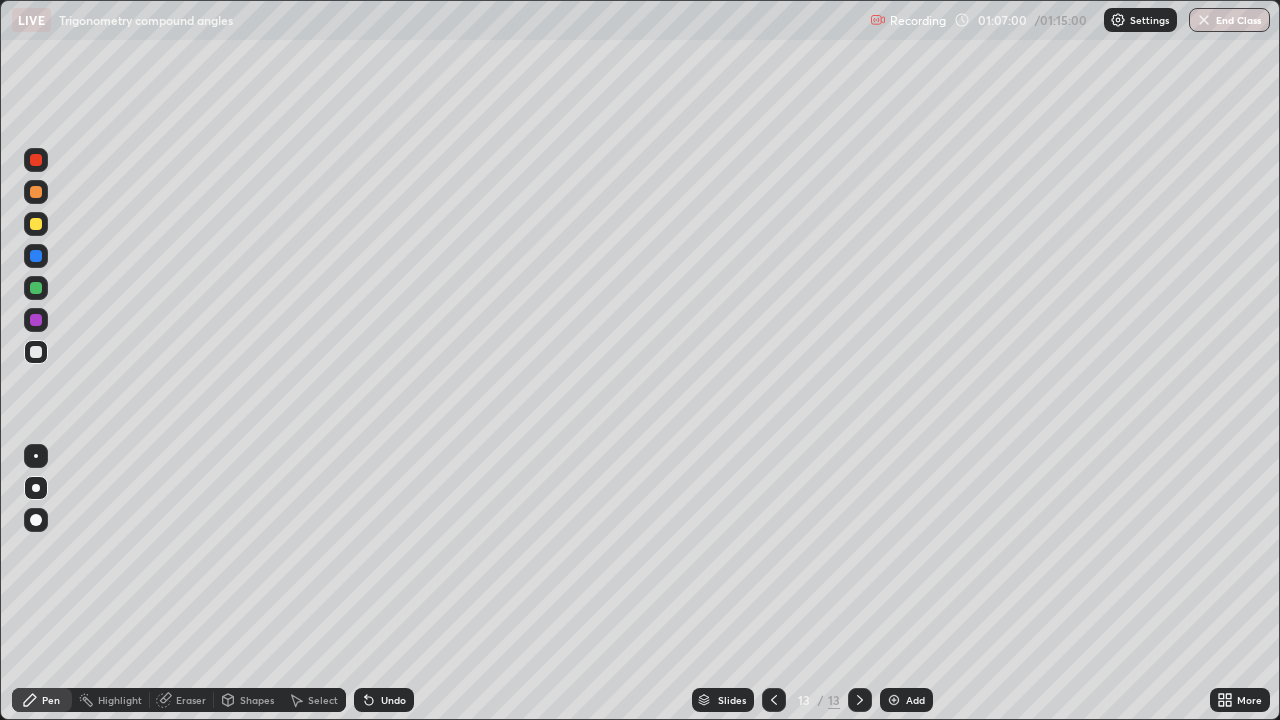 click 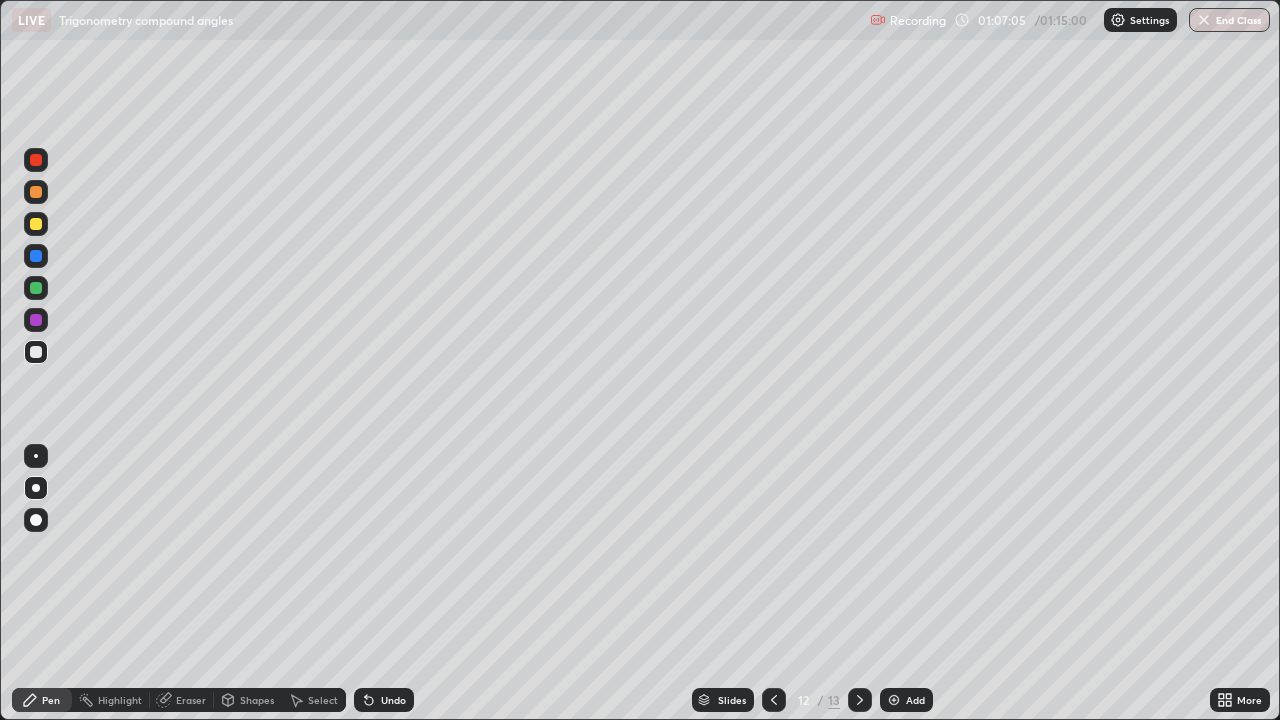 click 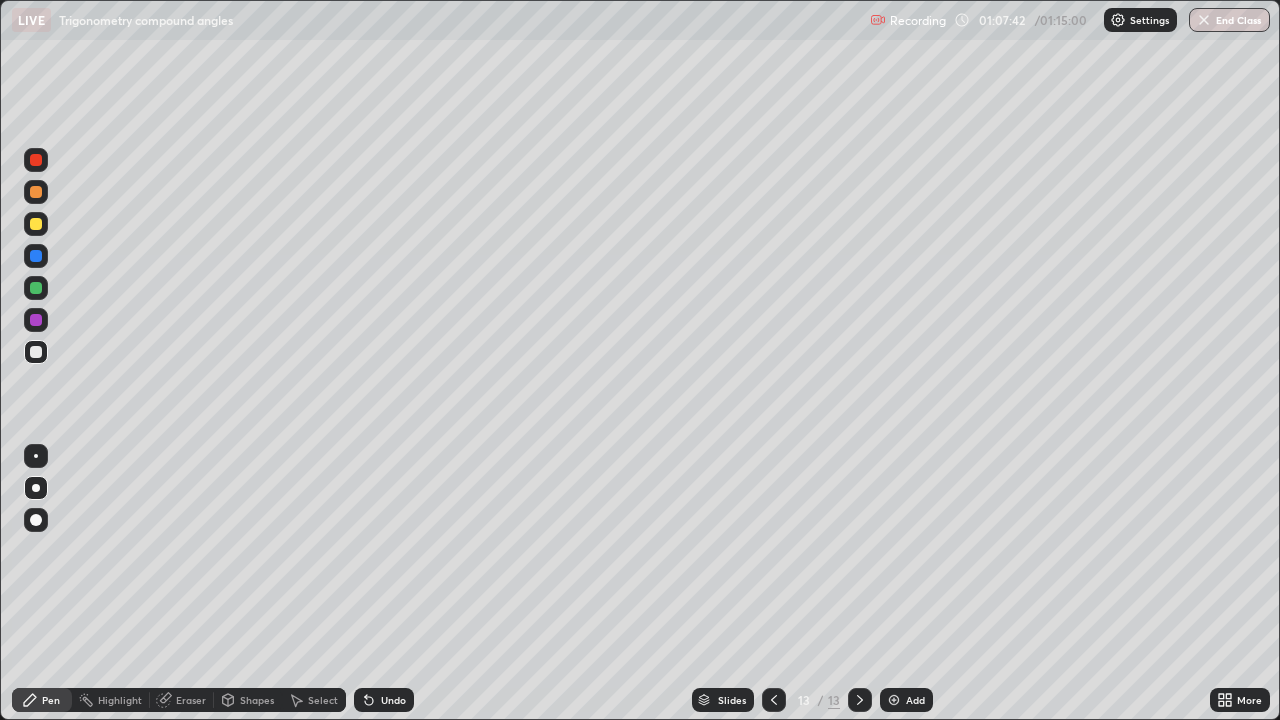 click at bounding box center (894, 700) 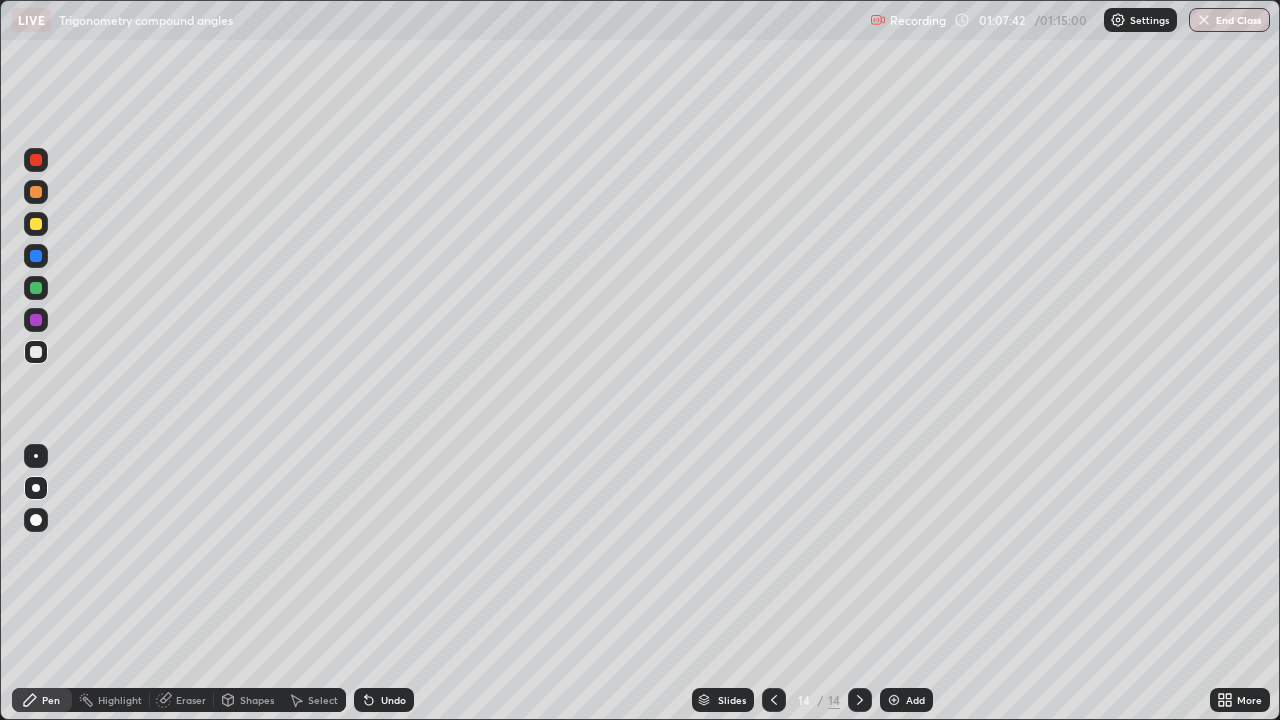 click at bounding box center (894, 700) 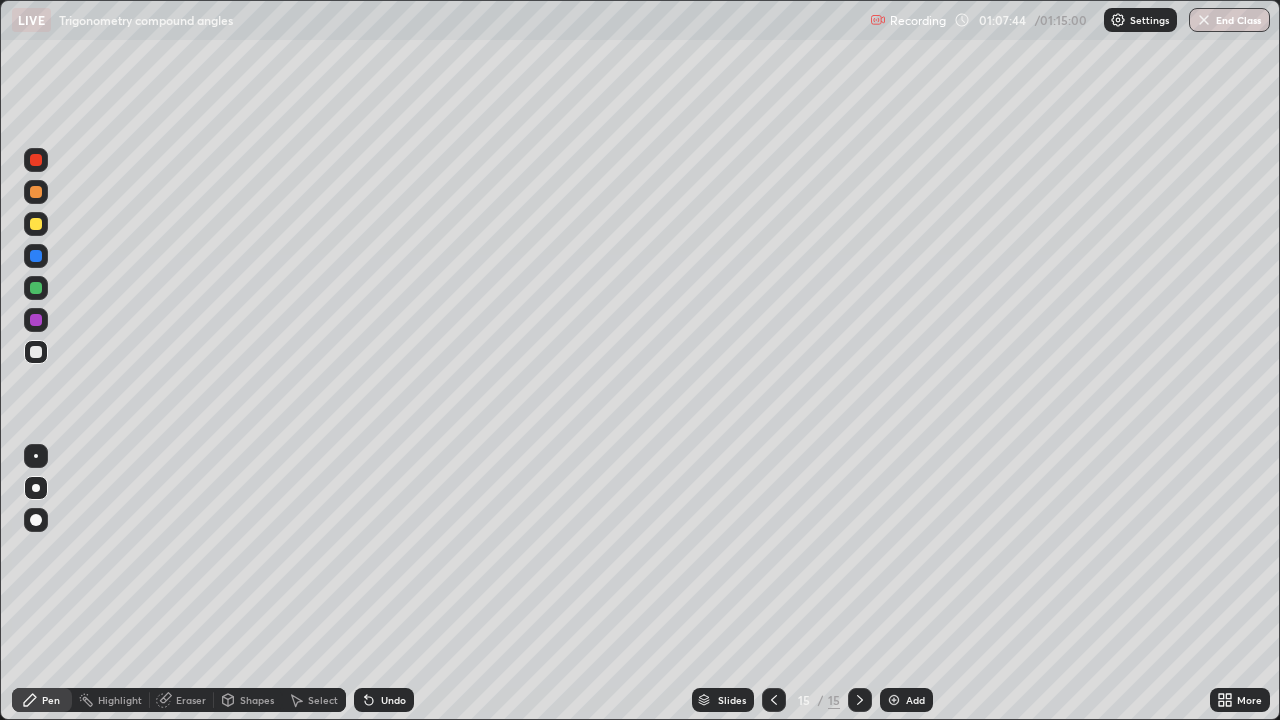 click 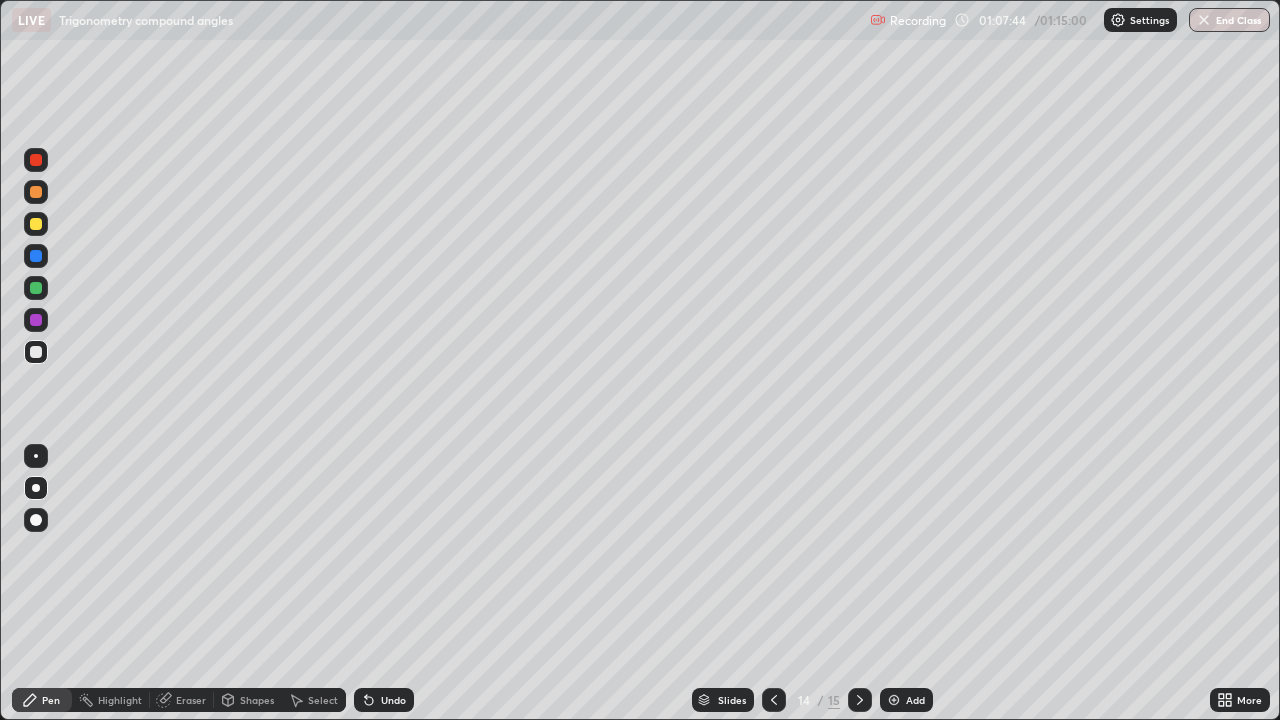 click at bounding box center (774, 700) 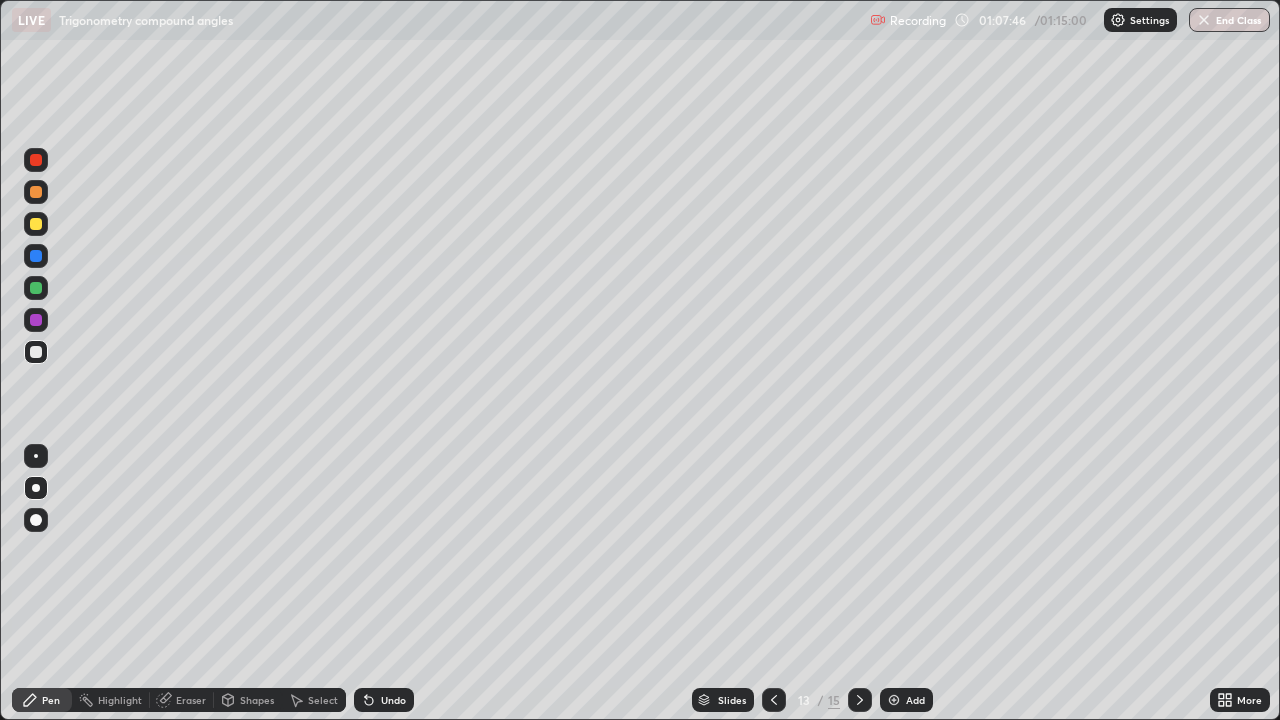 click at bounding box center [860, 700] 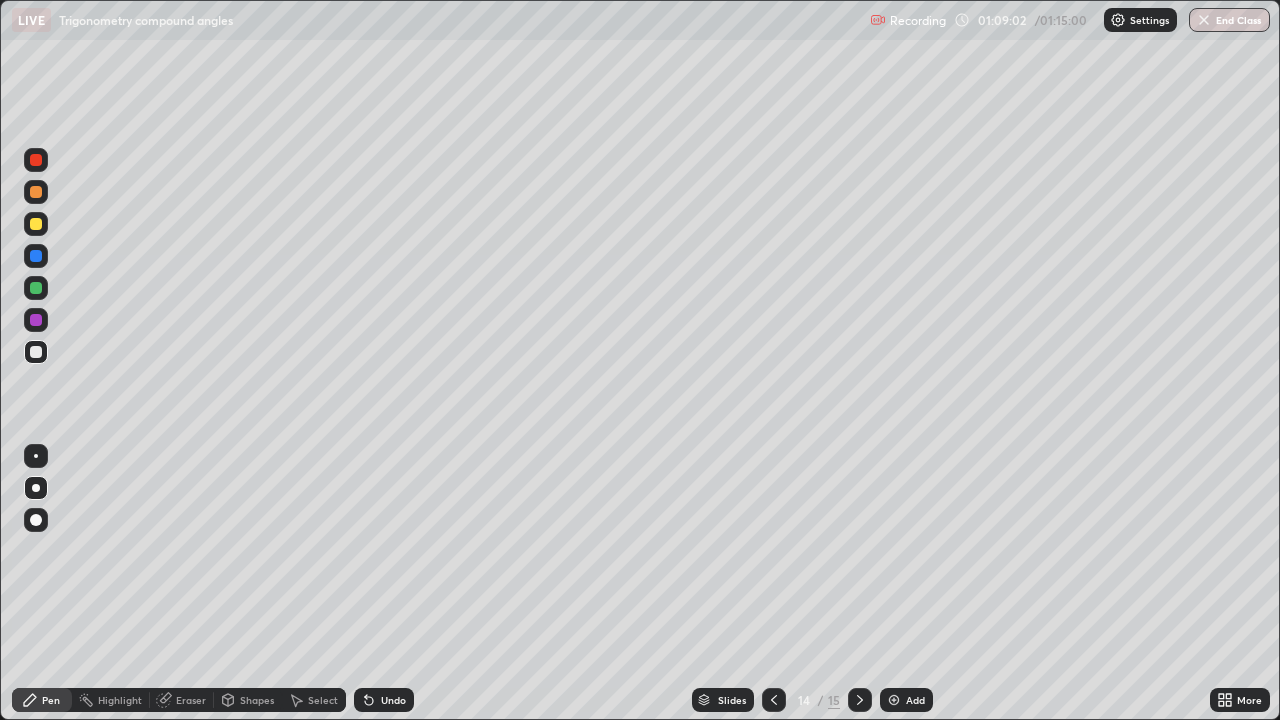 click on "Undo" at bounding box center [393, 700] 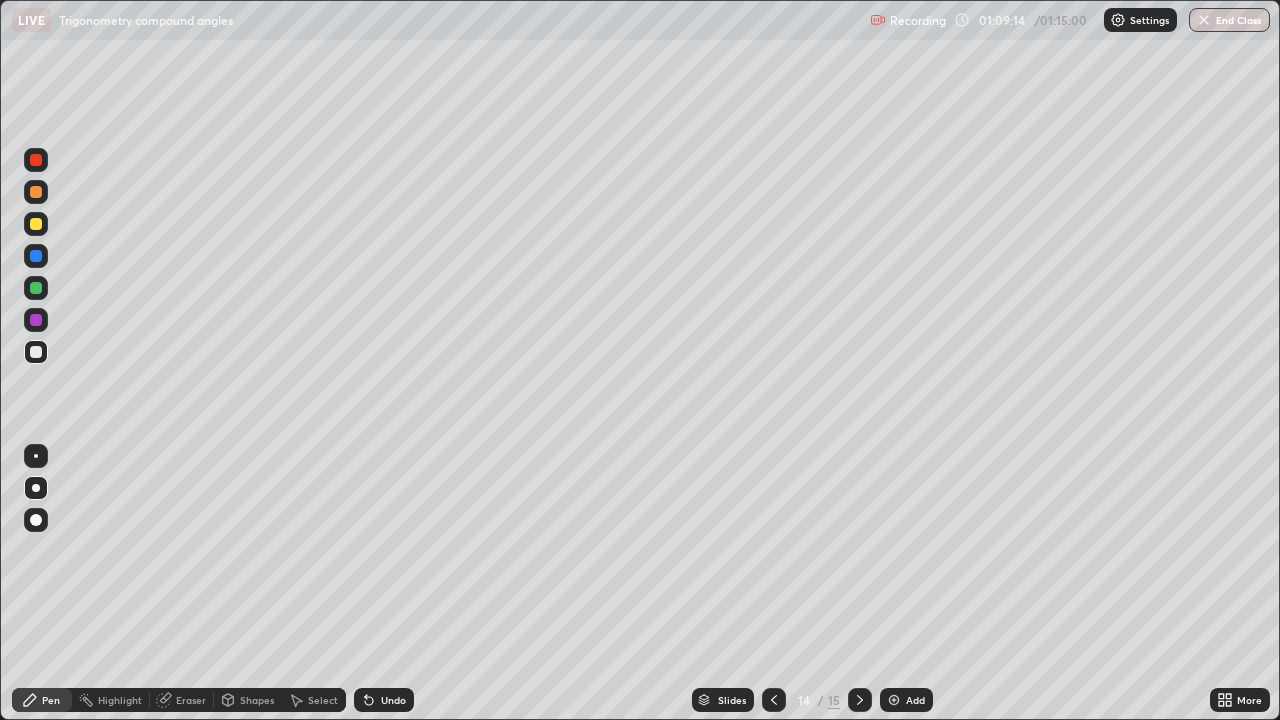 click on "Eraser" at bounding box center (182, 700) 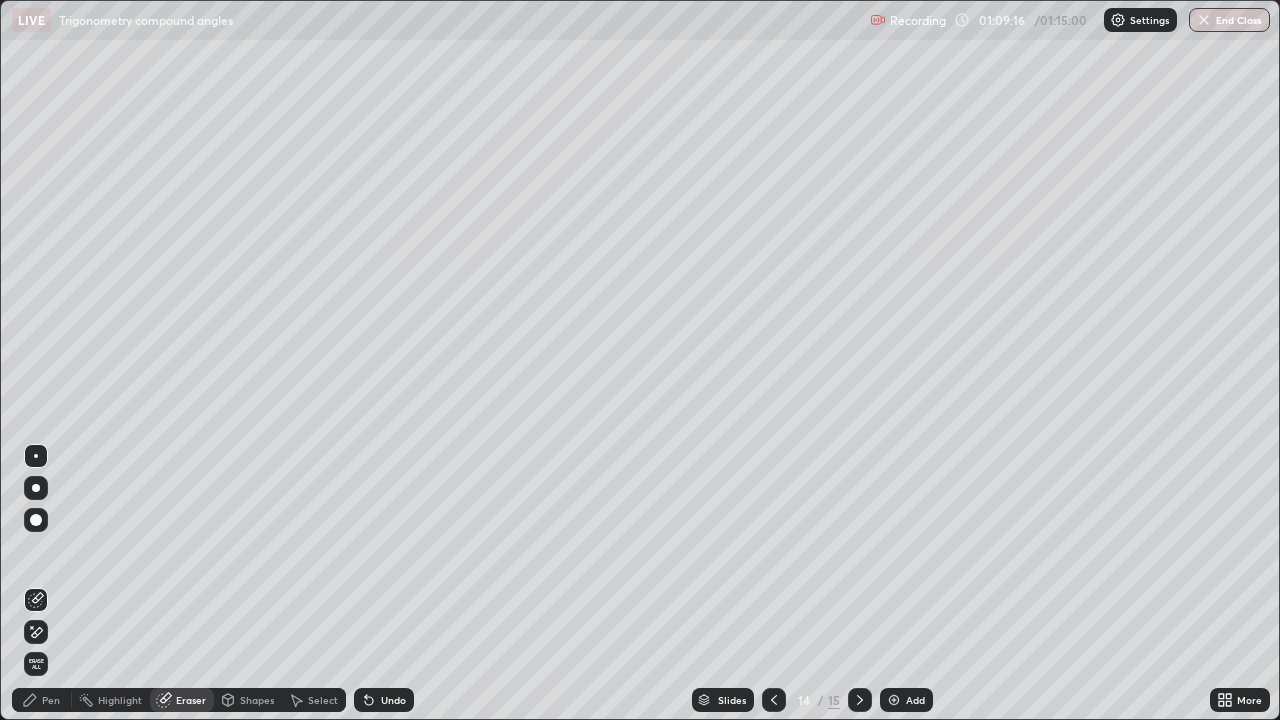 click on "Pen" at bounding box center (51, 700) 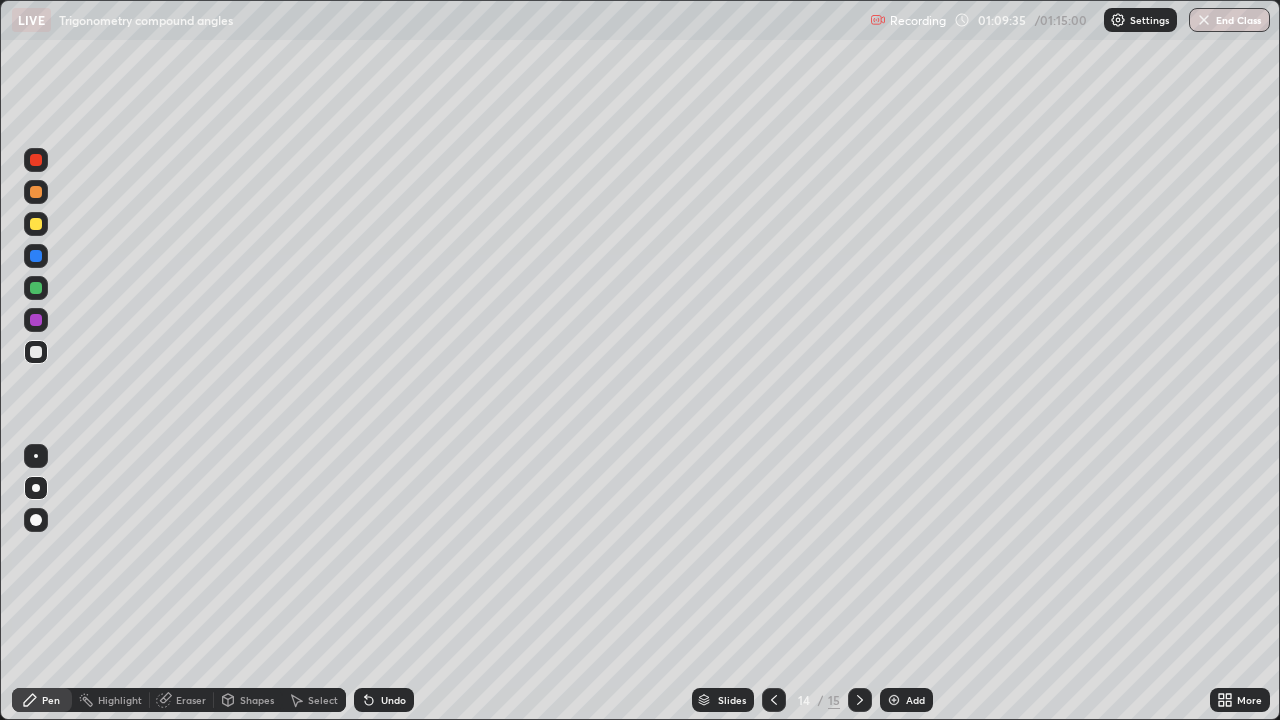 click on "Shapes" at bounding box center [257, 700] 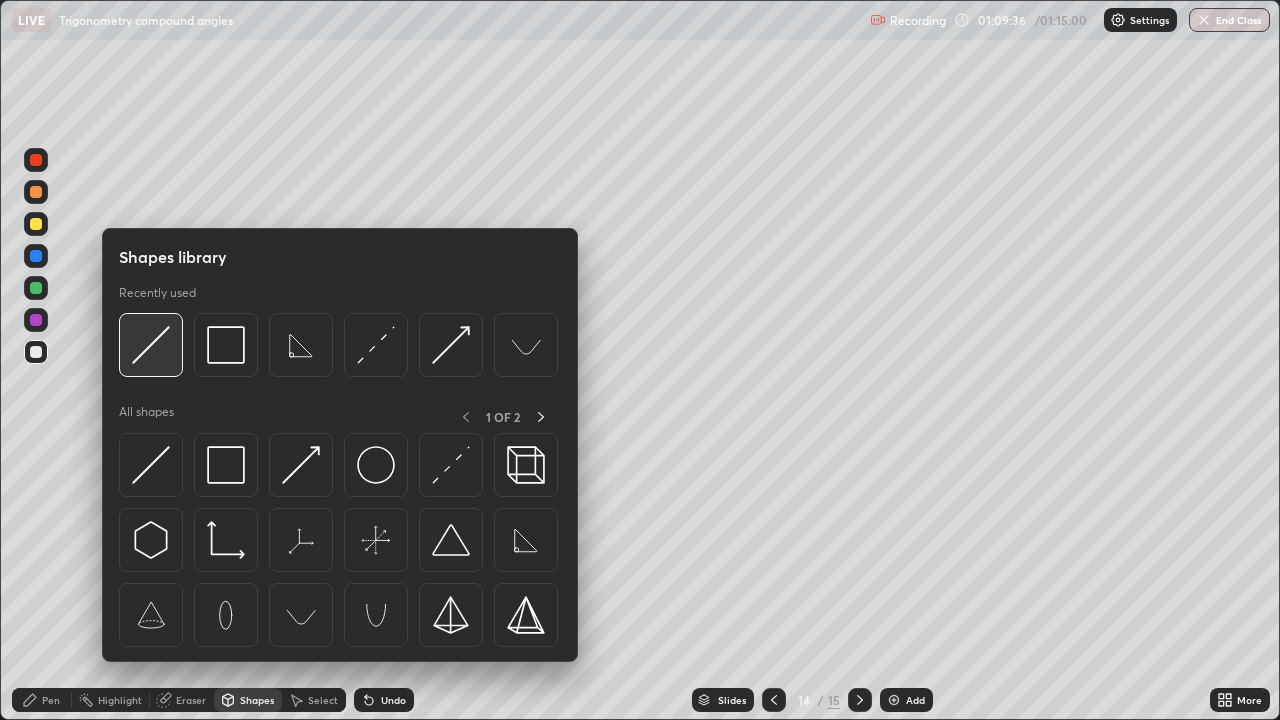 click at bounding box center (151, 345) 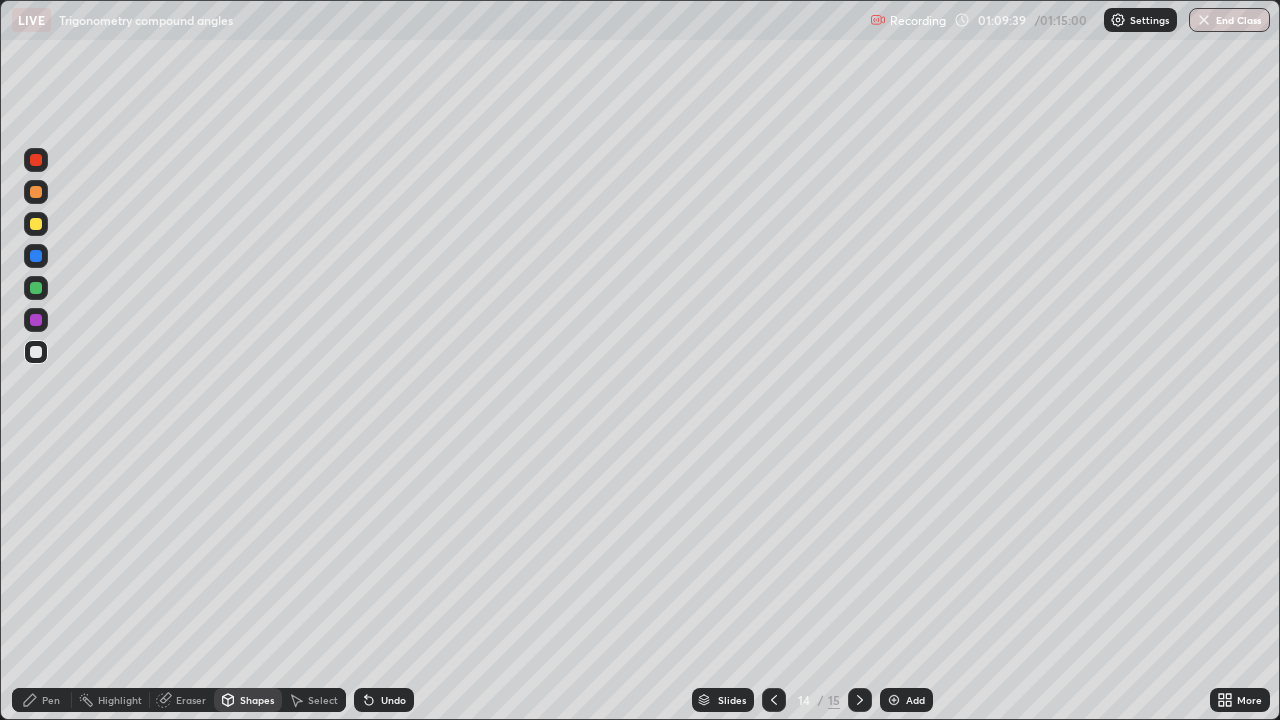 click on "Pen" at bounding box center [51, 700] 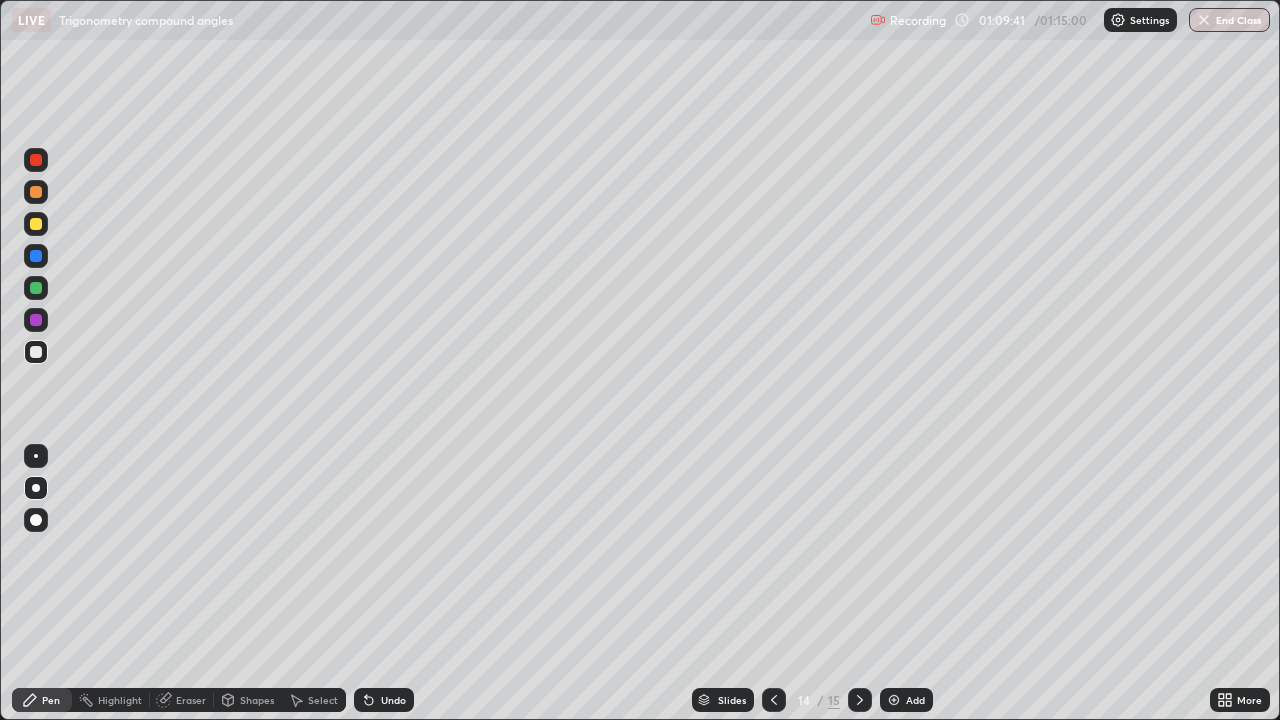 click on "Shapes" at bounding box center [257, 700] 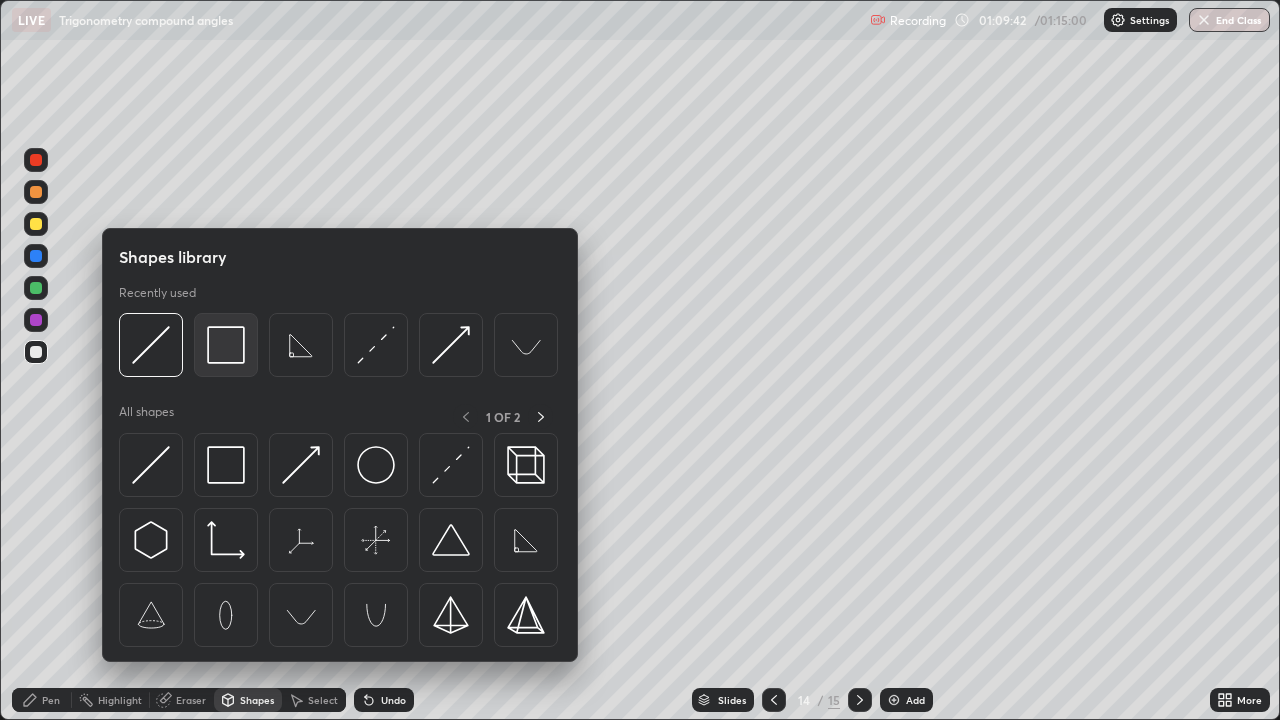 click at bounding box center [226, 345] 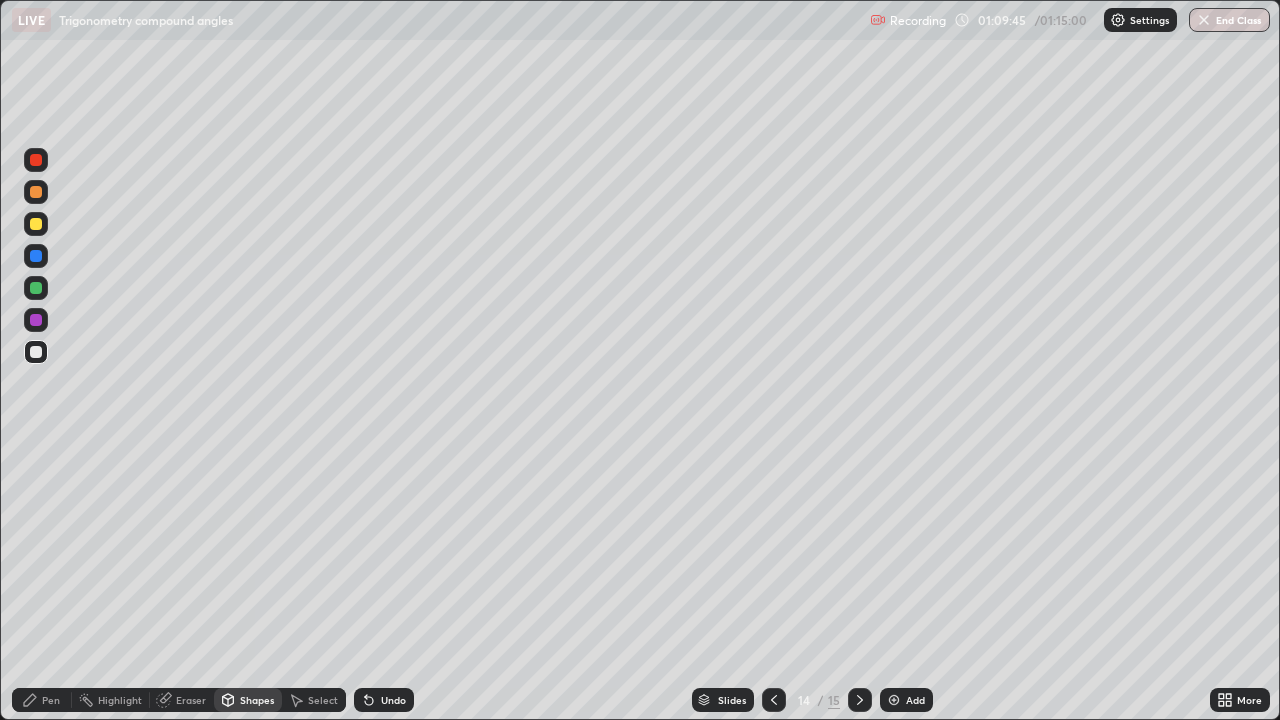click on "Pen" at bounding box center [51, 700] 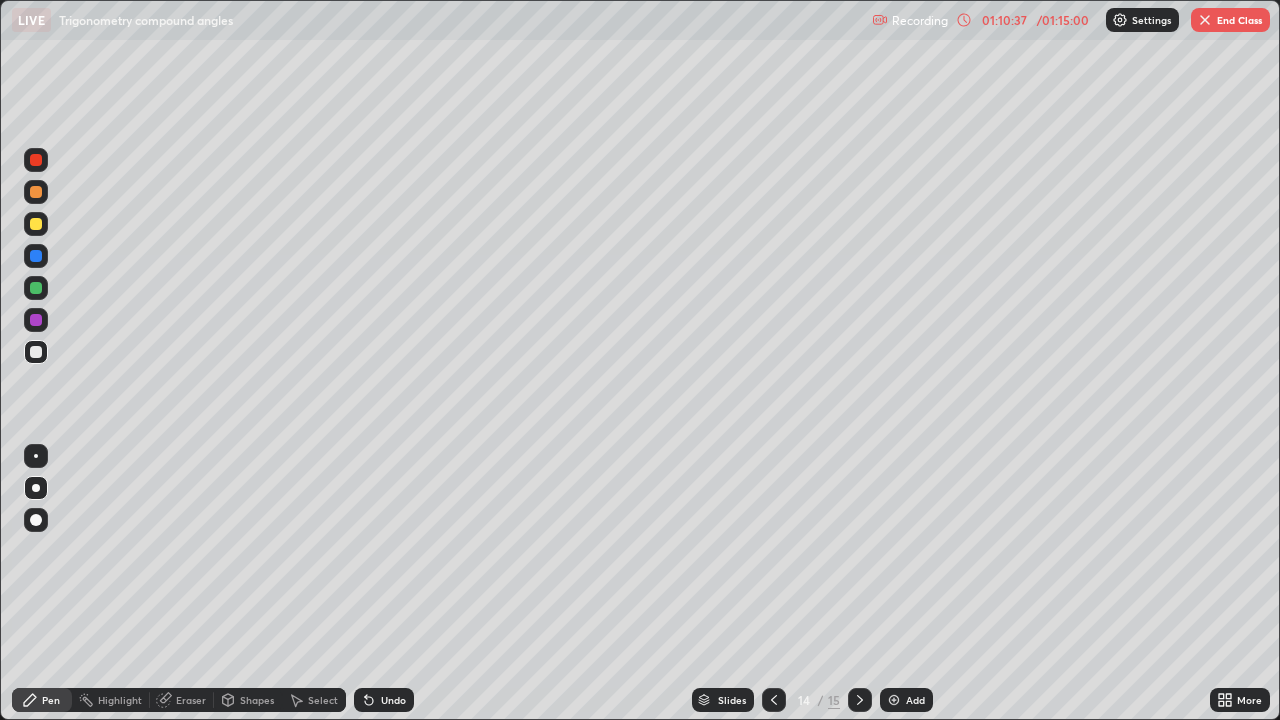 click 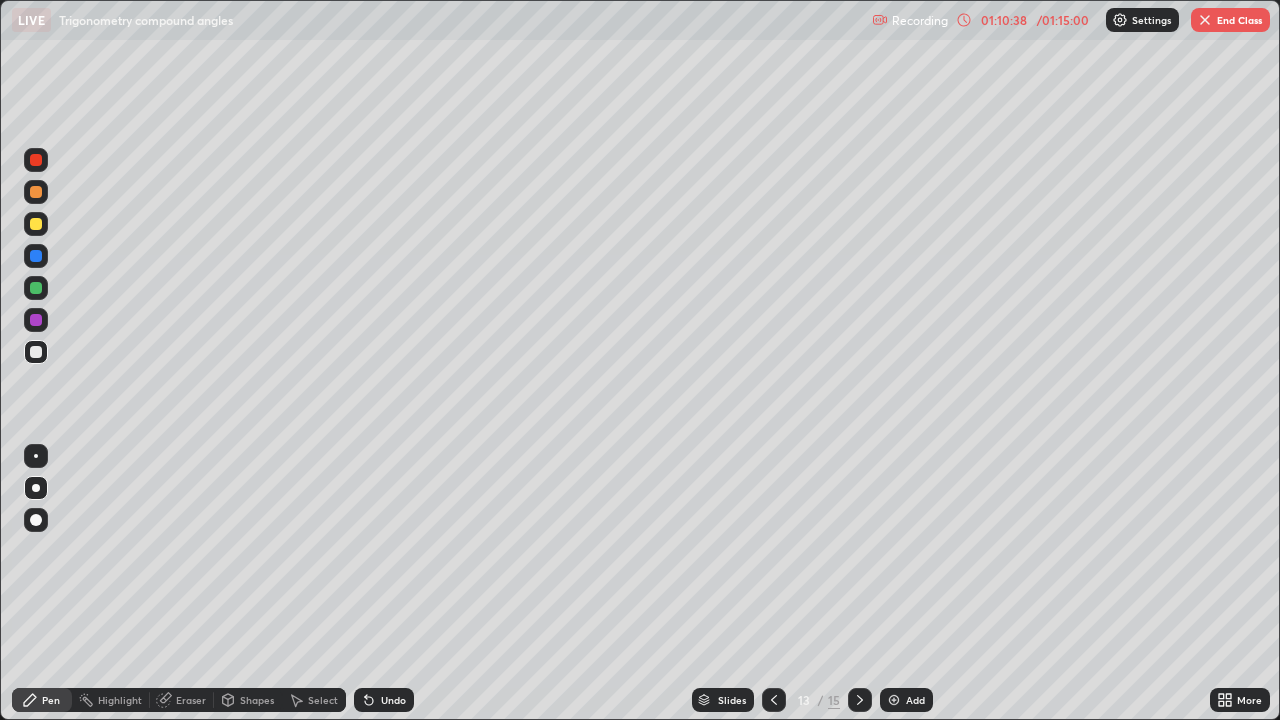 click 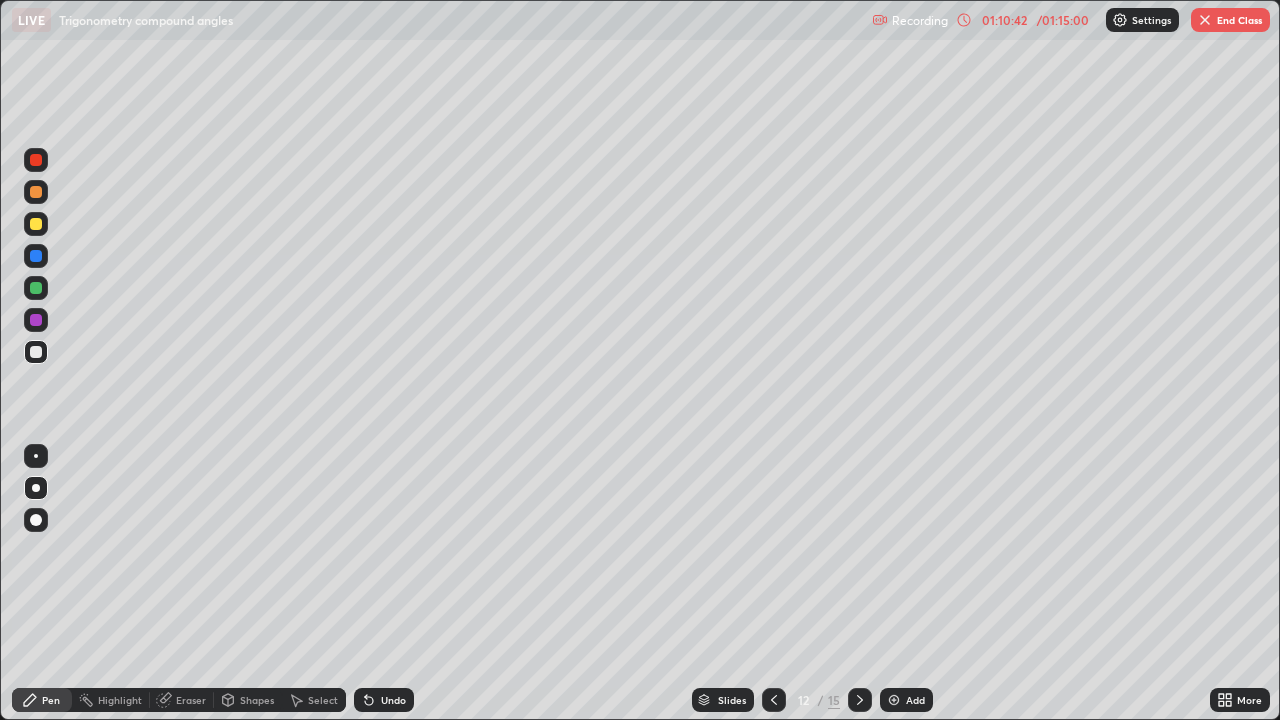 click 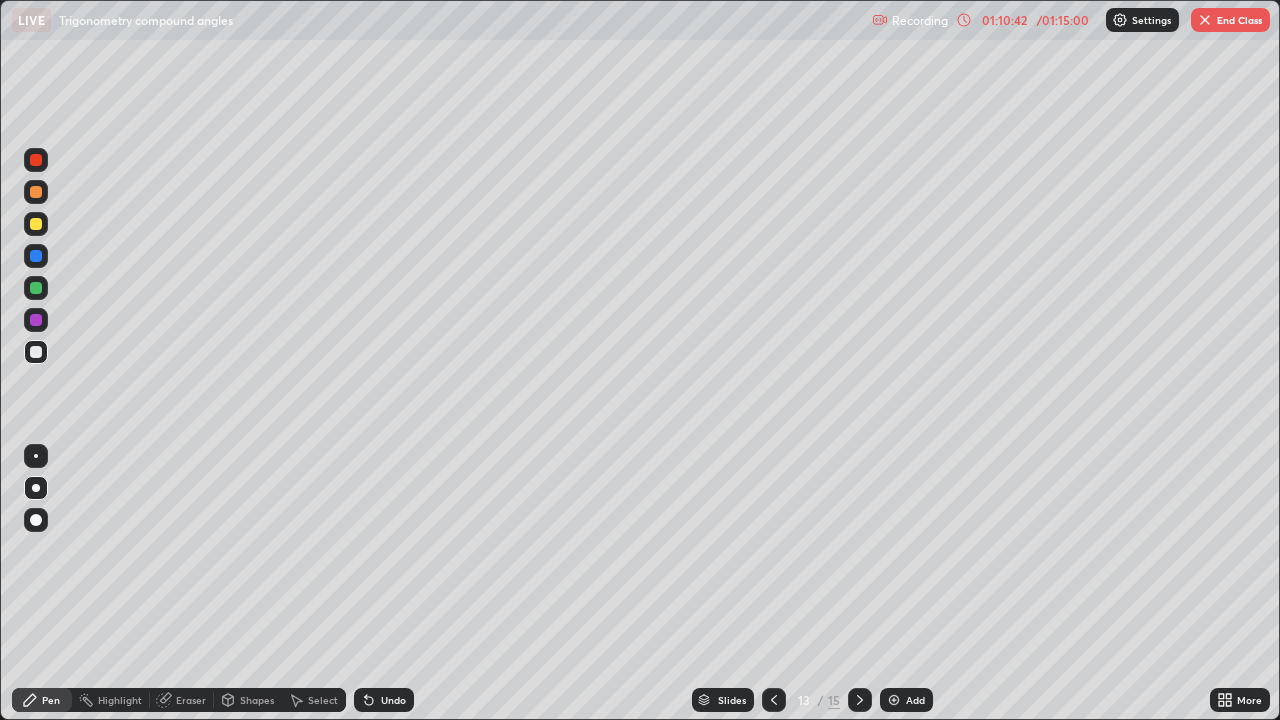click 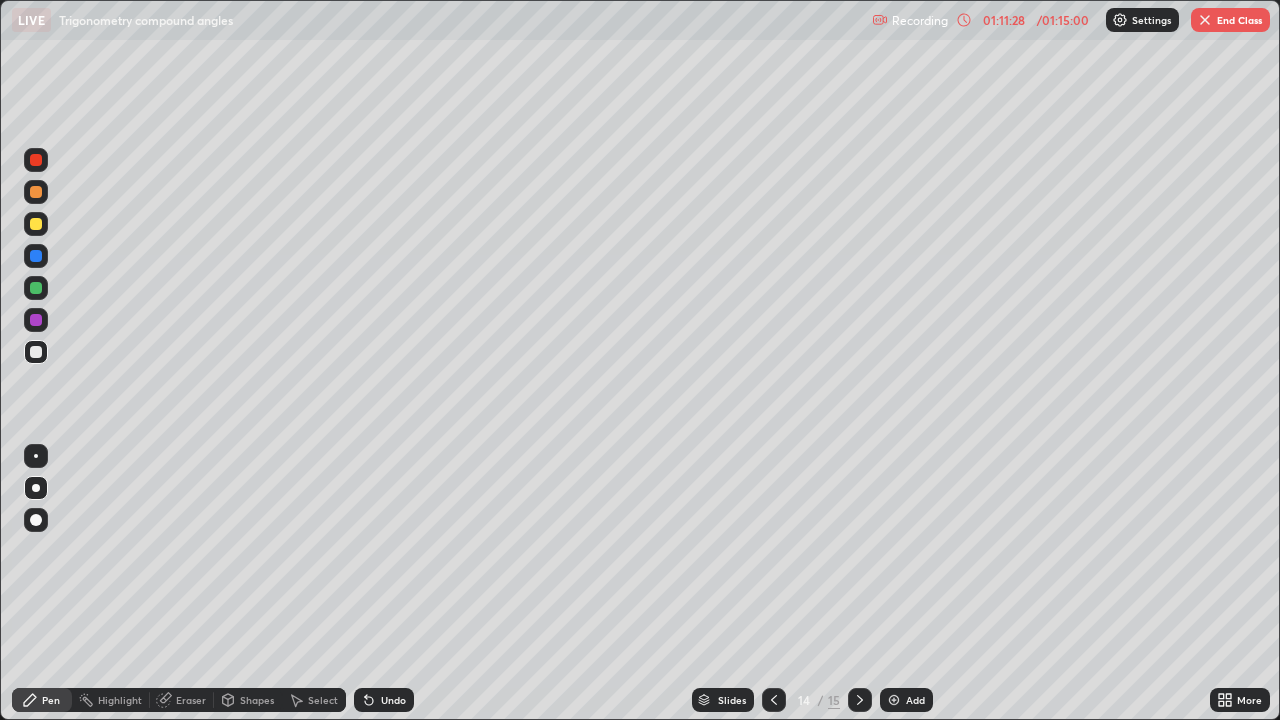 click on "Eraser" at bounding box center [191, 700] 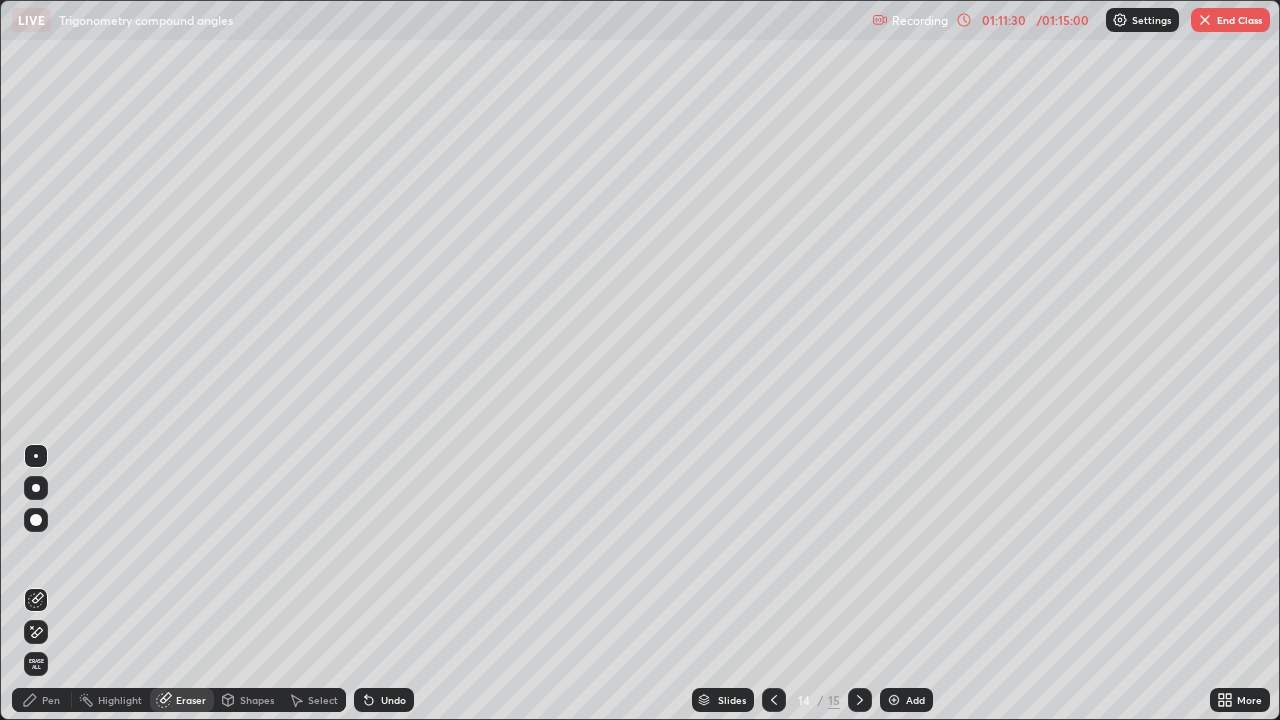 click on "Pen" at bounding box center (51, 700) 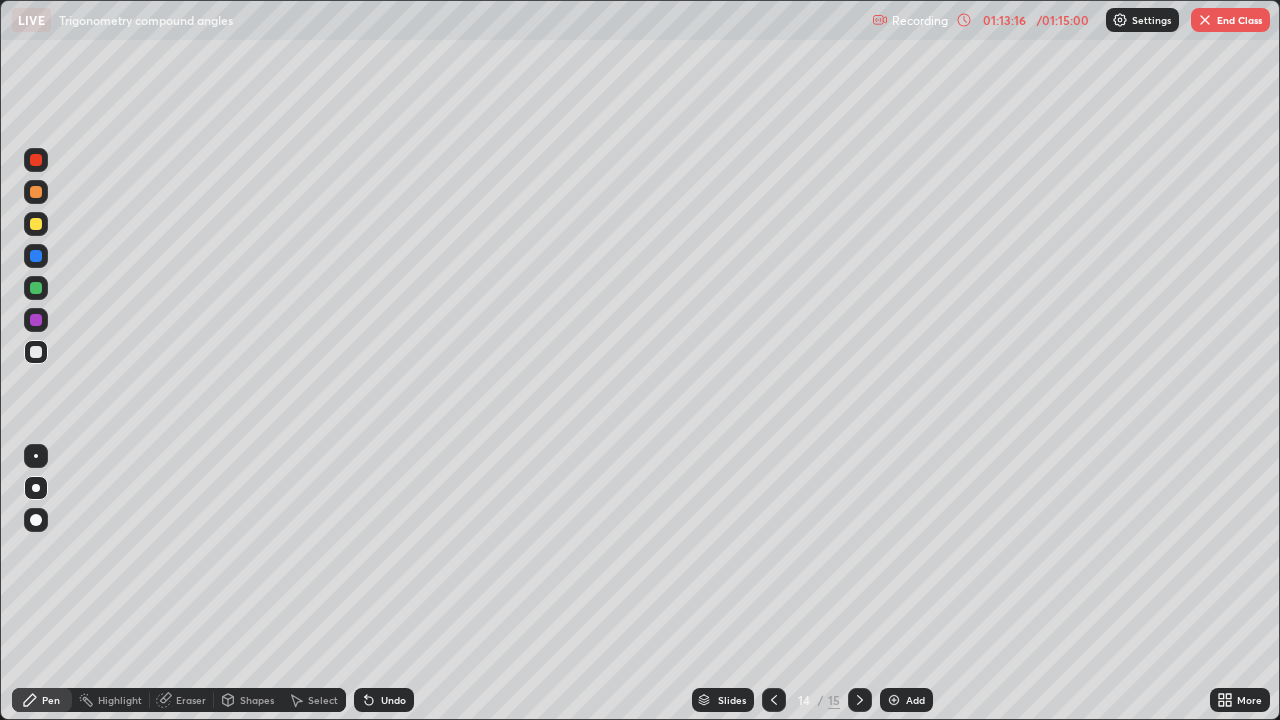 click 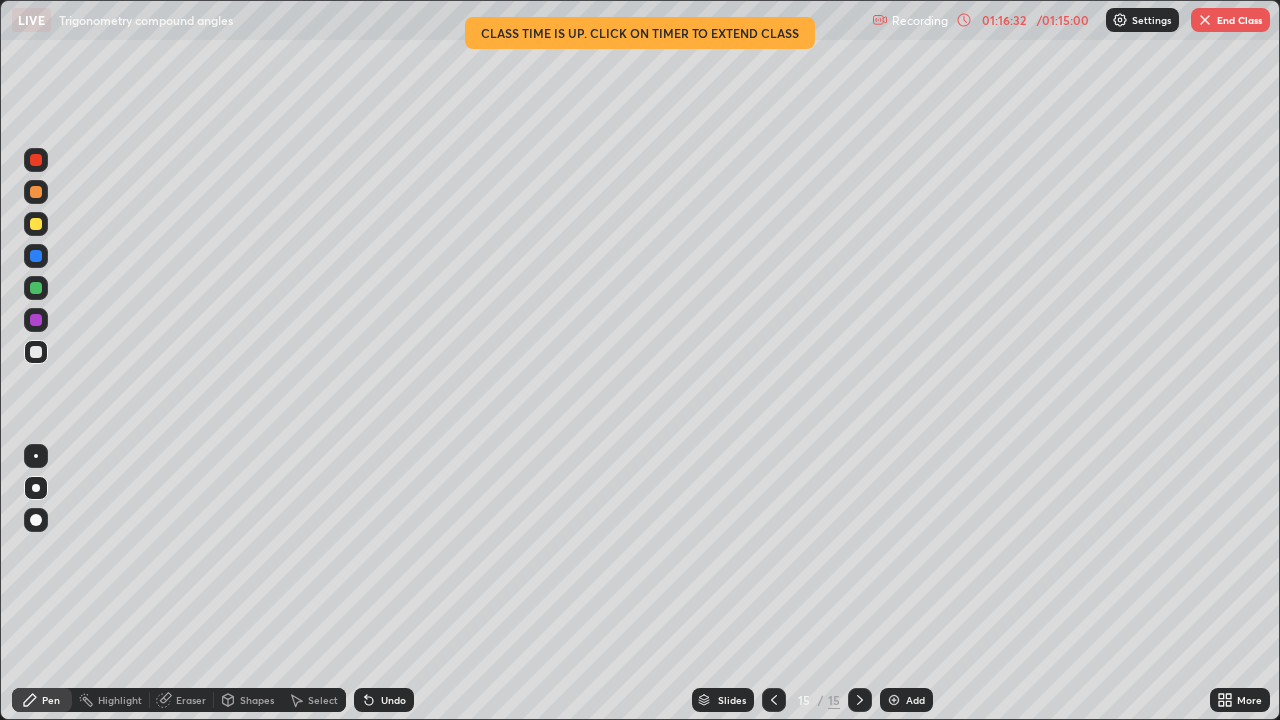 click 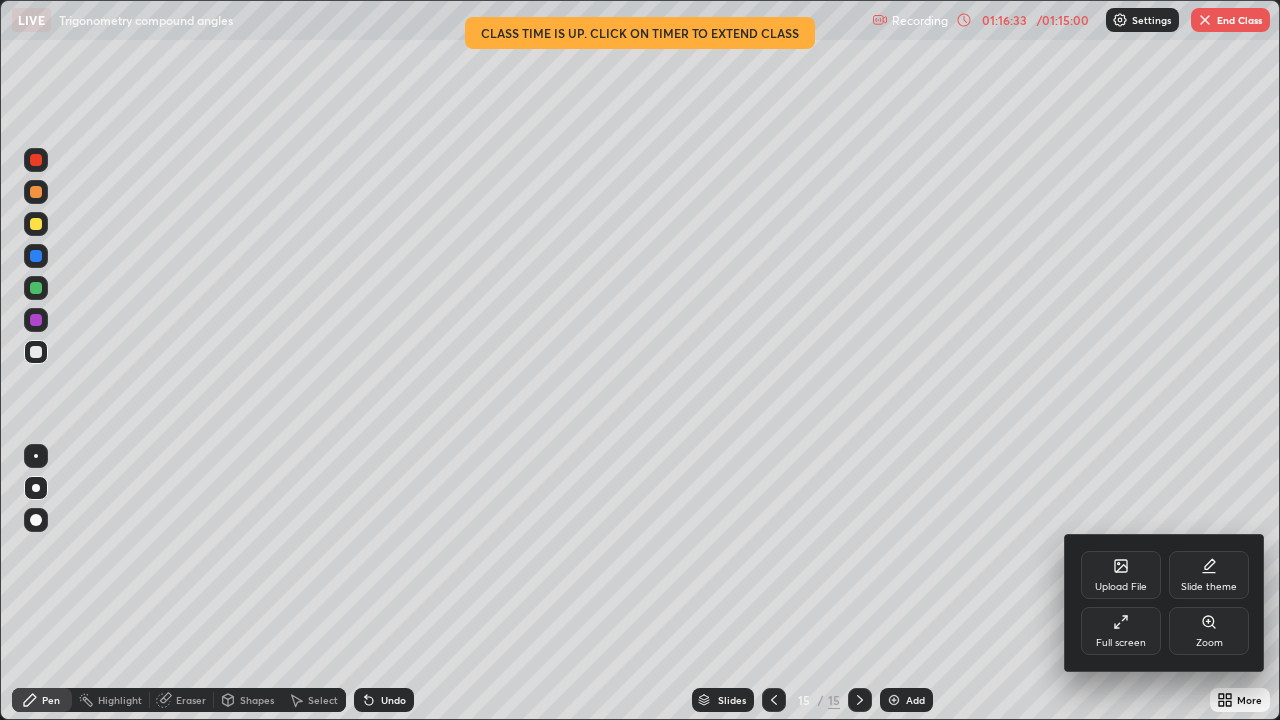click 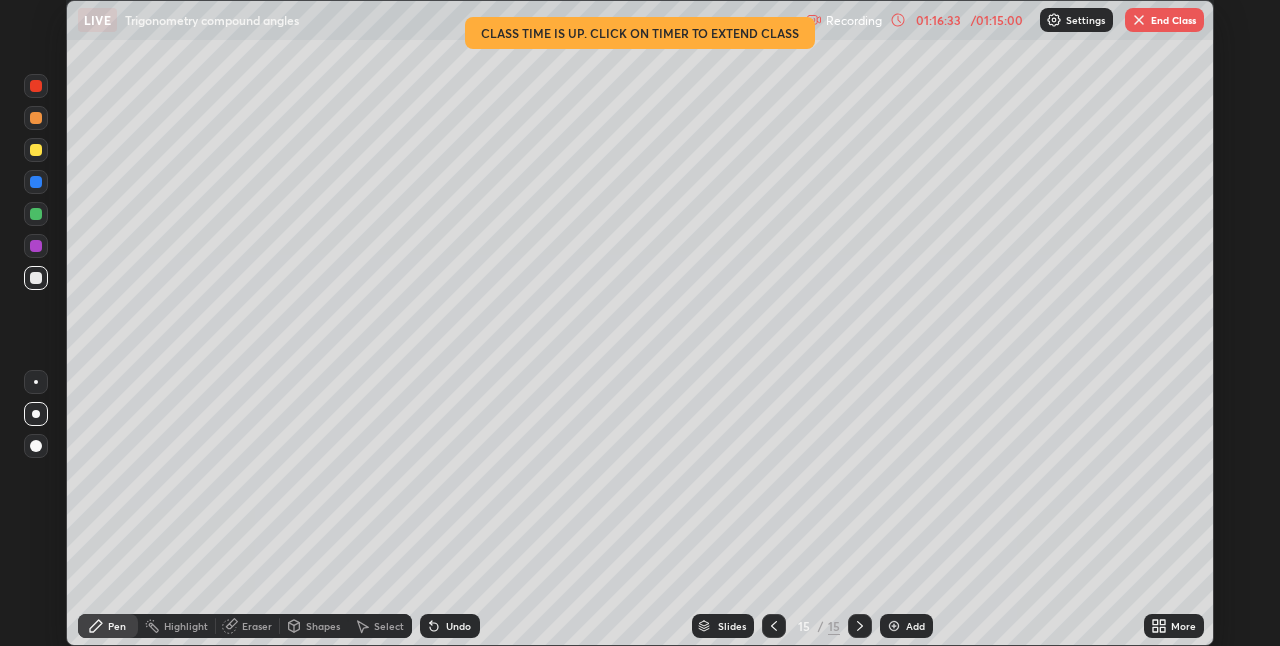 scroll, scrollTop: 646, scrollLeft: 1280, axis: both 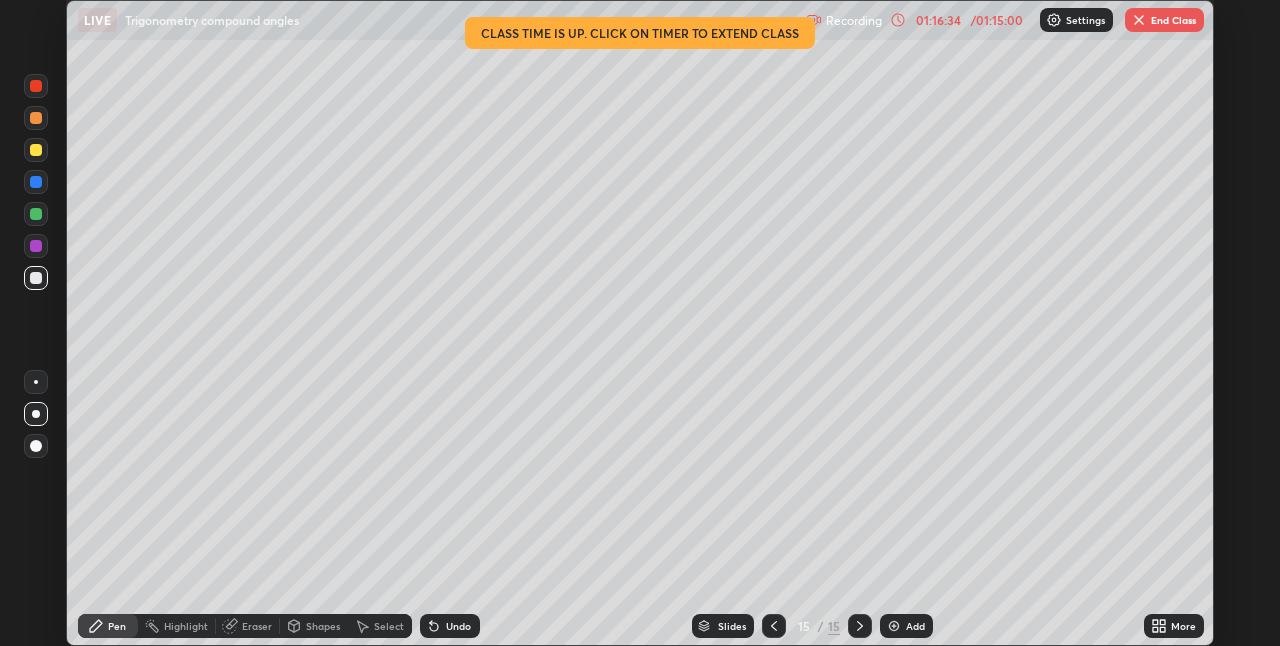 click on "End Class" at bounding box center [1164, 20] 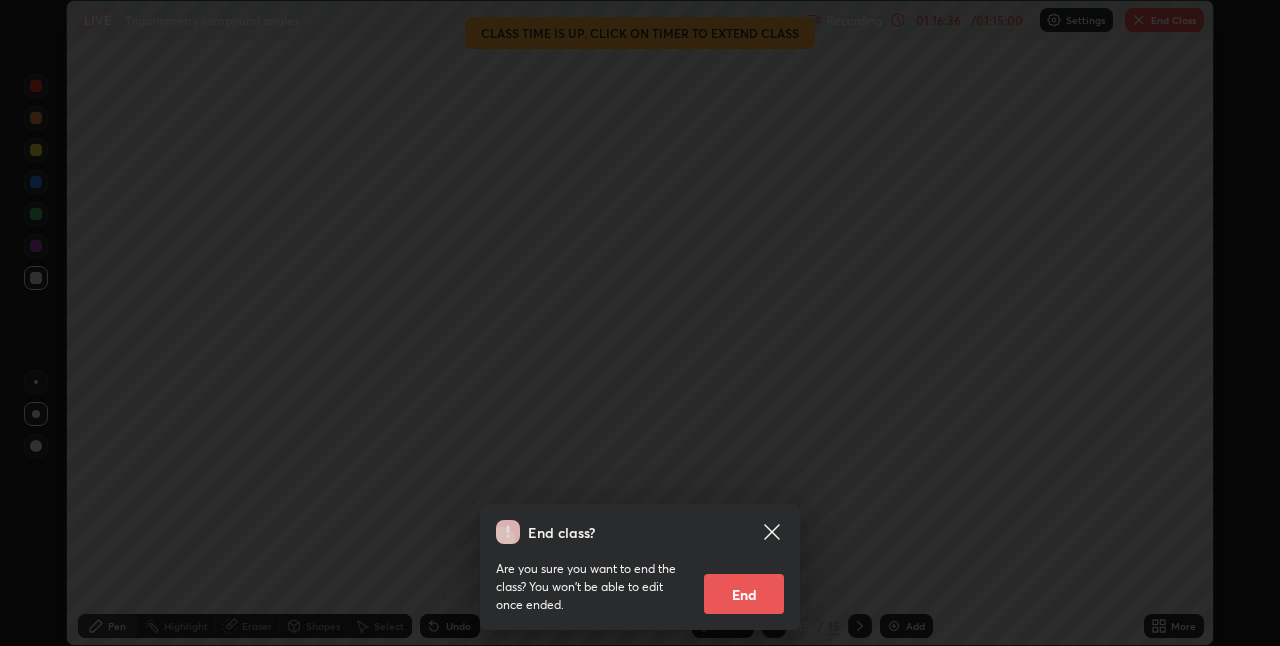 click on "End" at bounding box center [744, 594] 